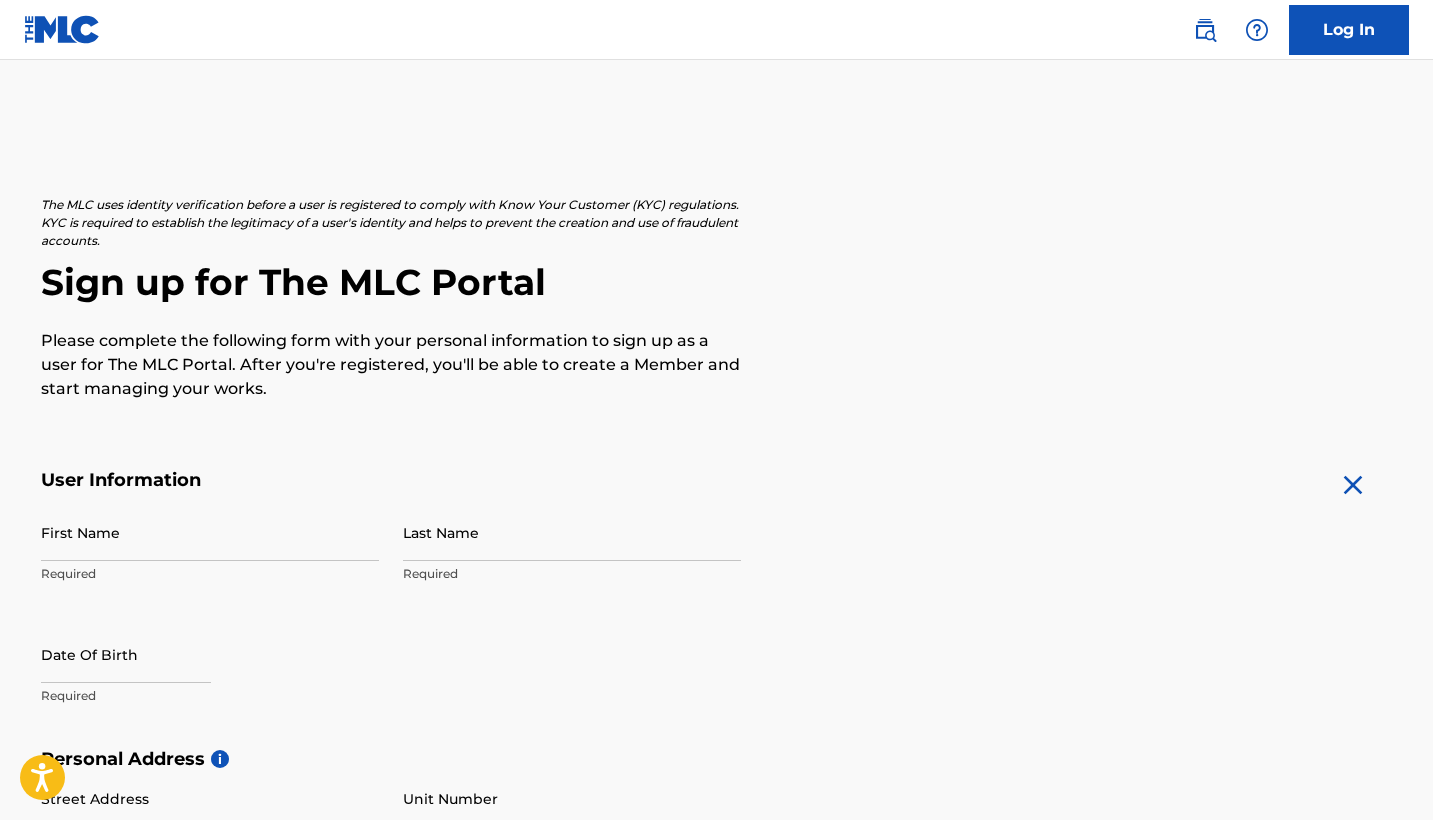 scroll, scrollTop: 0, scrollLeft: 0, axis: both 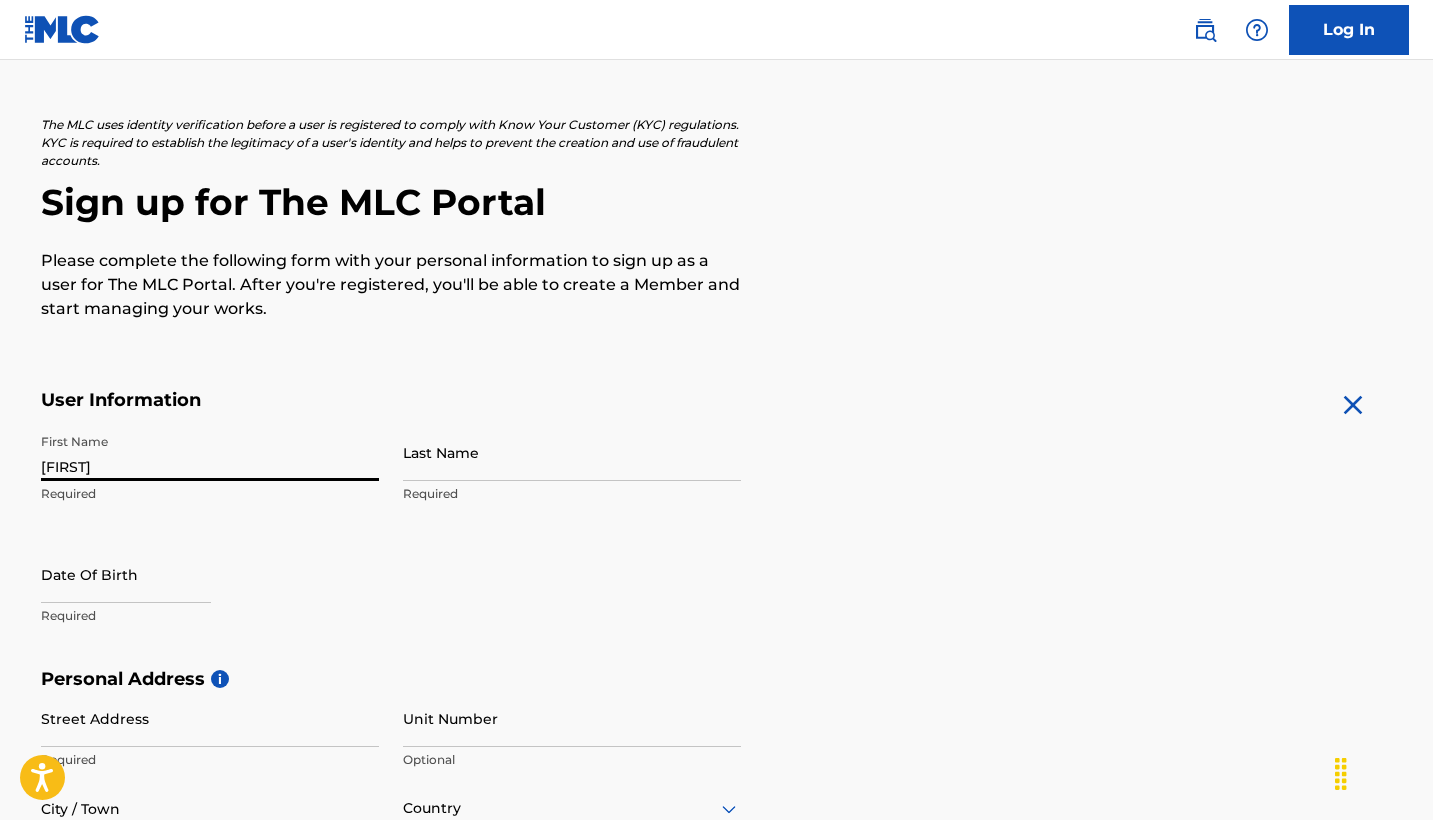 type on "[FIRST]" 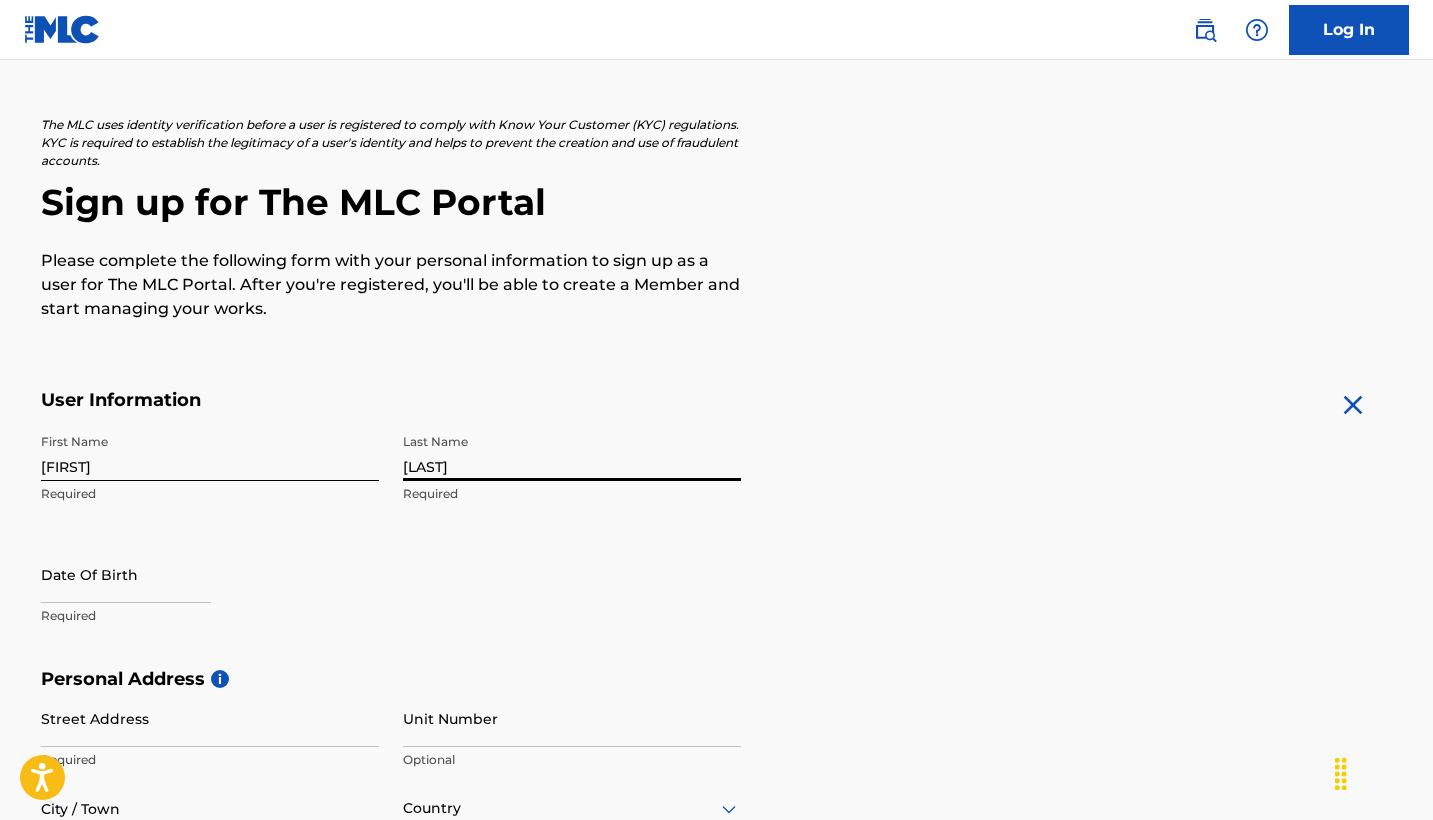 type on "[LAST]" 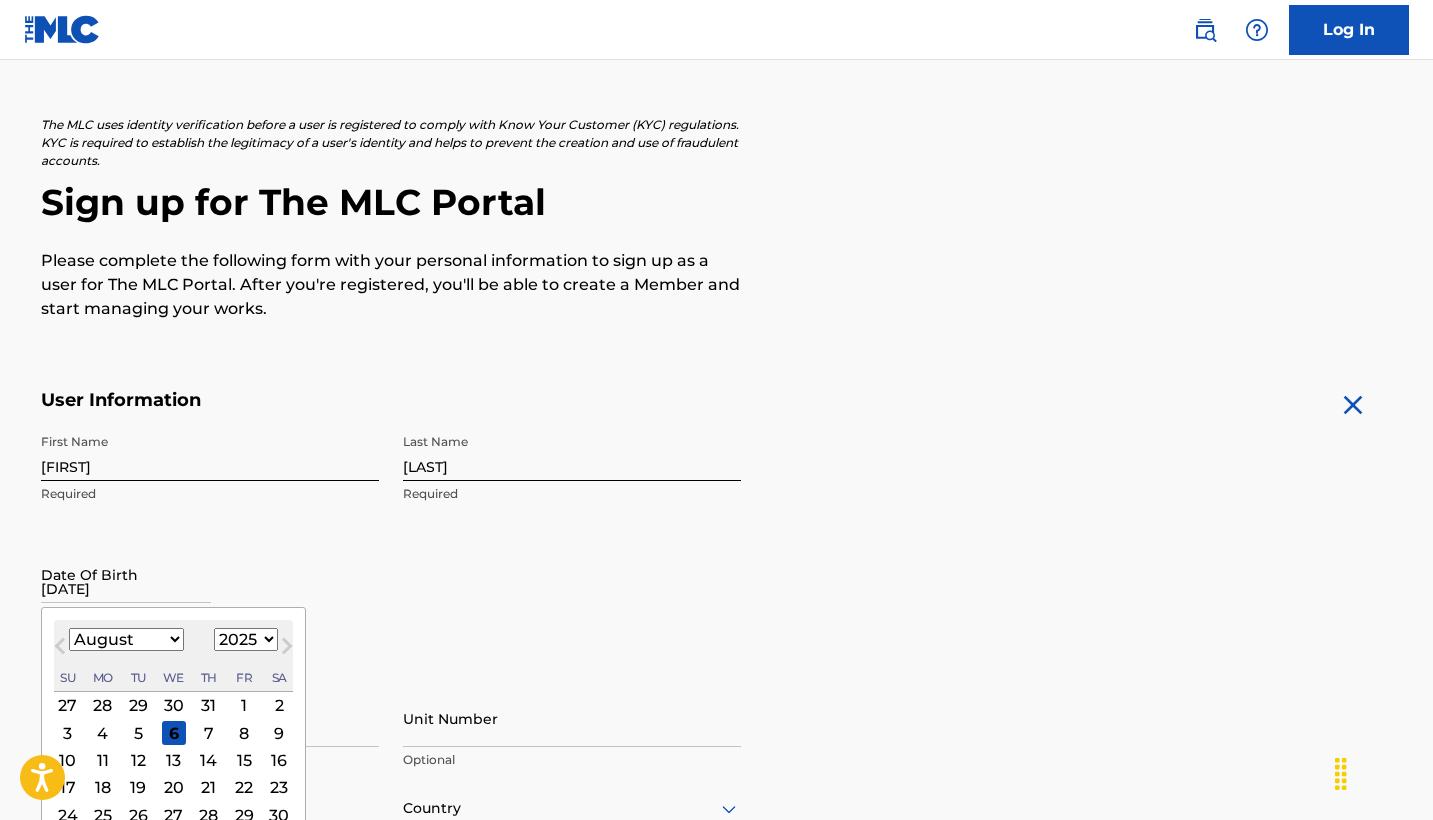 type on "08/25/1986" 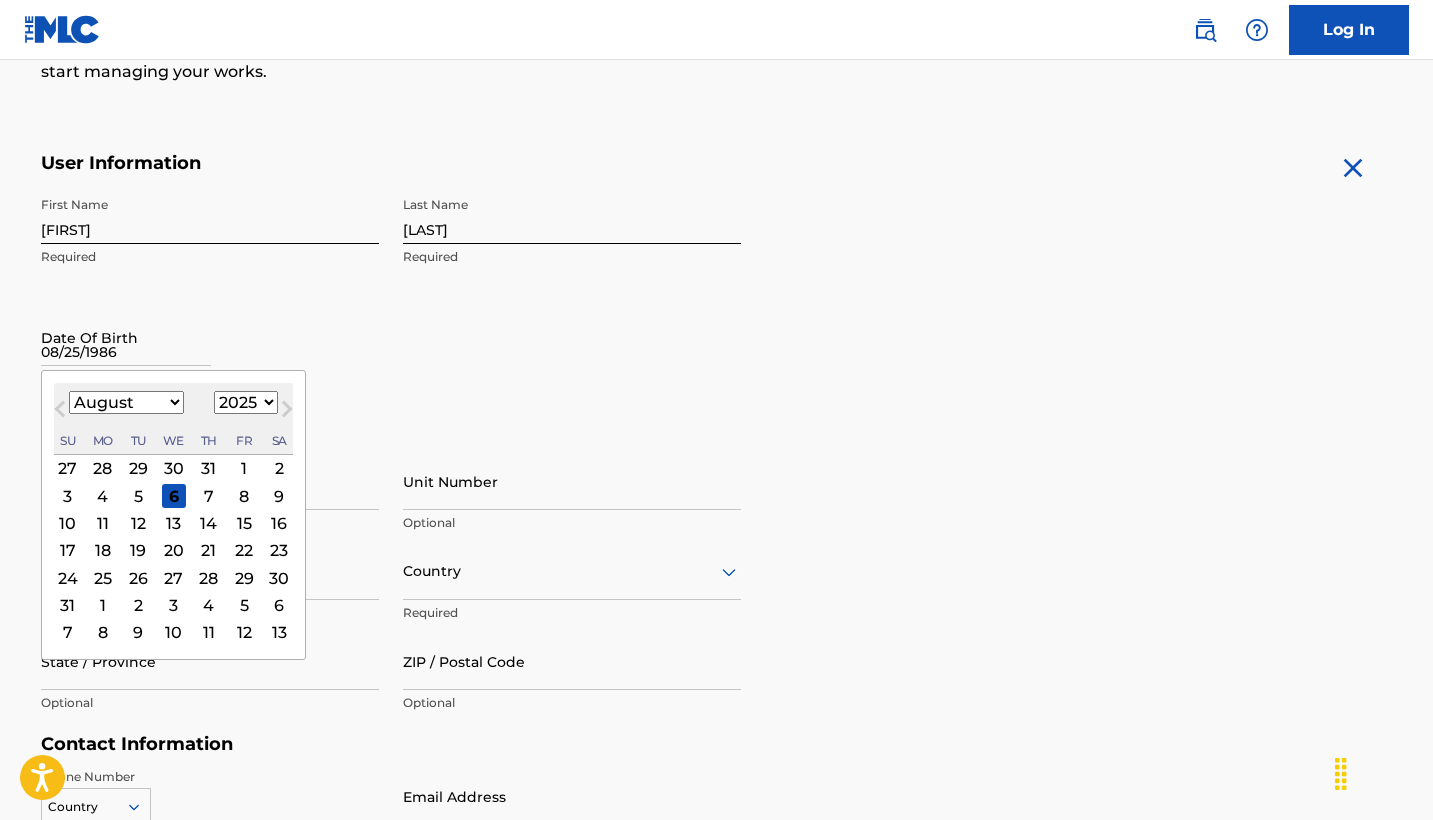 scroll, scrollTop: 321, scrollLeft: 0, axis: vertical 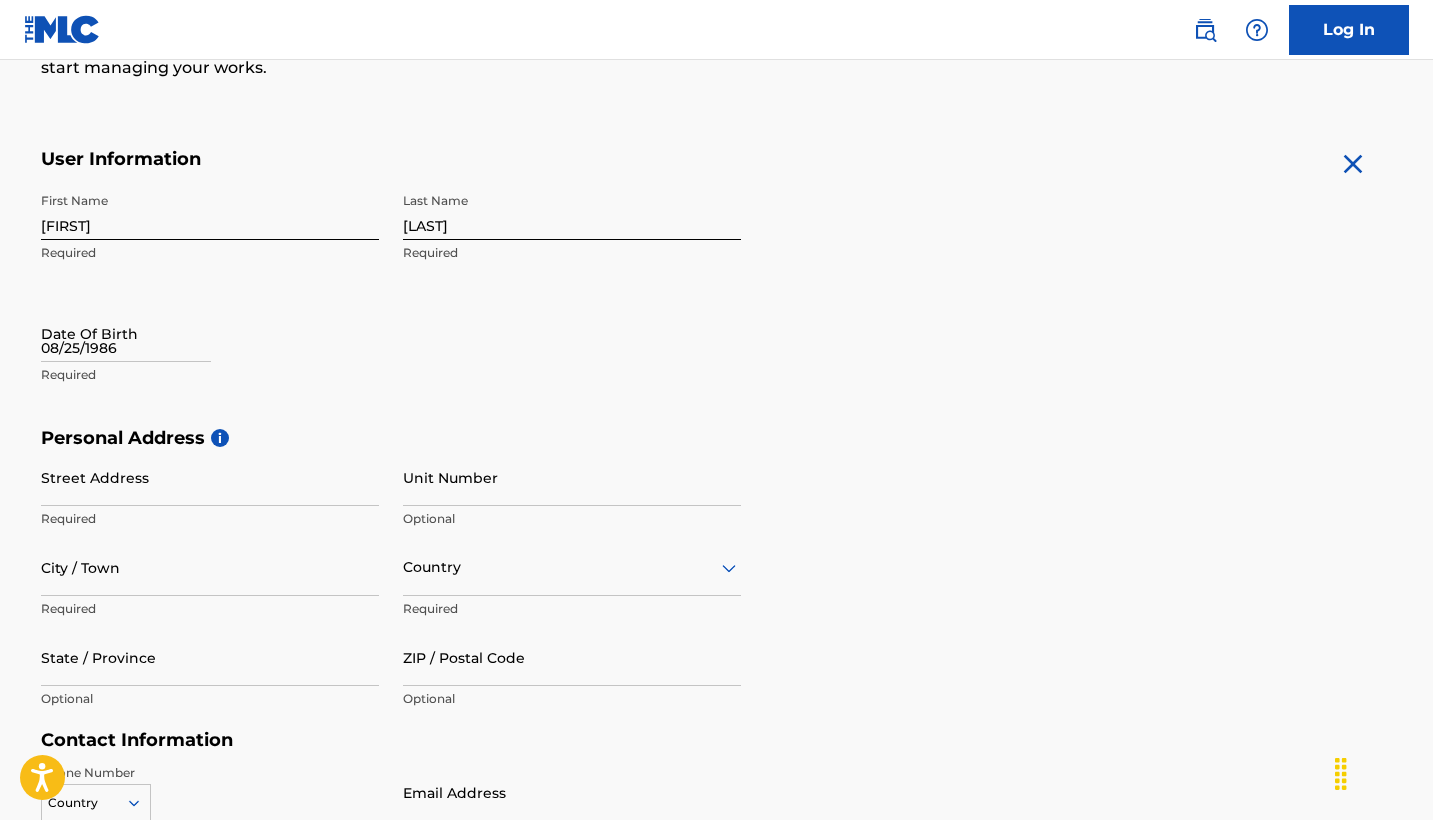 click on "First Name [FIRST] Required Last Name [LAST] Required Date Of Birth 08/25/1986 Required" at bounding box center [391, 305] 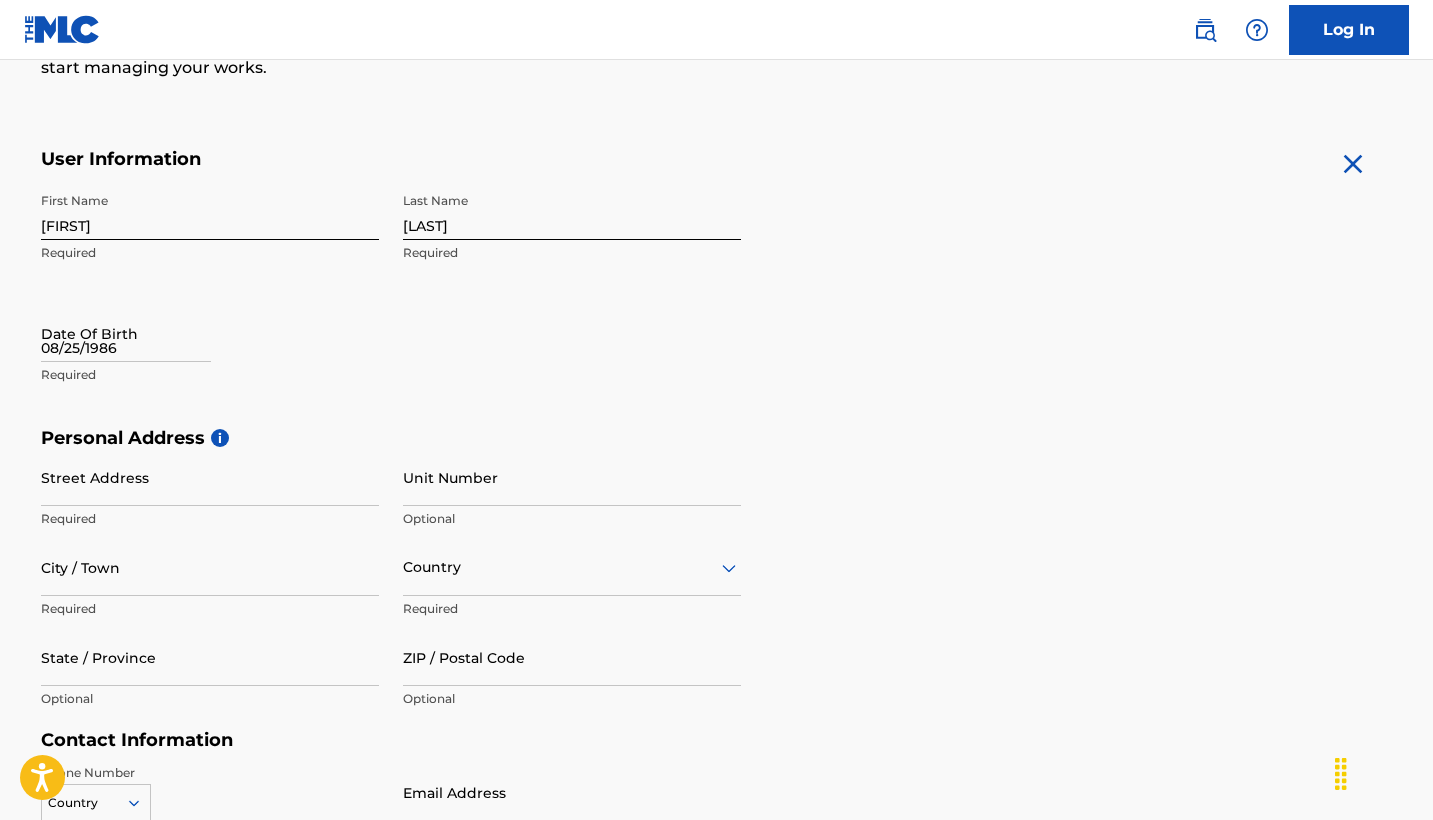 click on "08/25/1986" at bounding box center [126, 333] 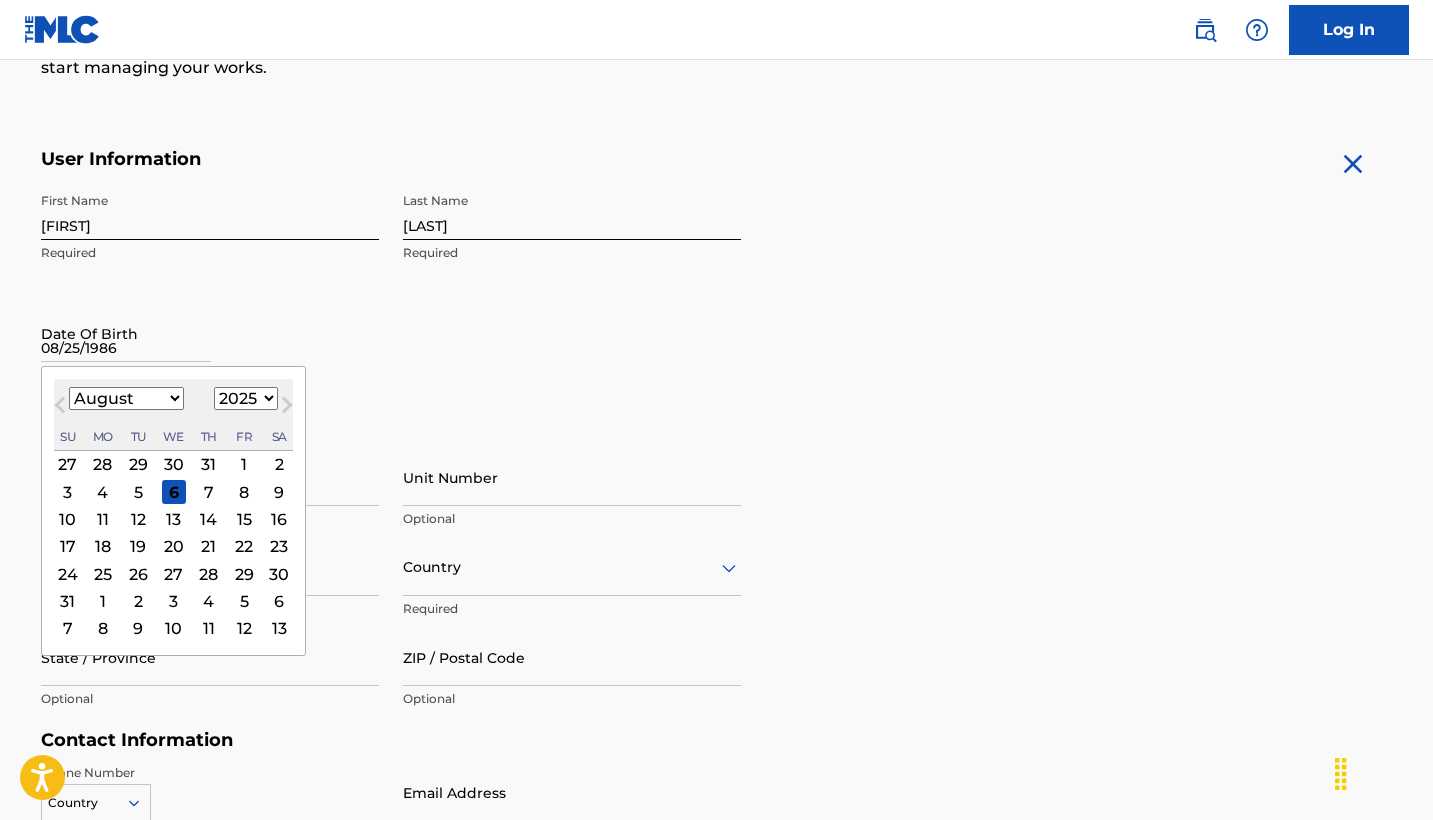 click on "25" at bounding box center [102, 574] 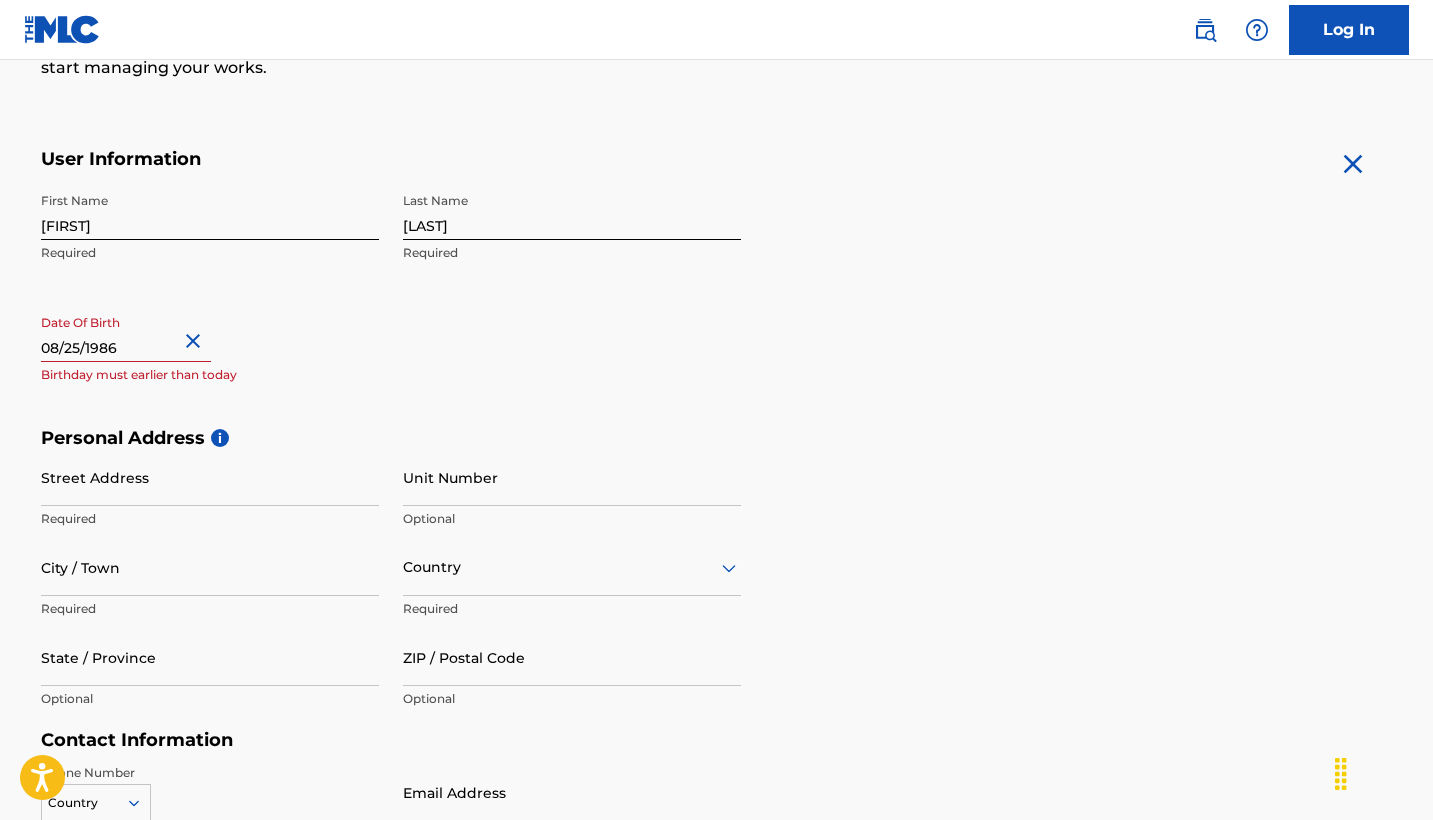 click on "08/25/1986" at bounding box center [126, 333] 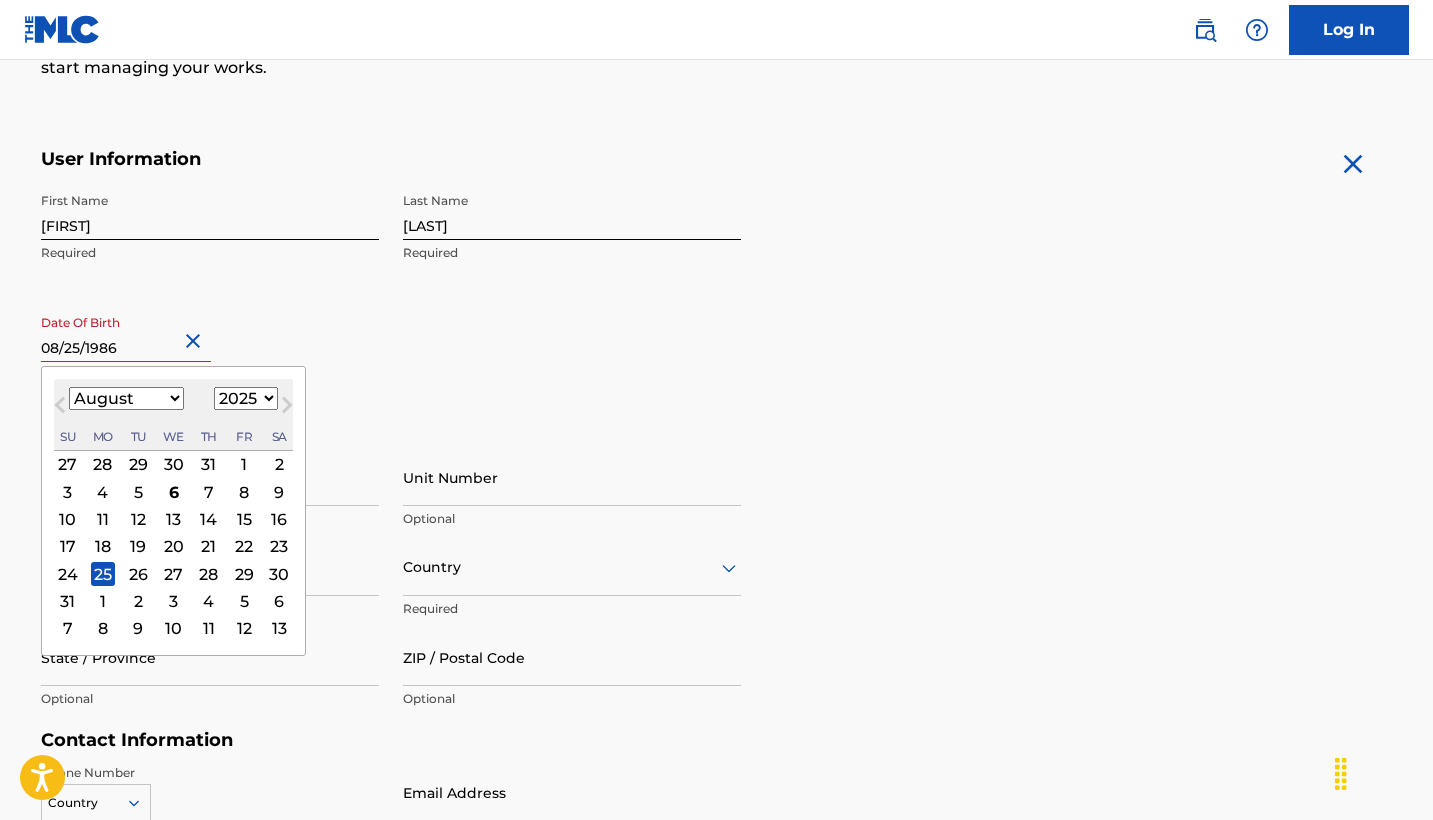 select on "1986" 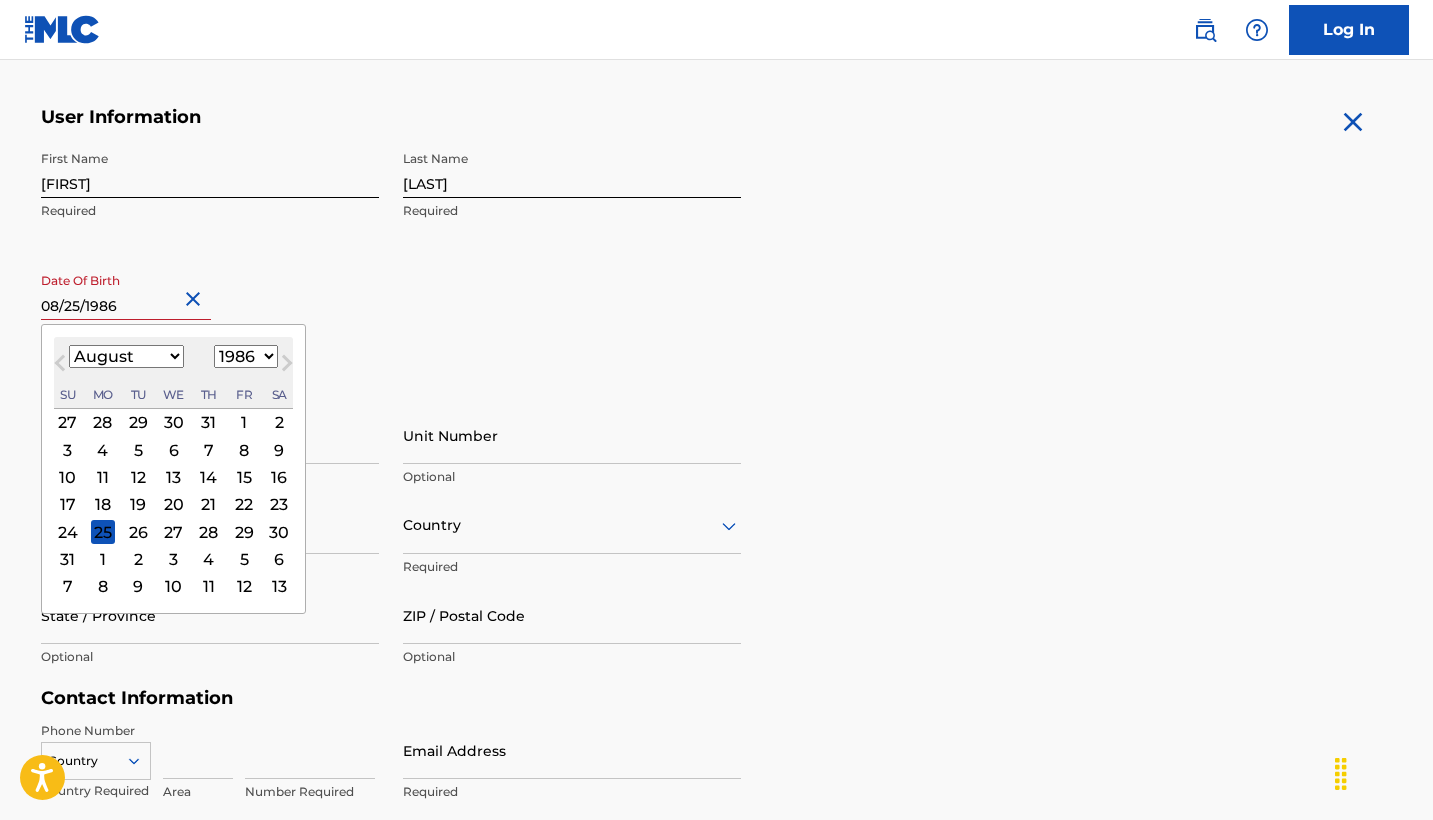 scroll, scrollTop: 376, scrollLeft: 0, axis: vertical 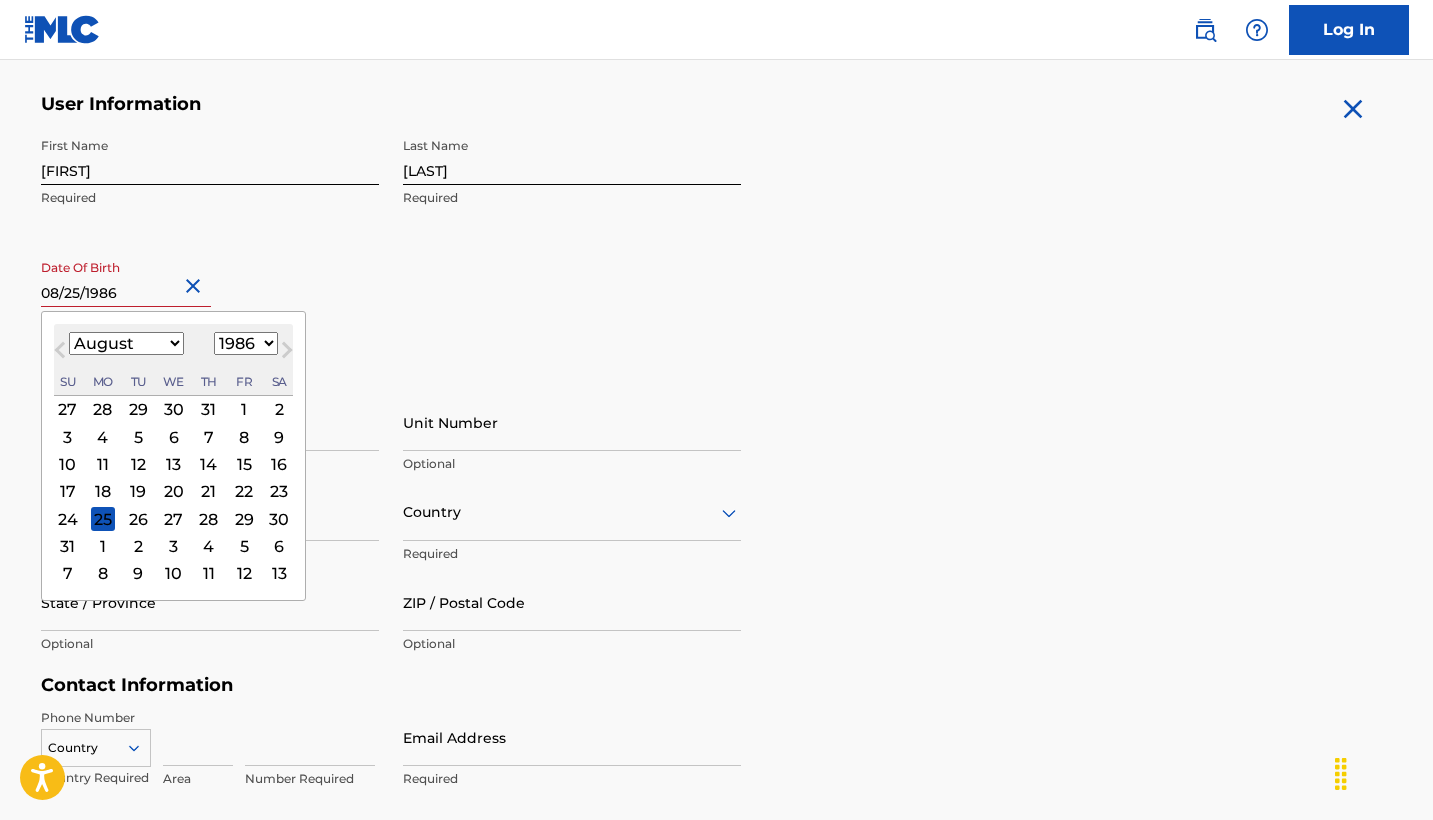 click on "First Name [FIRST] Required Last Name [LAST] Required Date Of Birth 08/25/1986 August 1986 Previous Month Next Month August 1986 January February March April May June July August September October November December 1899 1900 1901 1902 1903 1904 1905 1906 1907 1908 1909 1910 1911 1912 1913 1914 1915 1916 1917 1918 1919 1920 1921 1922 1923 1924 1925 1926 1927 1928 1929 1930 1931 1932 1933 1934 1935 1936 1937 1938 1939 1940 1941 1942 1943 1944 1945 1946 1947 1948 1949 1950 1951 1952 1953 1954 1955 1956 1957 1958 1959 1960 1961 1962 1963 1964 1965 1966 1967 1968 1969 1970 1971 1972 1973 1974 1975 1976 1977 1978 1979 1980 1981 1982 1983 1984 1985 1986 1987 1988 1989 1990 1991 1992 1993 1994 1995 1996 1997 1998 1999 2000 2001 2002 2003 2004 2005 2006 2007 2008 2009 2010 2011 2012 2013 2014 2015 2016 2017 2018 2019 2020 2021 2022 2023 2024 2025 2026 2027 2028 2029 2030 2031 2032 2033 2034 2035 2036 2037 2038 2039 2040 2041 2042 2043 2044 2045 2046 2047 2048 2049 2050 2051 2052 2053 2054 2055 2056 2057 2058 2059 2060 Su" at bounding box center (391, 250) 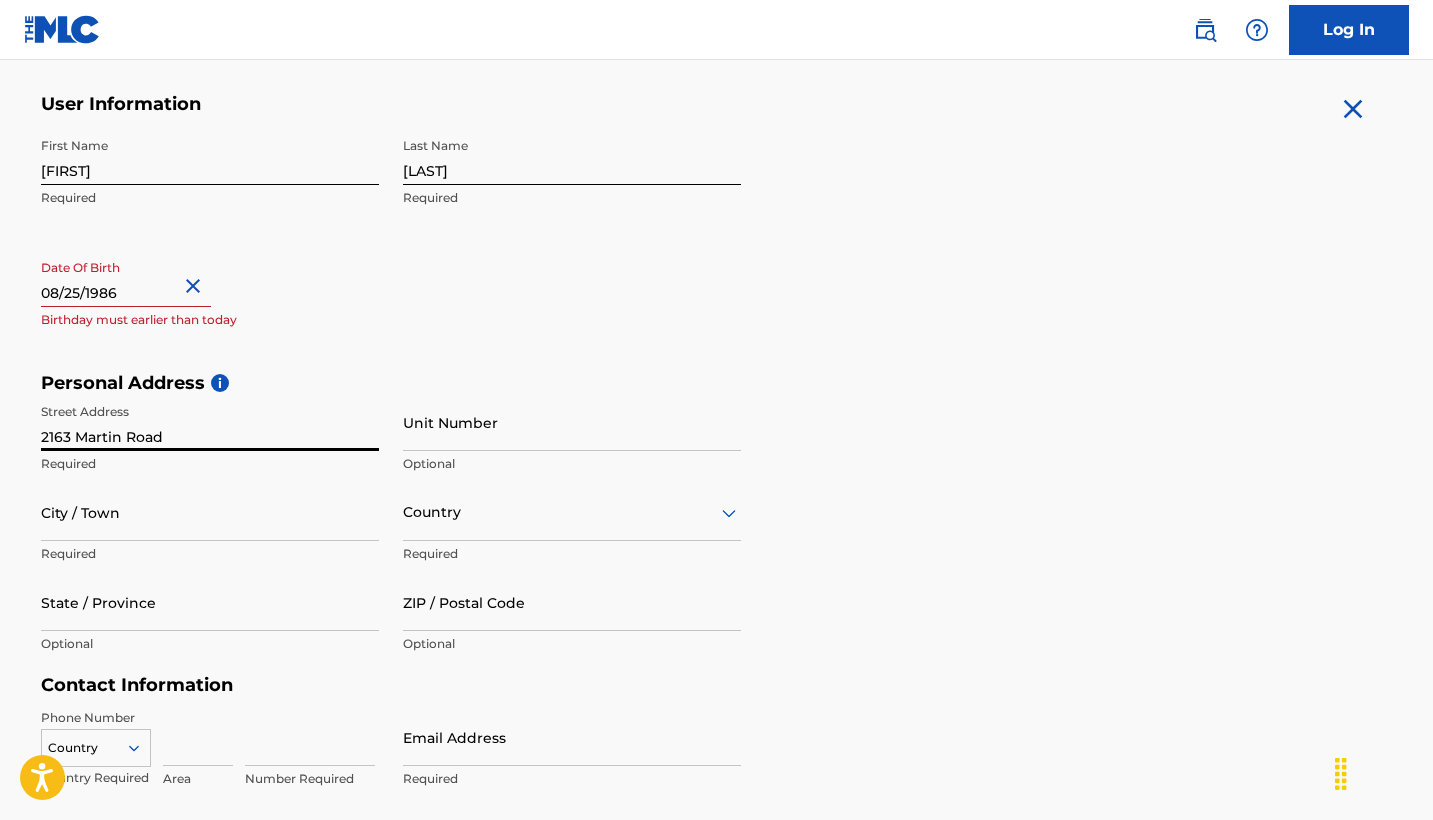 type on "2163 Martin Road" 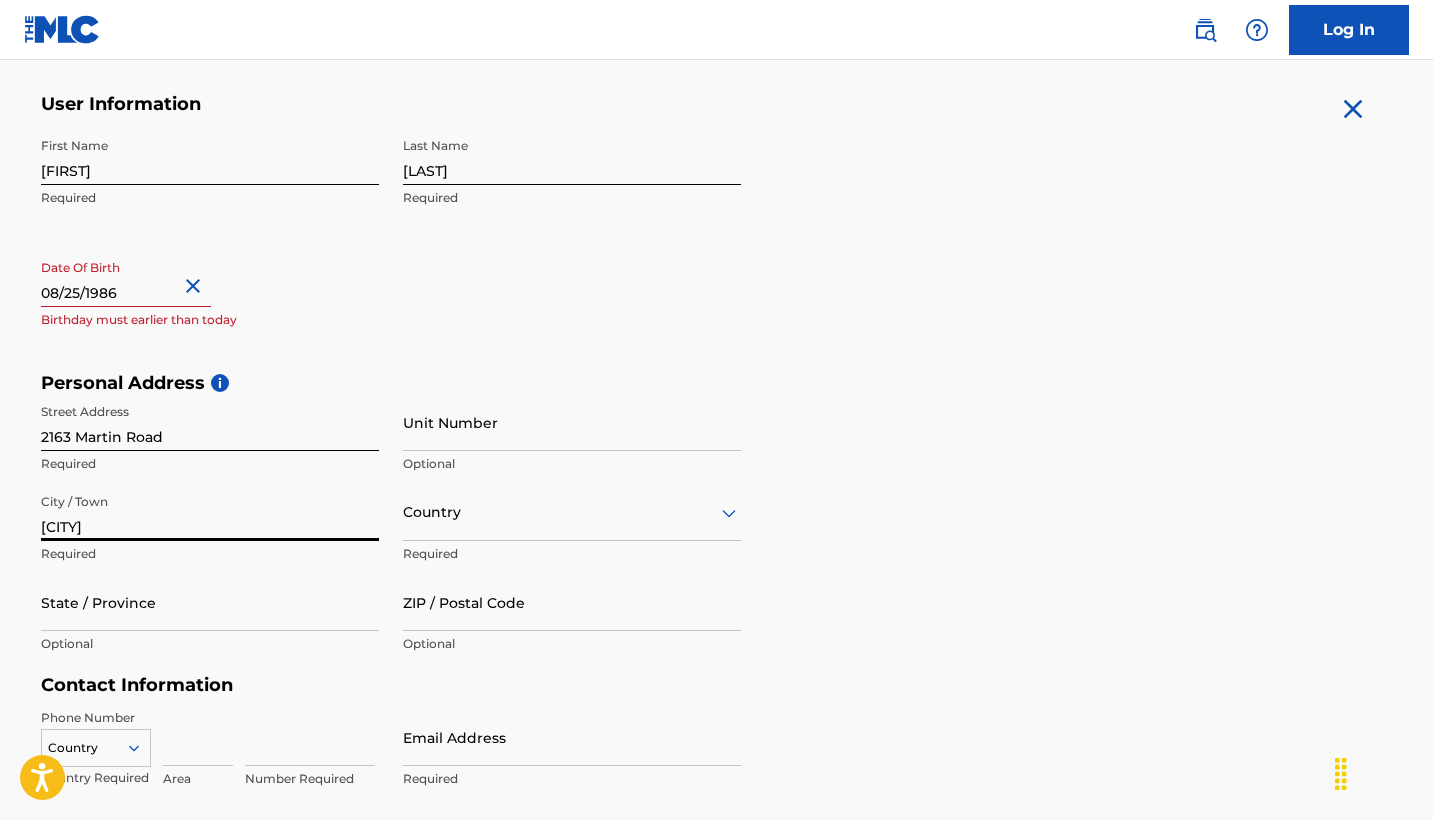 type on "[CITY]" 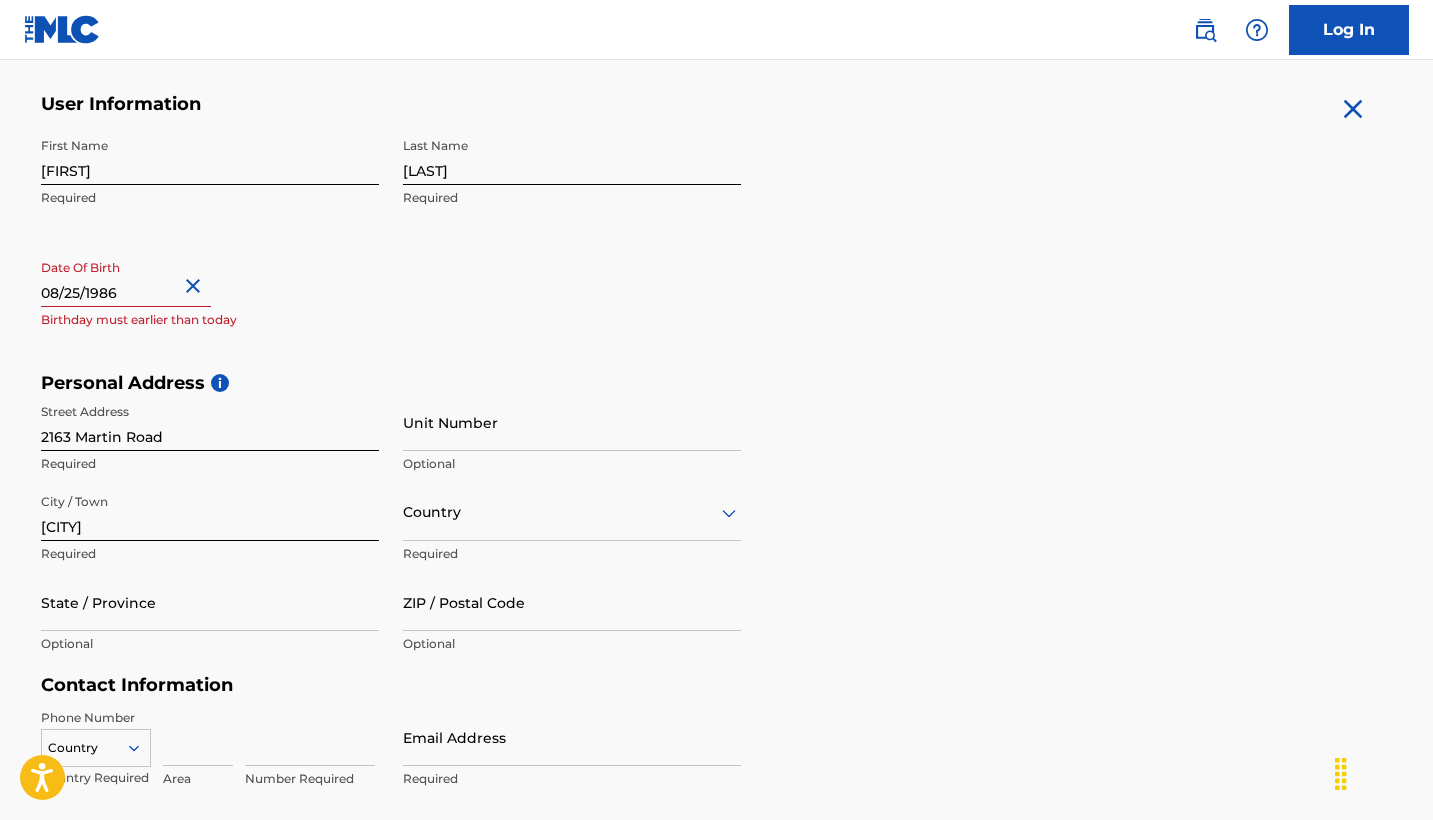 click on "option , selected. Select is focused ,type to refine list, press Down to open the menu,  Country" at bounding box center (572, 512) 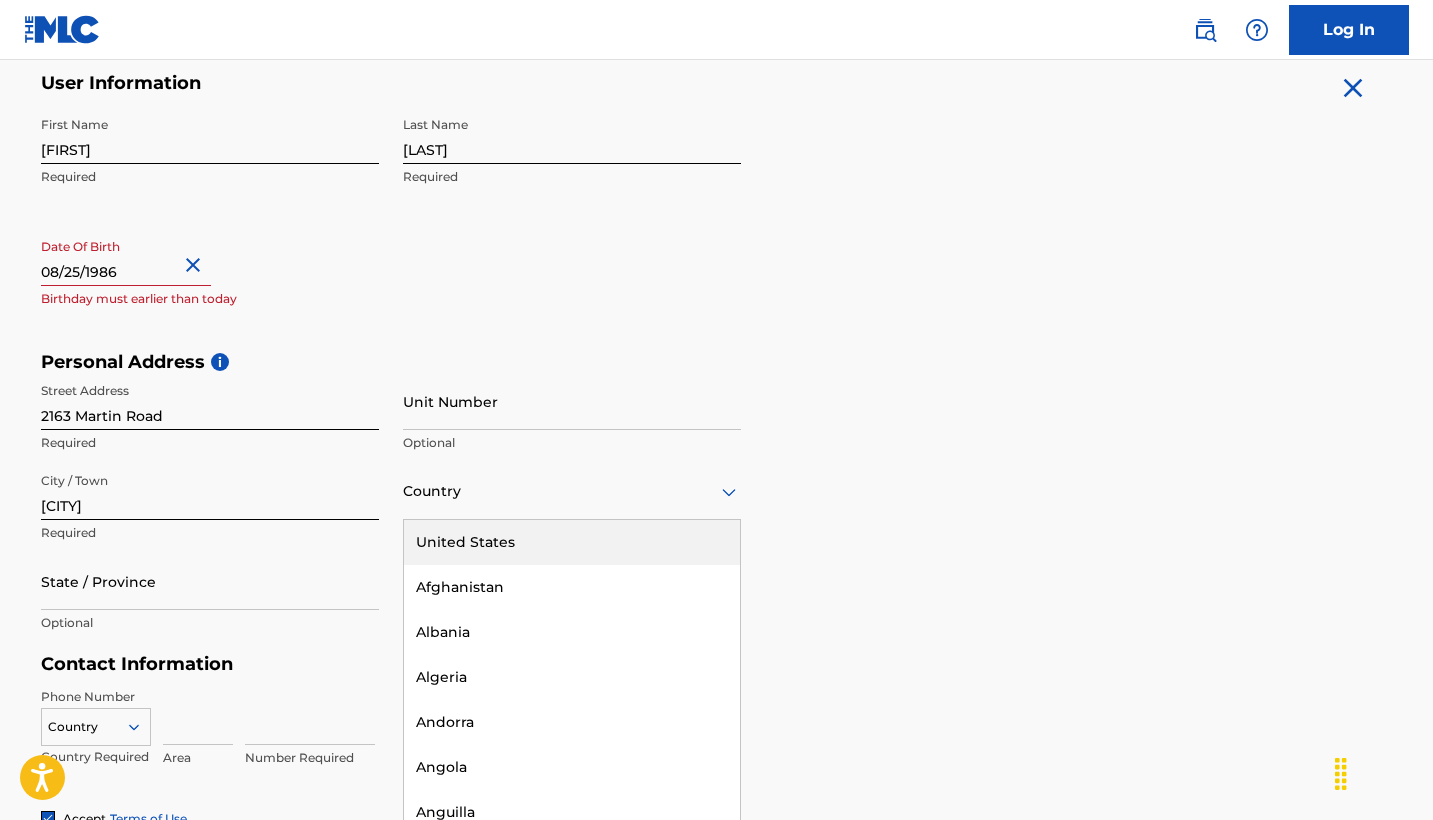 click on "United States" at bounding box center [572, 542] 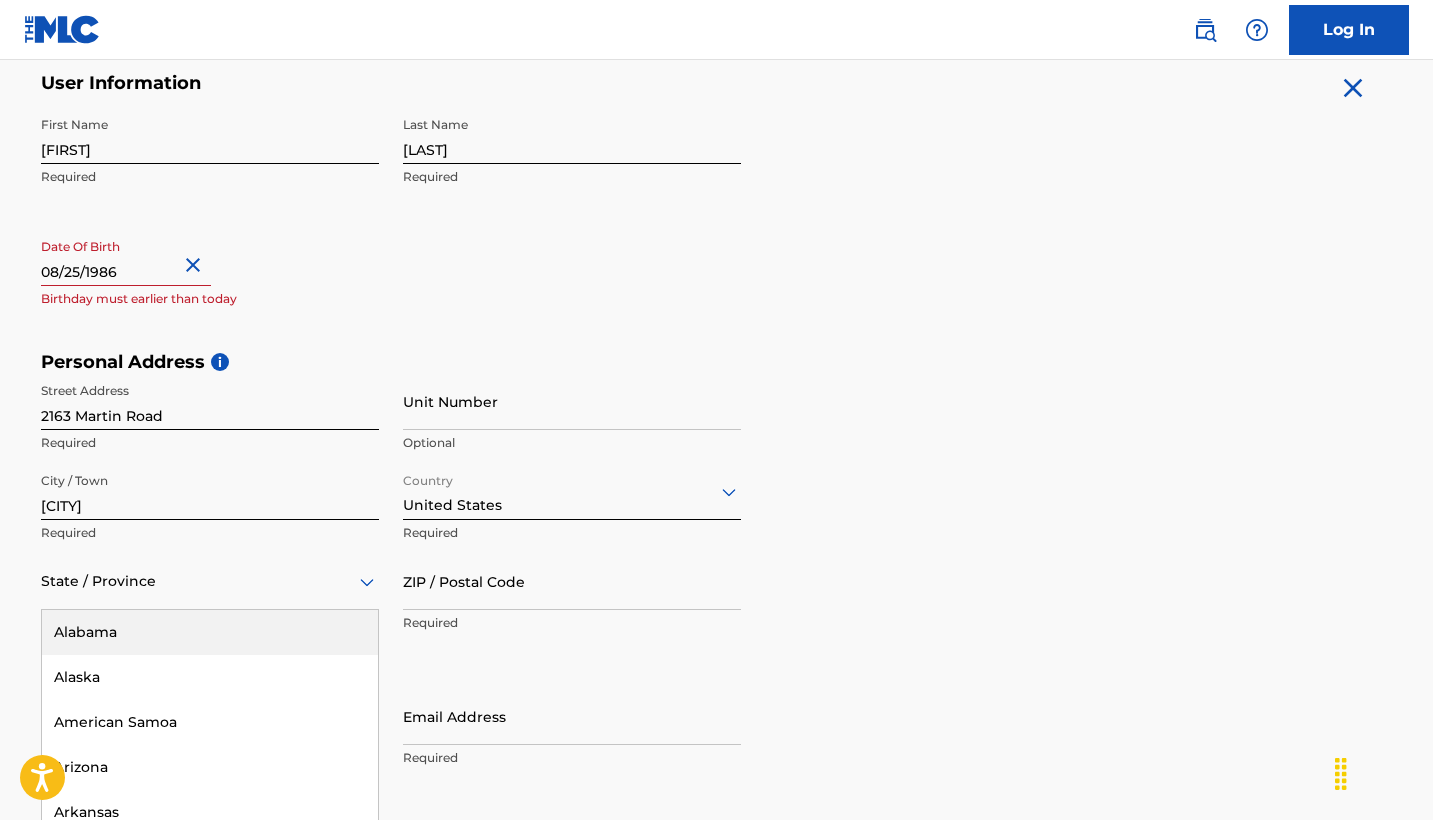 scroll, scrollTop: 487, scrollLeft: 0, axis: vertical 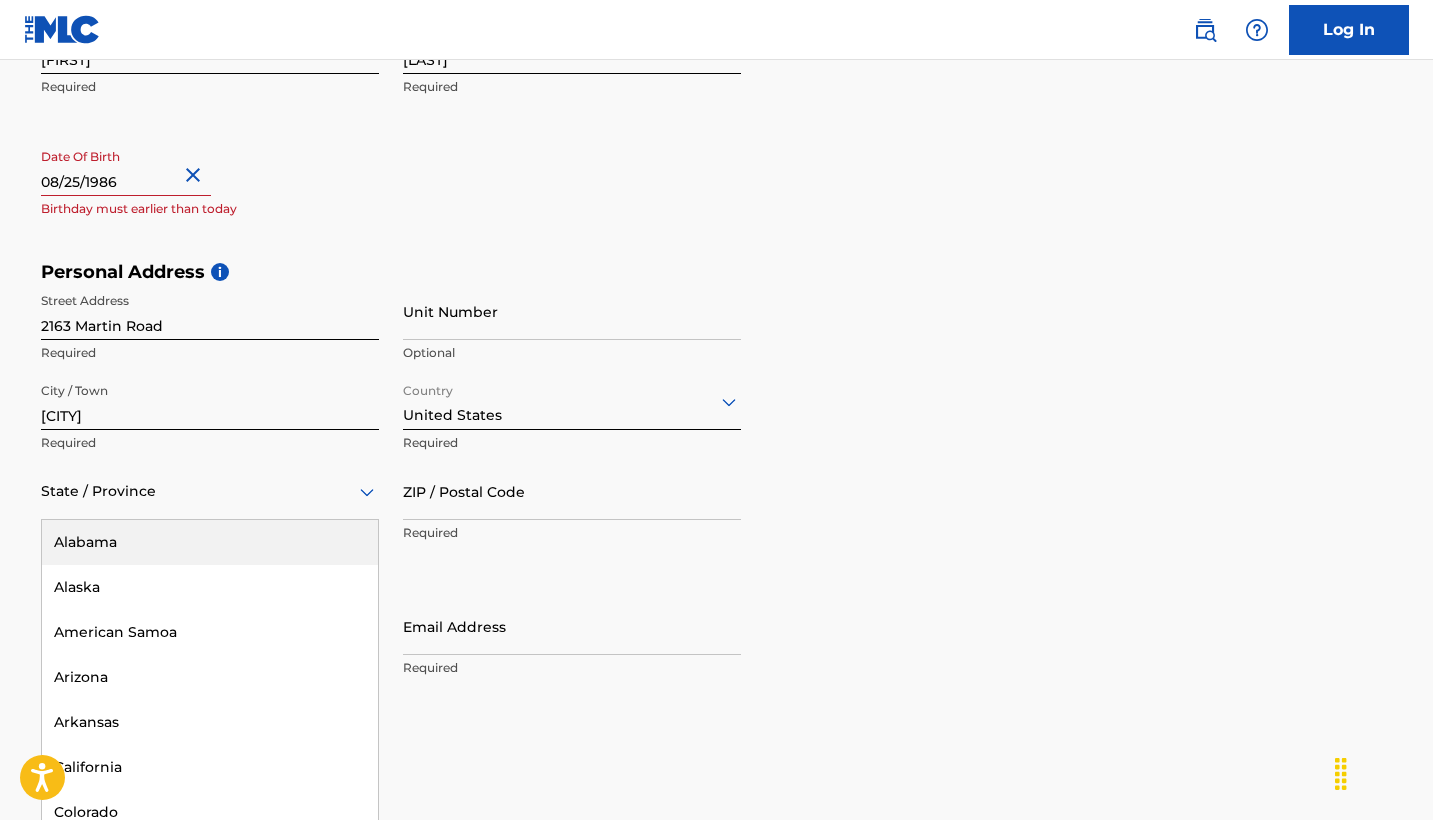 click on "Alabama, 1 of 57. 57 results available. Use Up and Down to choose options, press Enter to select the currently focused option, press Escape to exit the menu, press Tab to select the option and exit the menu. State / Province Alabama Alaska American Samoa Arizona Arkansas California Colorado Connecticut Delaware District of Columbia Florida Georgia Guam Hawaii Idaho Illinois Indiana Iowa Kansas Kentucky Louisiana Maine Maryland Massachusetts Michigan Minnesota Mississippi Missouri Montana Nebraska Nevada New Hampshire New Jersey New Mexico New York North Carolina North Dakota Northern Mariana Islands Ohio Oklahoma Oregon Pennsylvania Puerto Rico Puerto Rico Rhode Island South Carolina South Dakota Tennessee Texas Utah Vermont Virgin Islands, U.S. Virginia Washington West Virginia Wisconsin Wyoming" at bounding box center (210, 491) 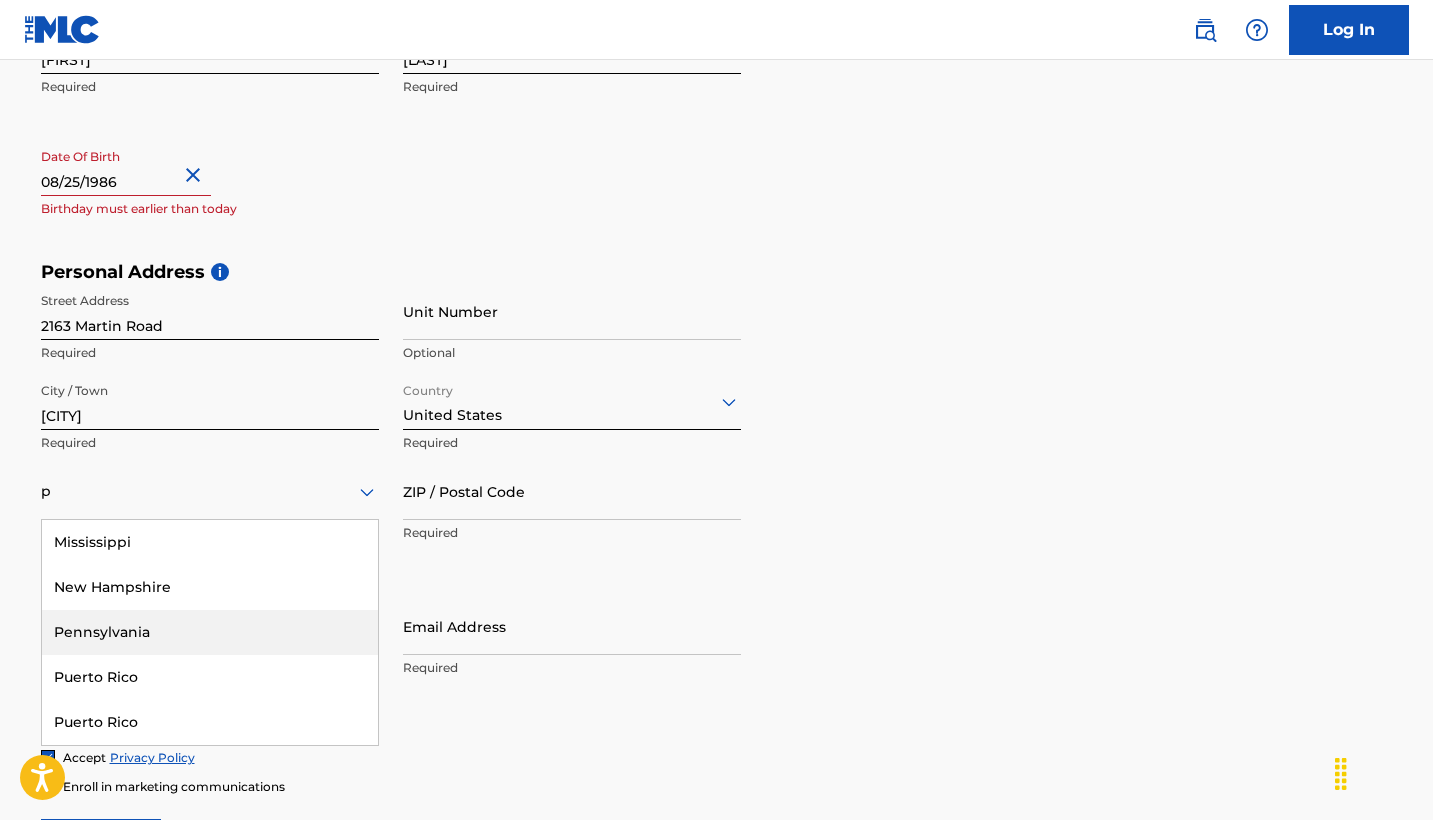 click on "Pennsylvania" at bounding box center [210, 632] 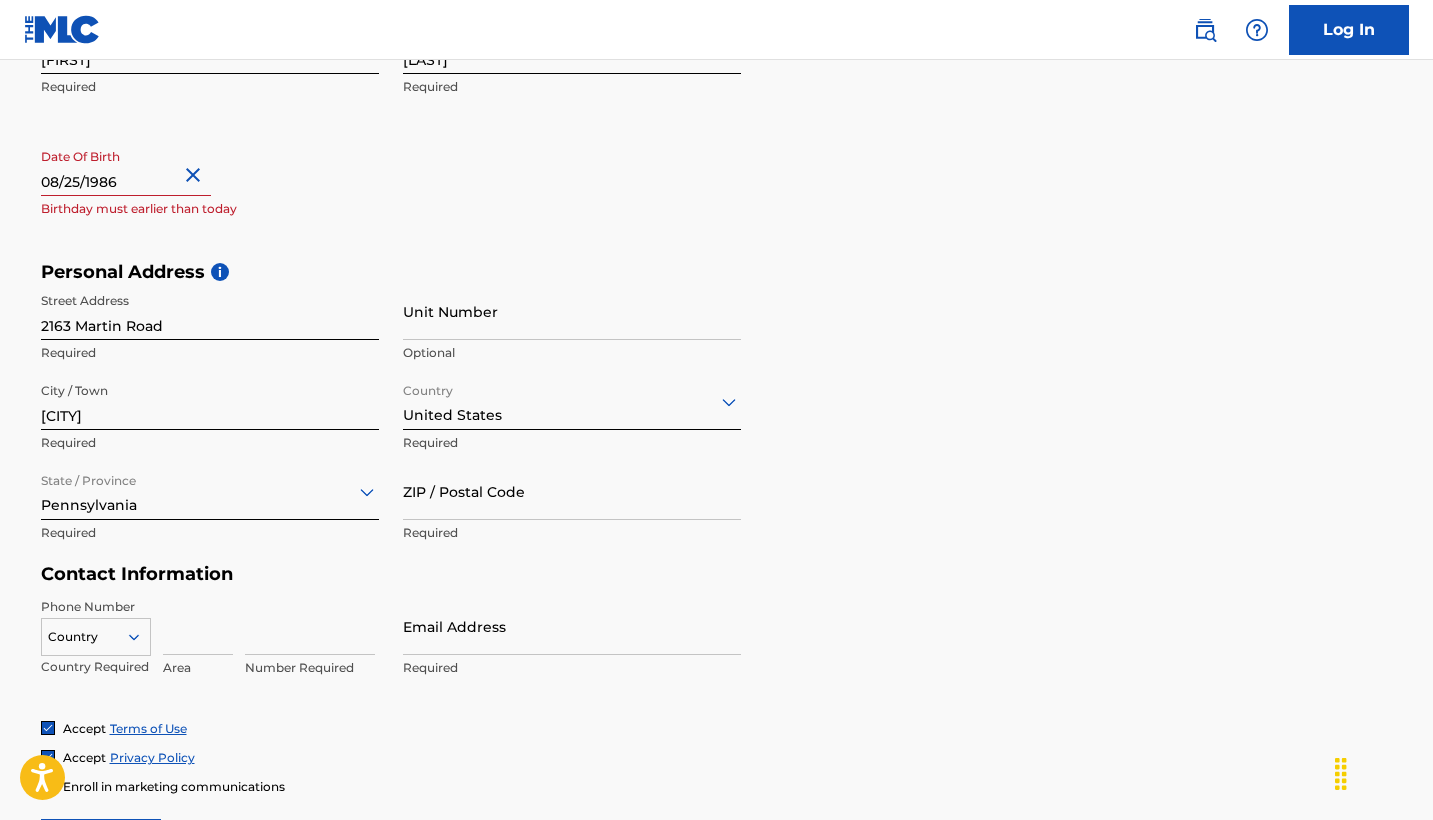 scroll, scrollTop: 540, scrollLeft: 0, axis: vertical 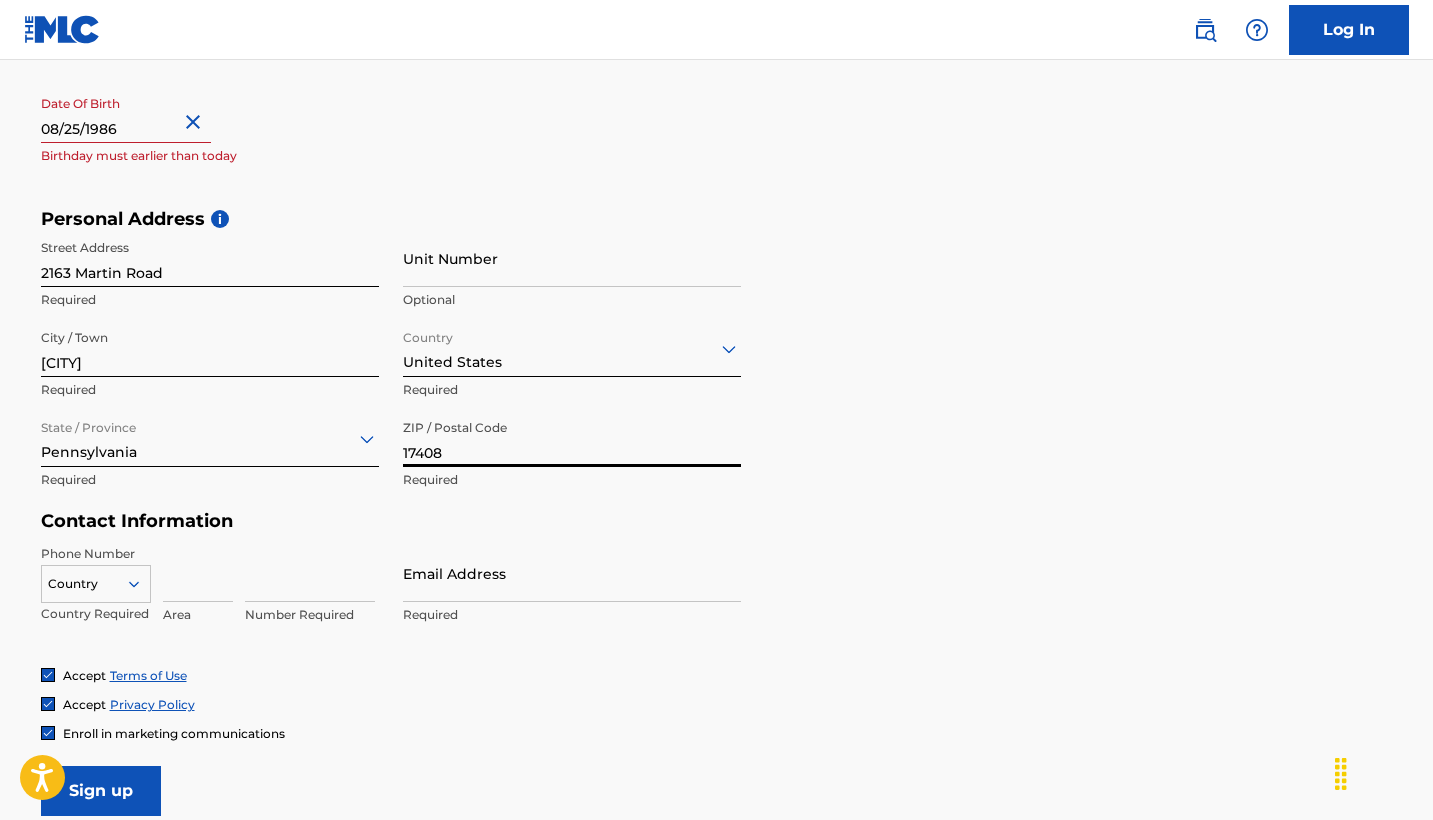 type on "17408" 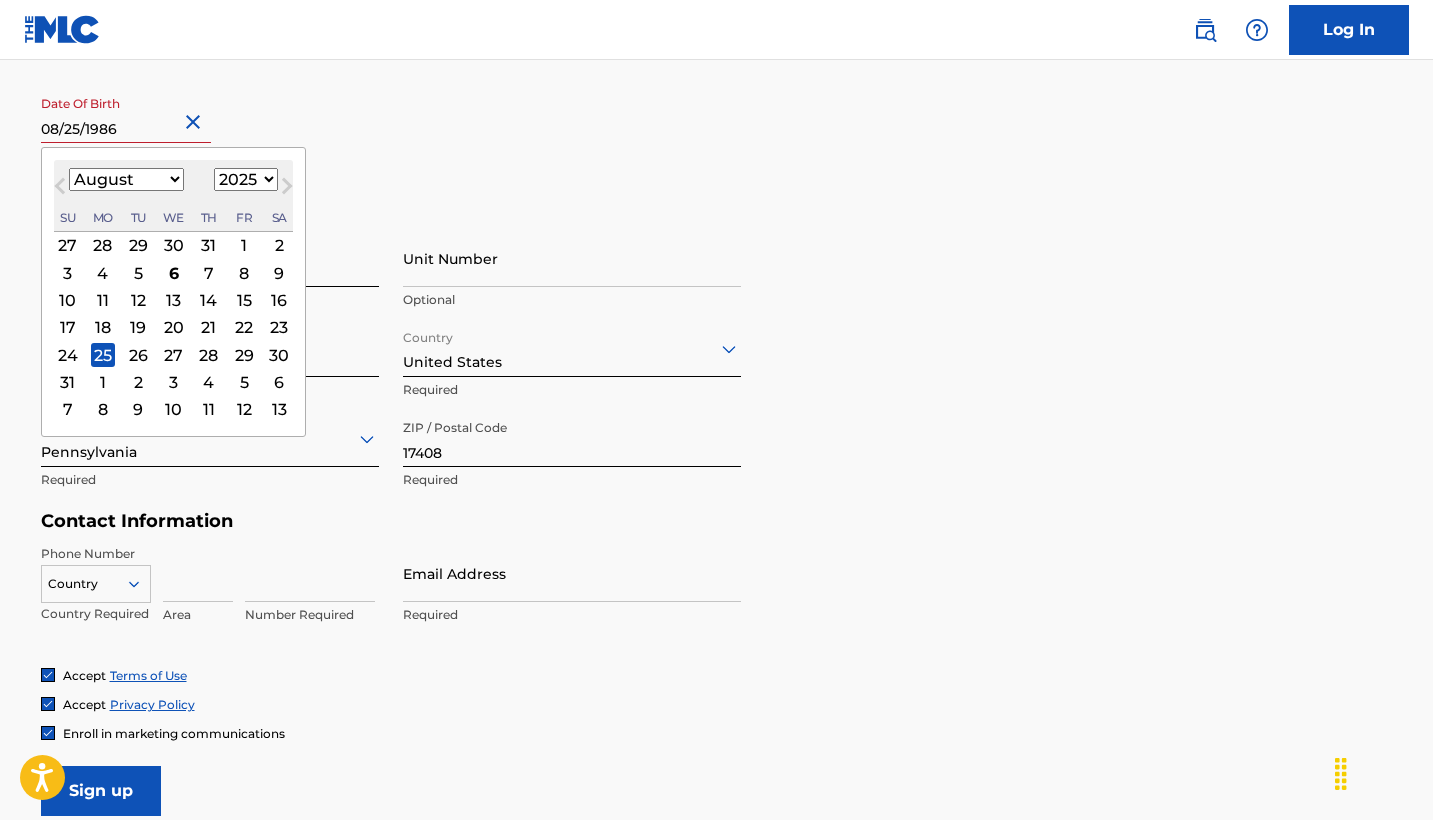 click on "08/25/1986" at bounding box center (126, 114) 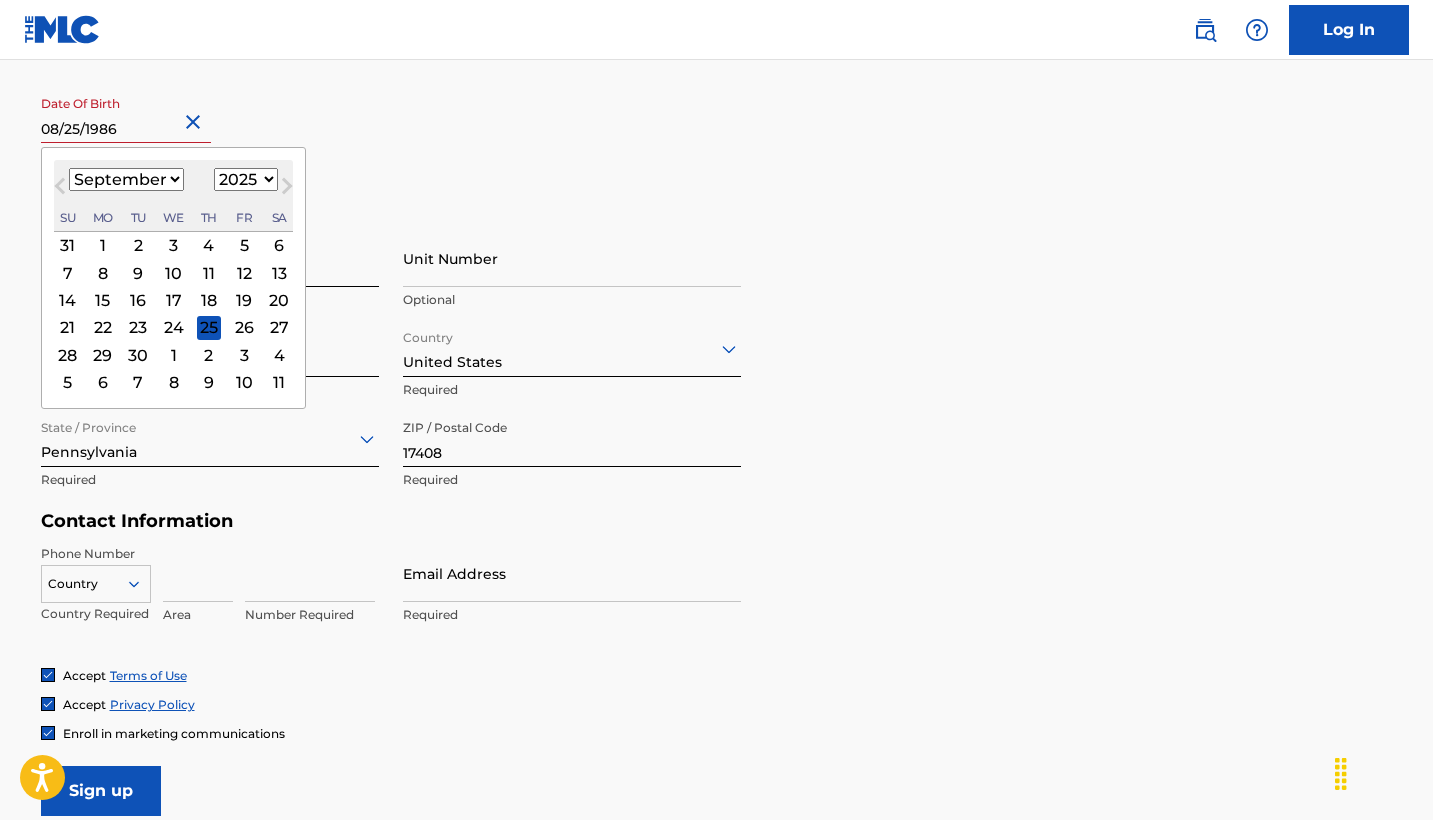 click on "Previous Month" at bounding box center (62, 189) 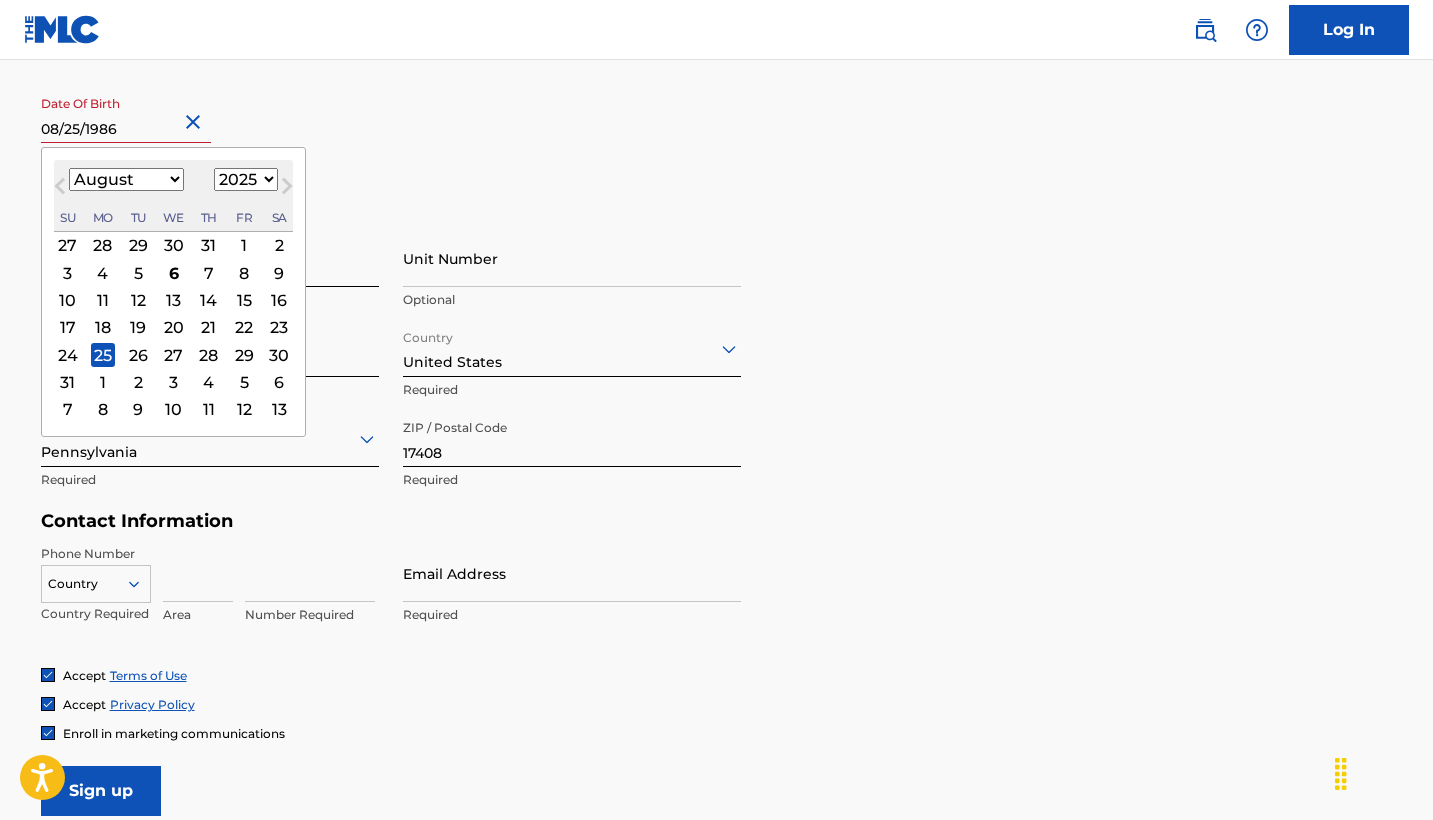 select on "1986" 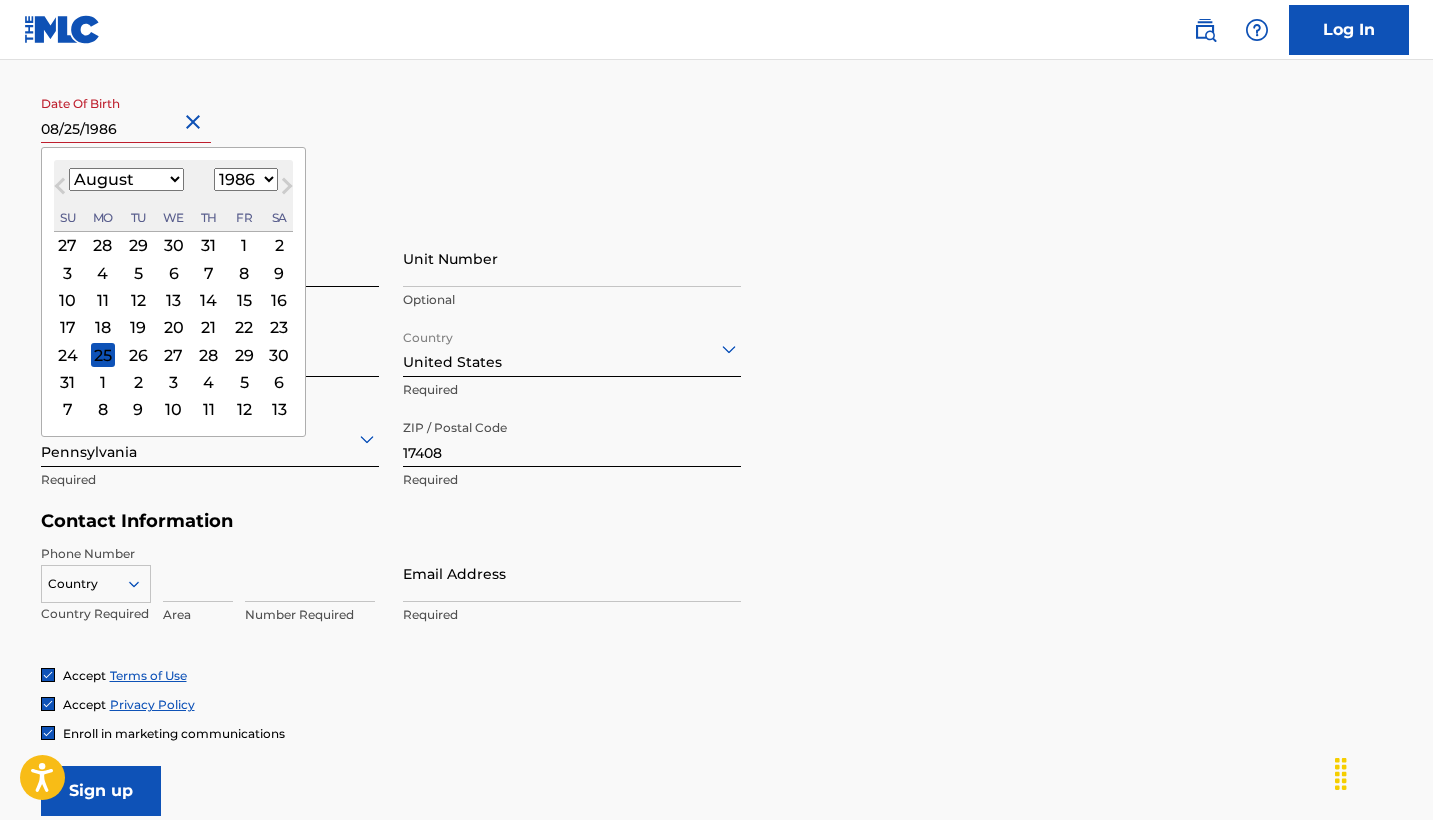 click on "First Name [FIRST] Required Last Name [LAST] Required Date Of Birth 08/25/1986 August 1986 Previous Month Next Month August 1986 January February March April May June July August September October November December 1899 1900 1901 1902 1903 1904 1905 1906 1907 1908 1909 1910 1911 1912 1913 1914 1915 1916 1917 1918 1919 1920 1921 1922 1923 1924 1925 1926 1927 1928 1929 1930 1931 1932 1933 1934 1935 1936 1937 1938 1939 1940 1941 1942 1943 1944 1945 1946 1947 1948 1949 1950 1951 1952 1953 1954 1955 1956 1957 1958 1959 1960 1961 1962 1963 1964 1965 1966 1967 1968 1969 1970 1971 1972 1973 1974 1975 1976 1977 1978 1979 1980 1981 1982 1983 1984 1985 1986 1987 1988 1989 1990 1991 1992 1993 1994 1995 1996 1997 1998 1999 2000 2001 2002 2003 2004 2005 2006 2007 2008 2009 2010 2011 2012 2013 2014 2015 2016 2017 2018 2019 2020 2021 2022 2023 2024 2025 2026 2027 2028 2029 2030 2031 2032 2033 2034 2035 2036 2037 2038 2039 2040 2041 2042 2043 2044 2045 2046 2047 2048 2049 2050 2051 2052 2053 2054 2055 2056 2057 2058 2059 2060 Su" at bounding box center [391, 86] 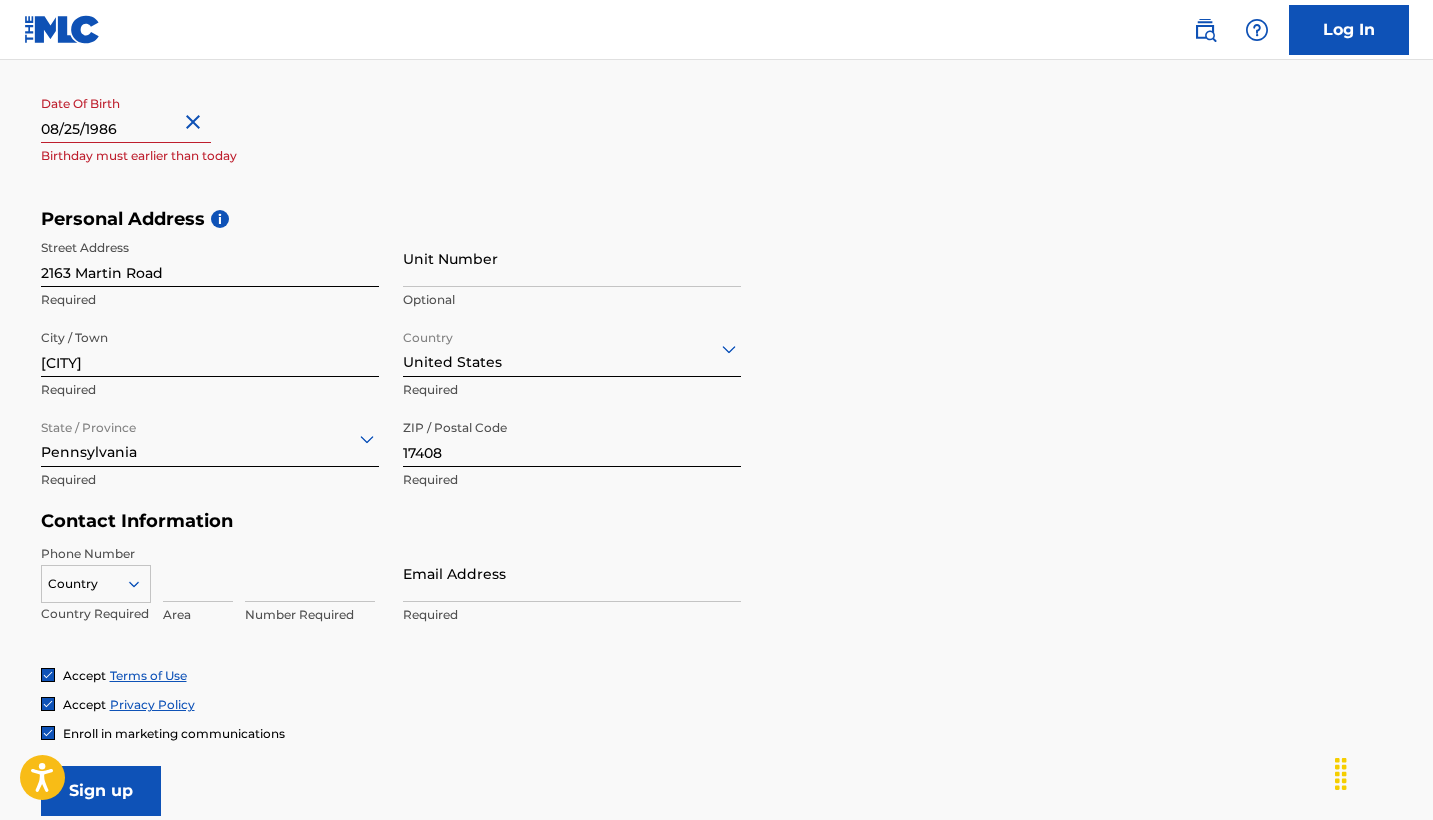select on "7" 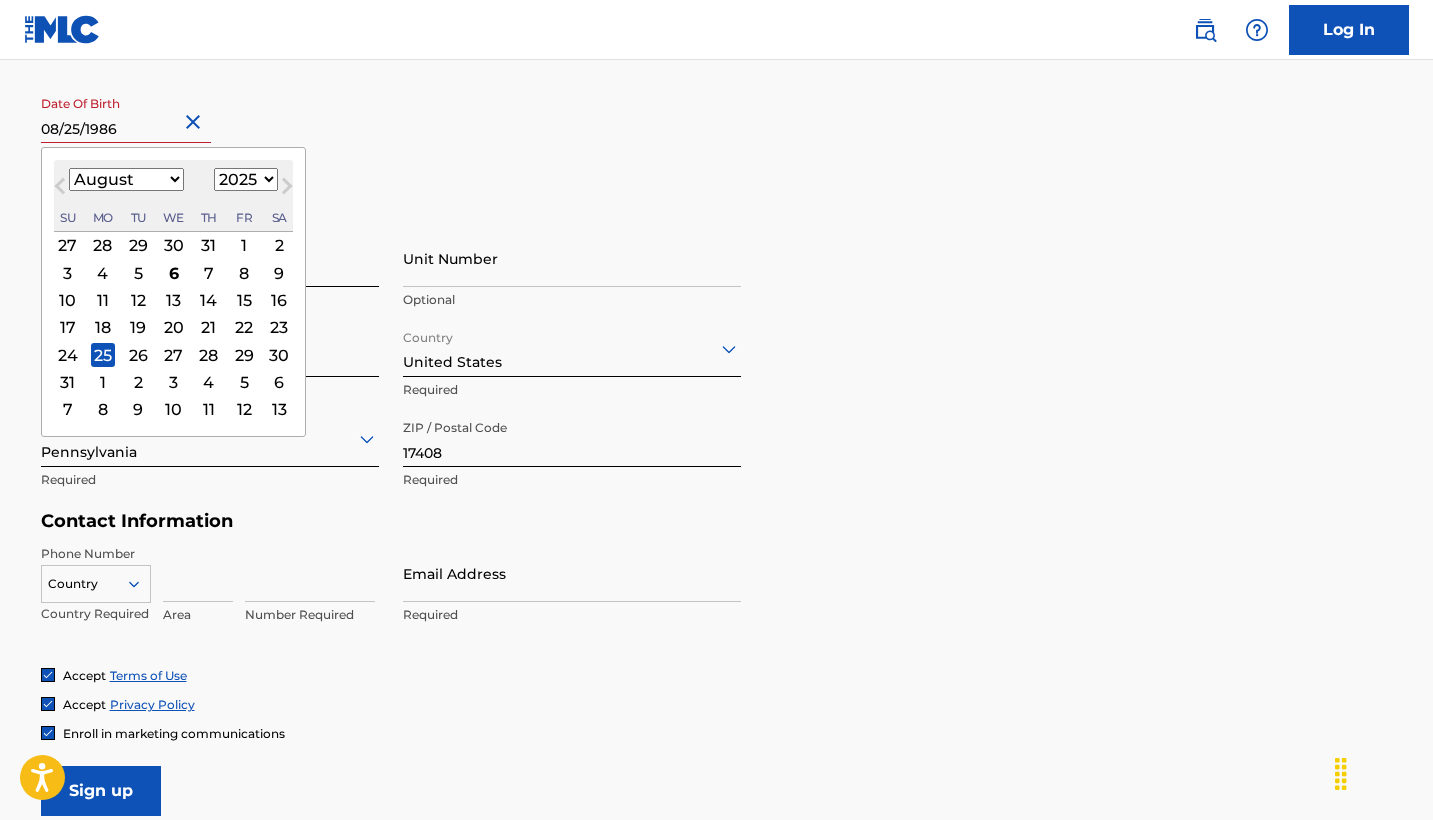 click on "08/25/1986" at bounding box center [126, 114] 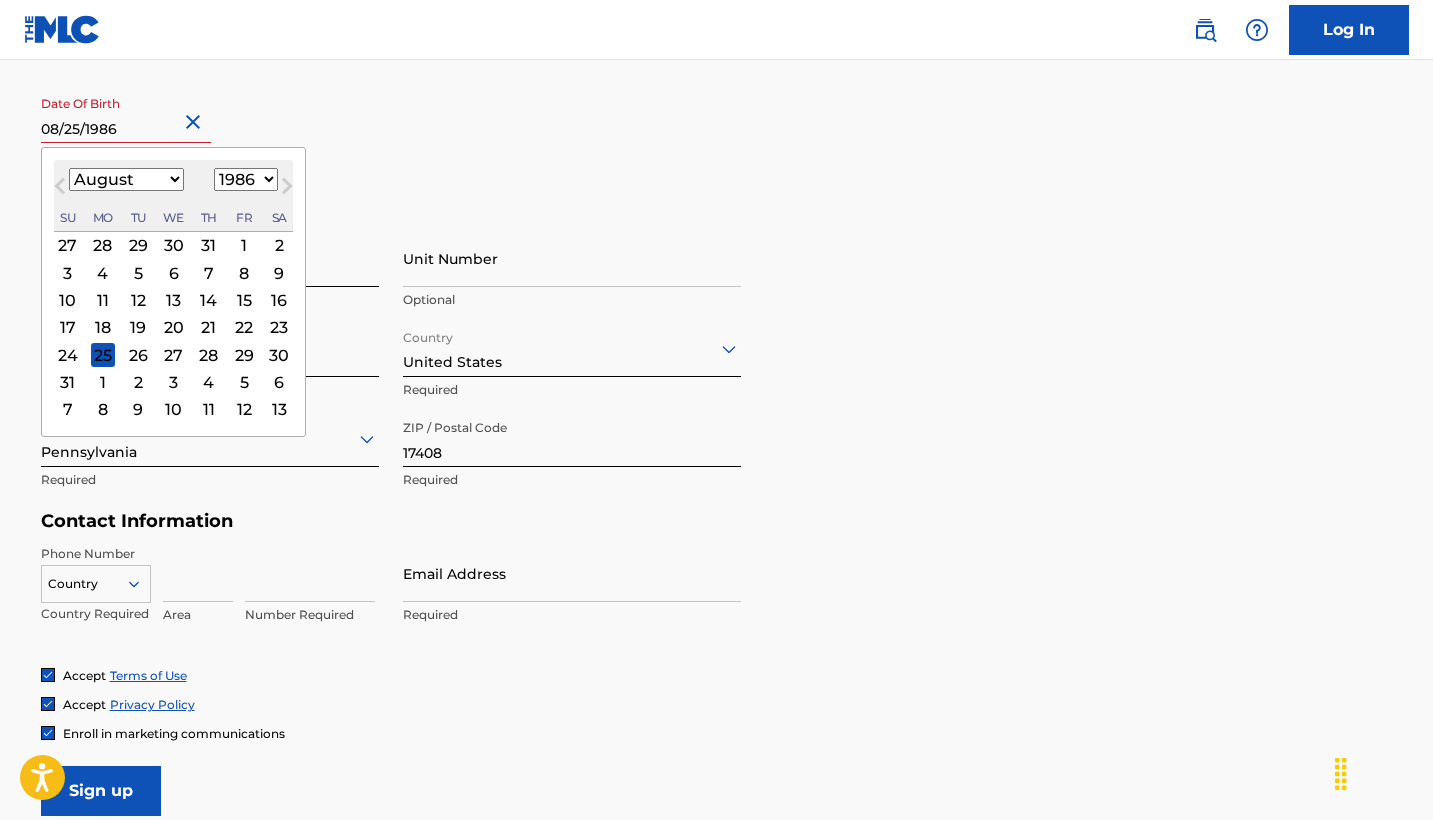 click on "25" at bounding box center (102, 355) 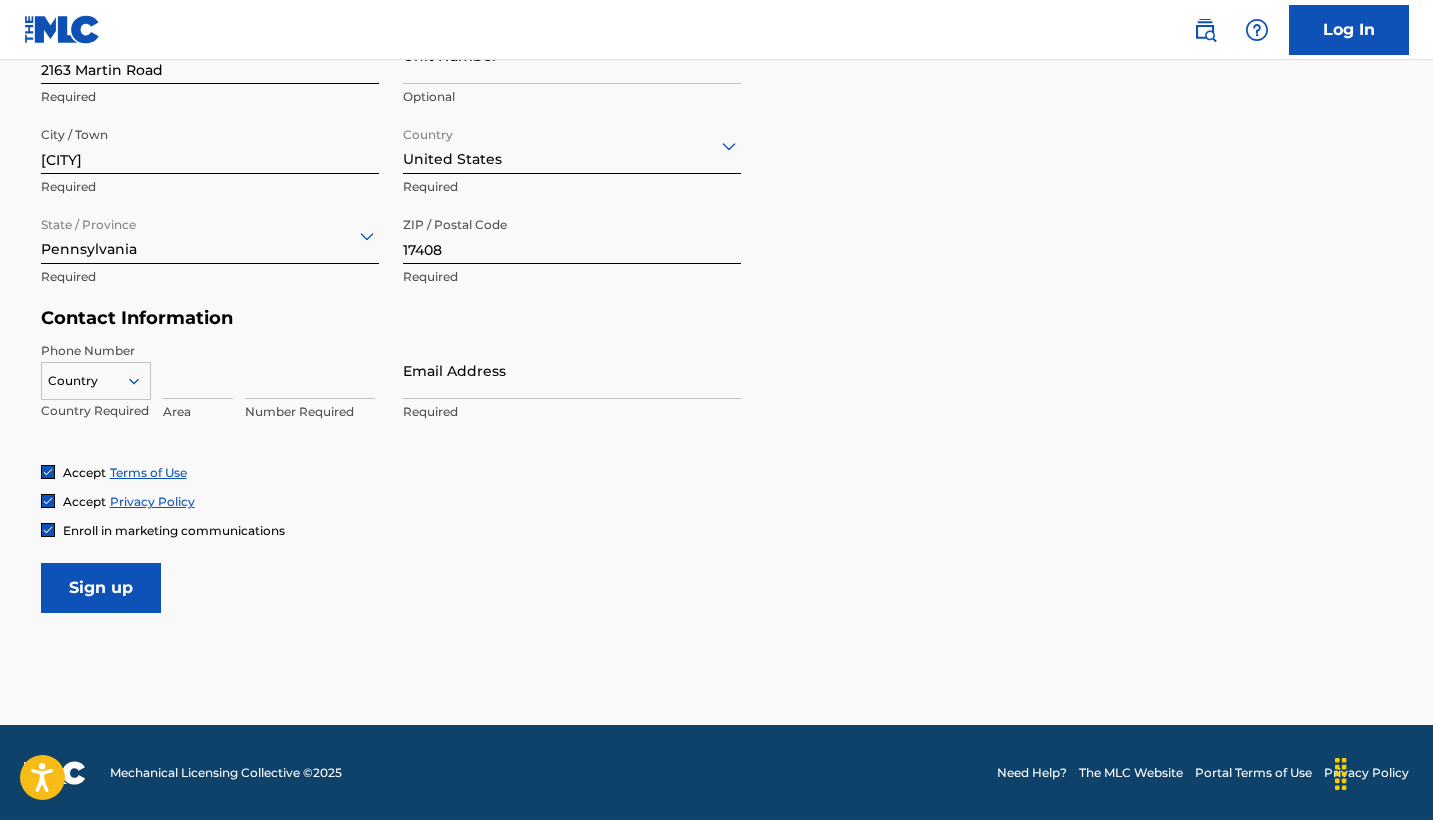 scroll, scrollTop: 742, scrollLeft: 0, axis: vertical 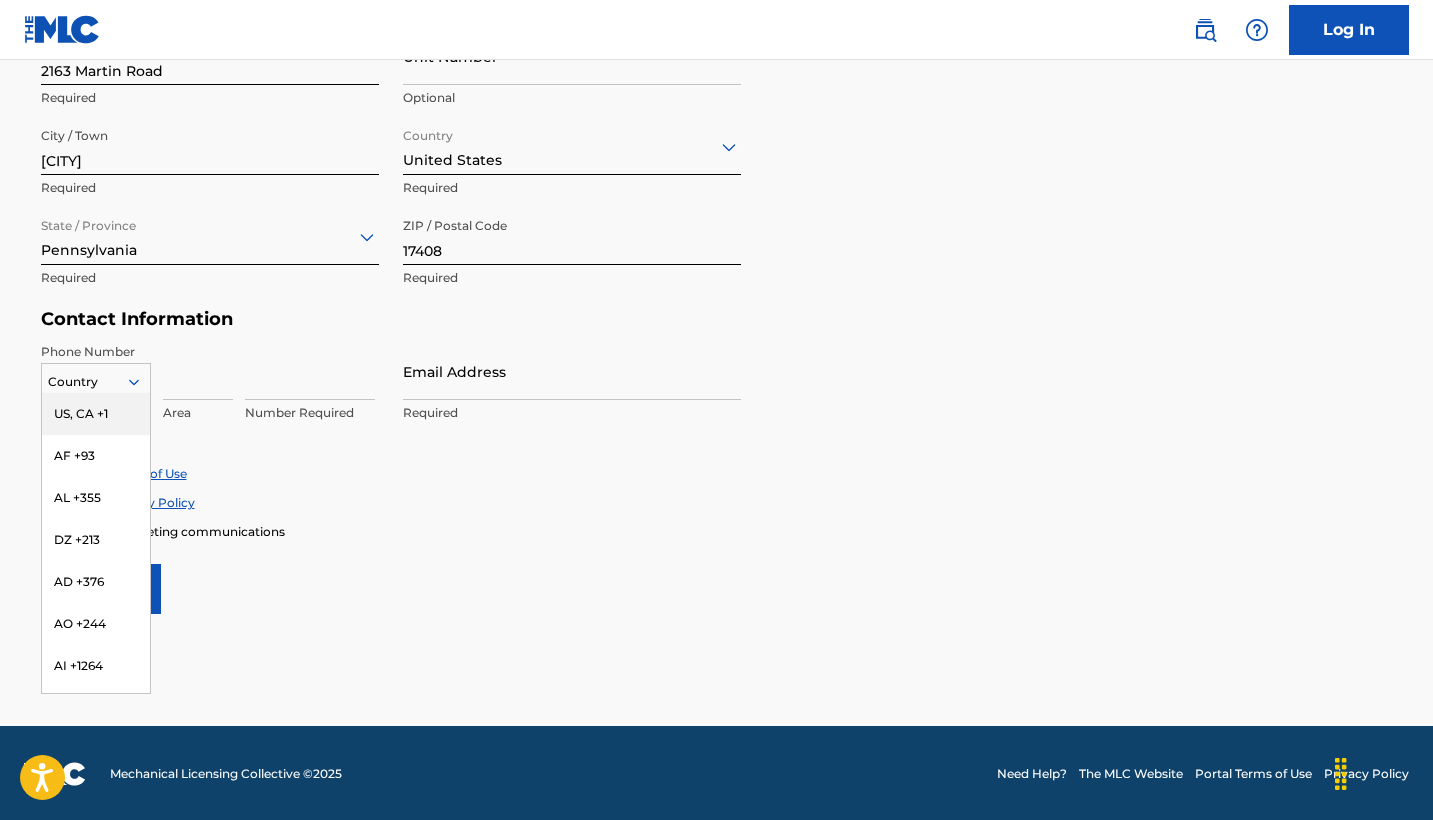 click 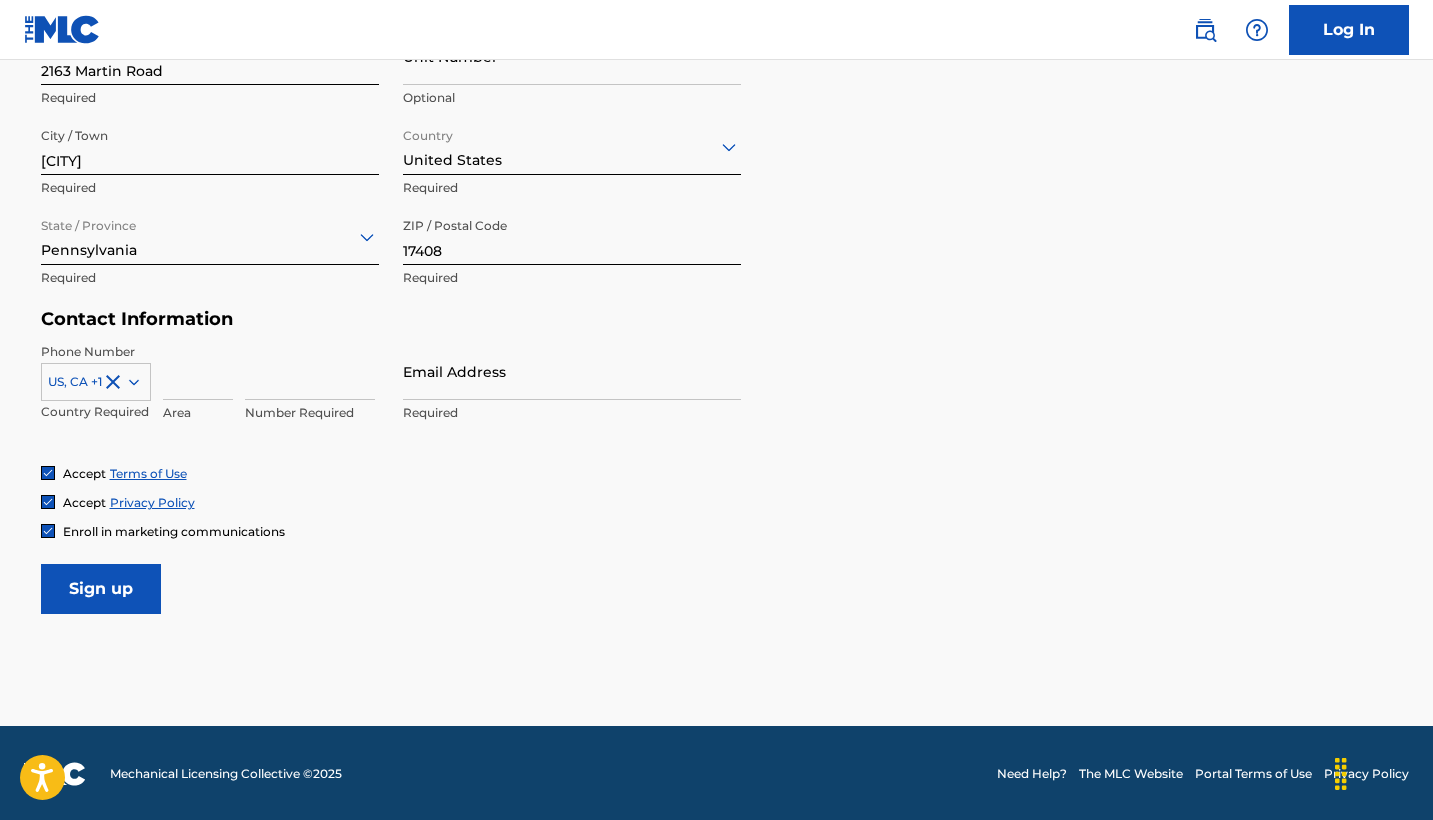 click at bounding box center (198, 371) 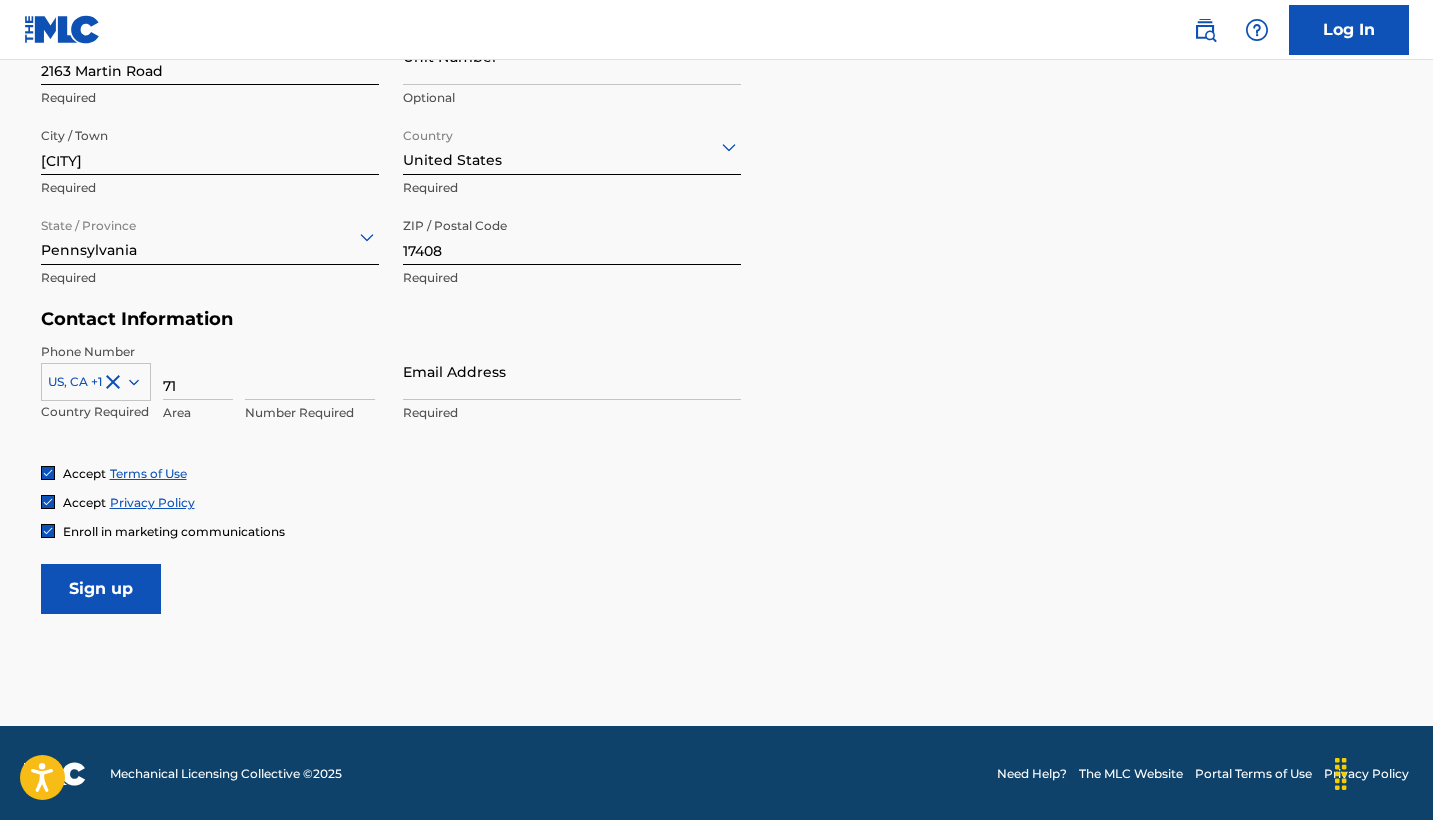 type on "717" 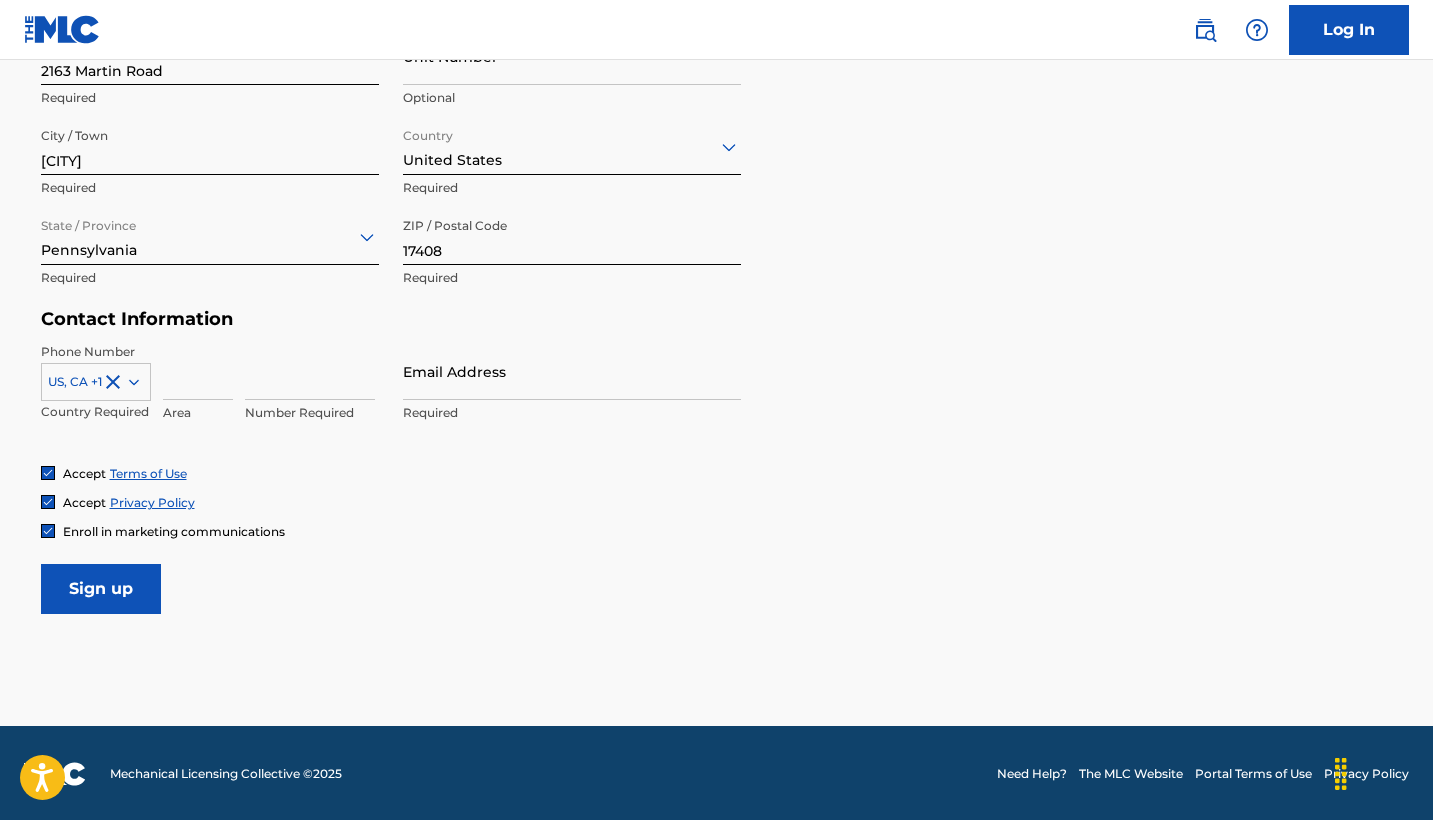 type on "[PHONE]" 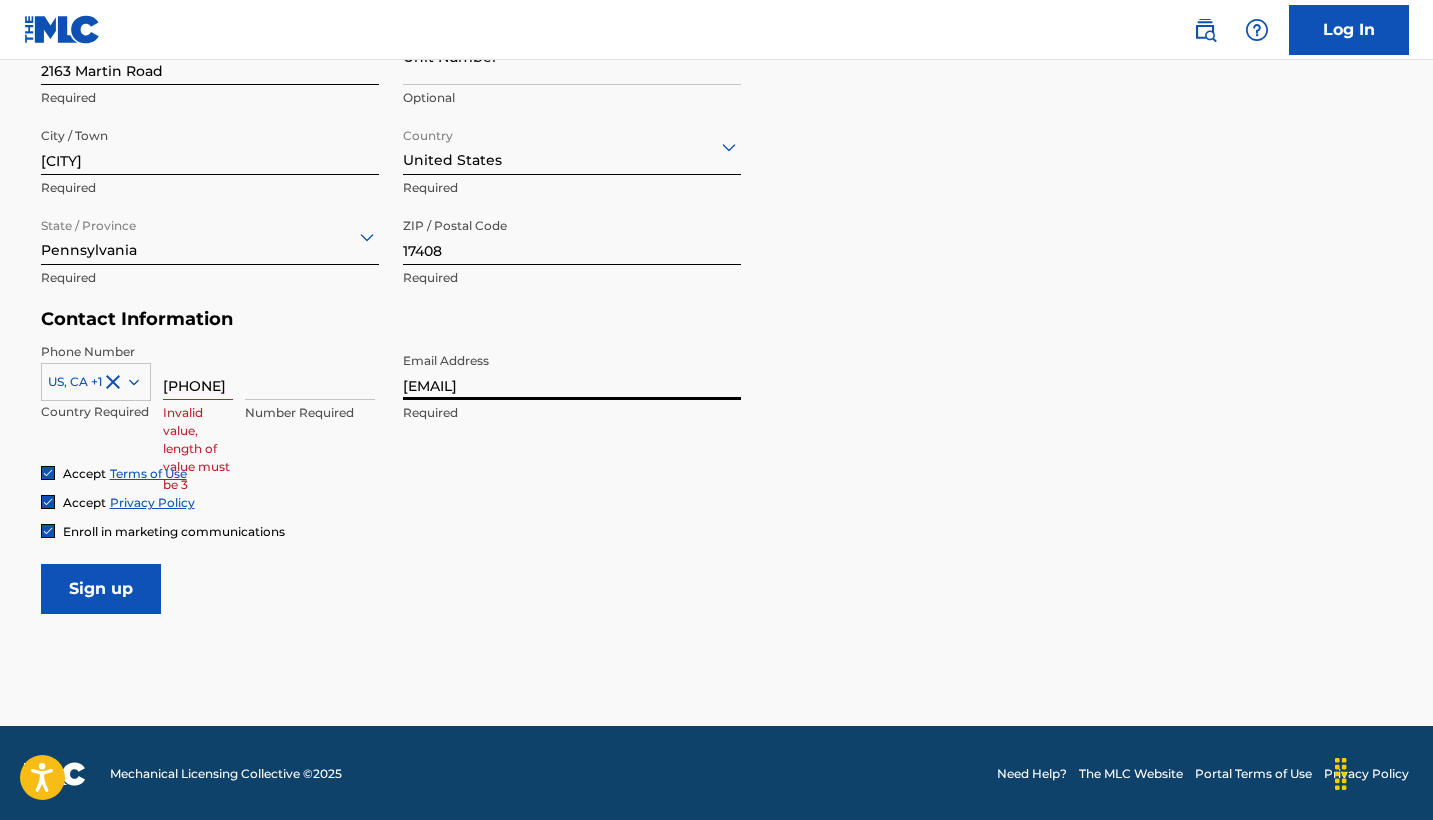type on "[EMAIL]" 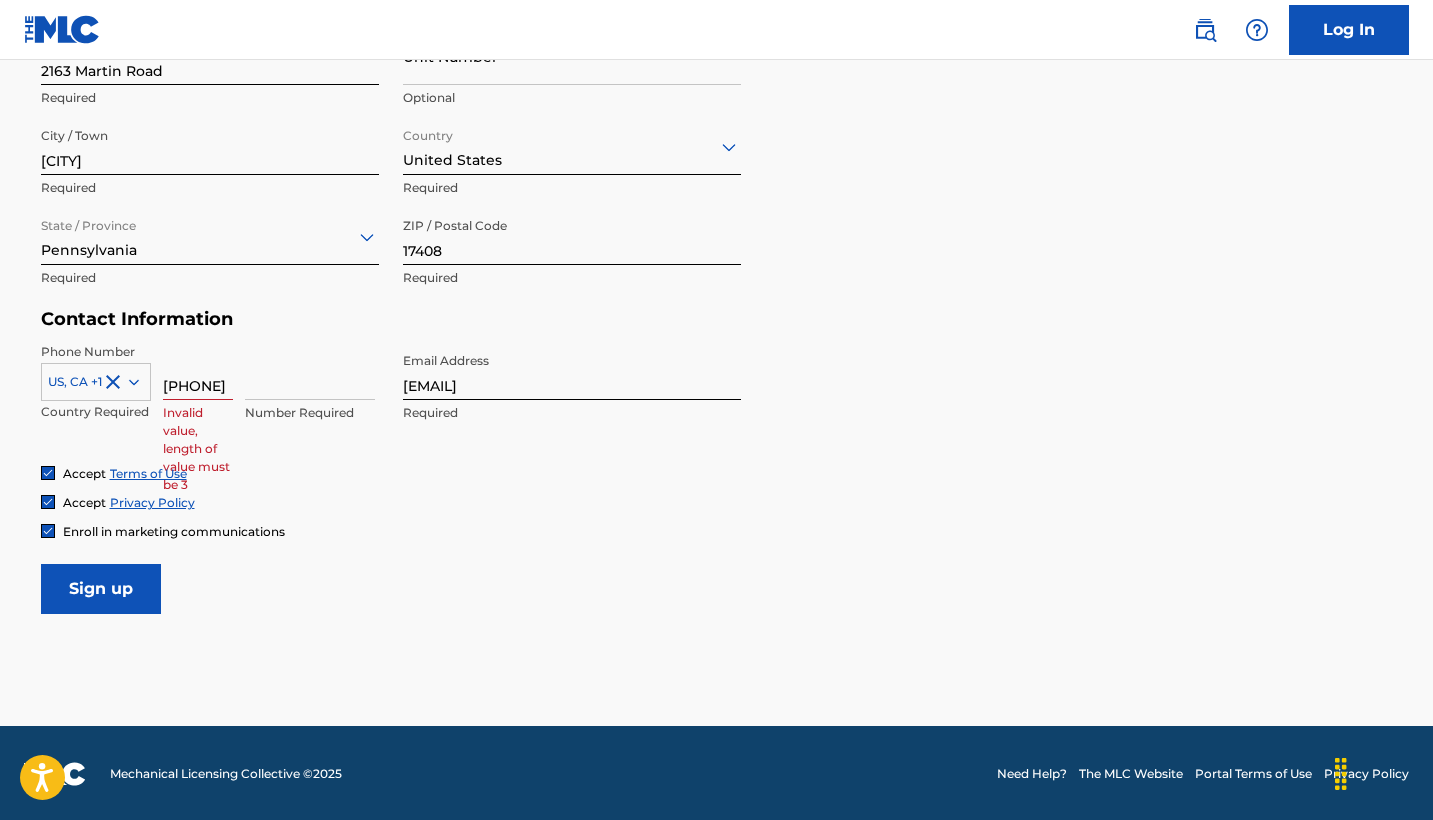 click on "Accept Privacy Policy" at bounding box center [717, 502] 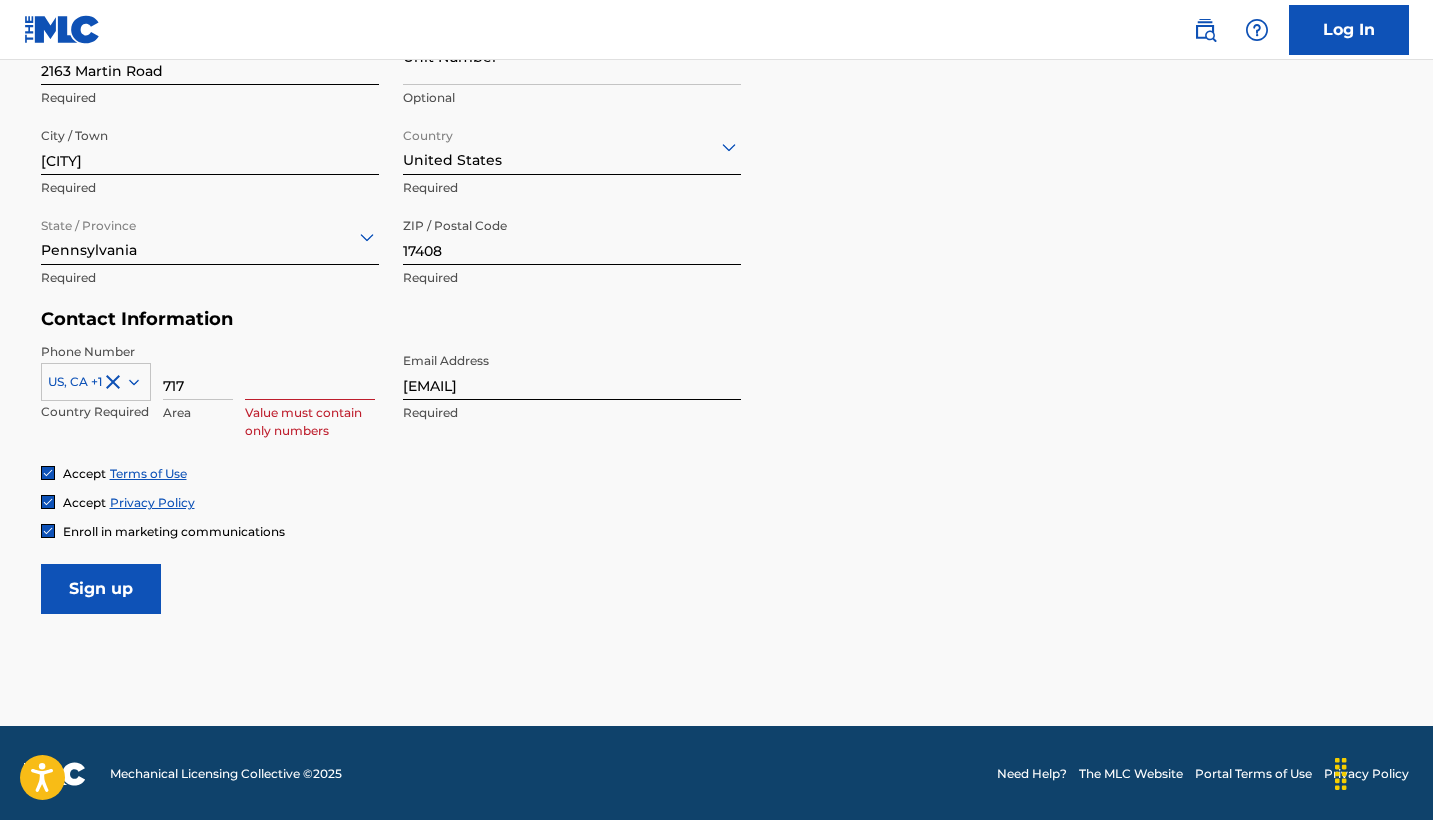 type on "717" 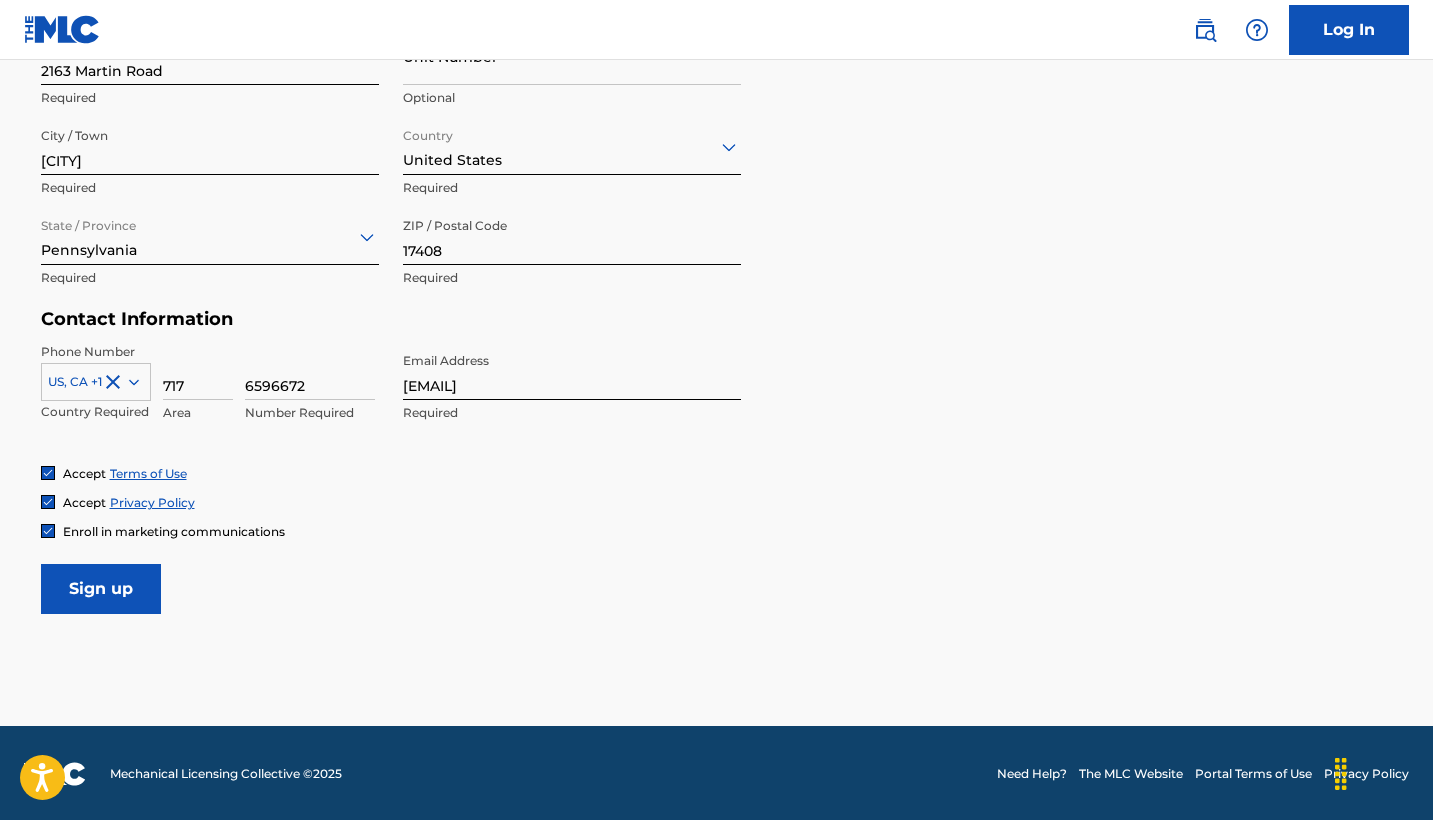 type on "6596672" 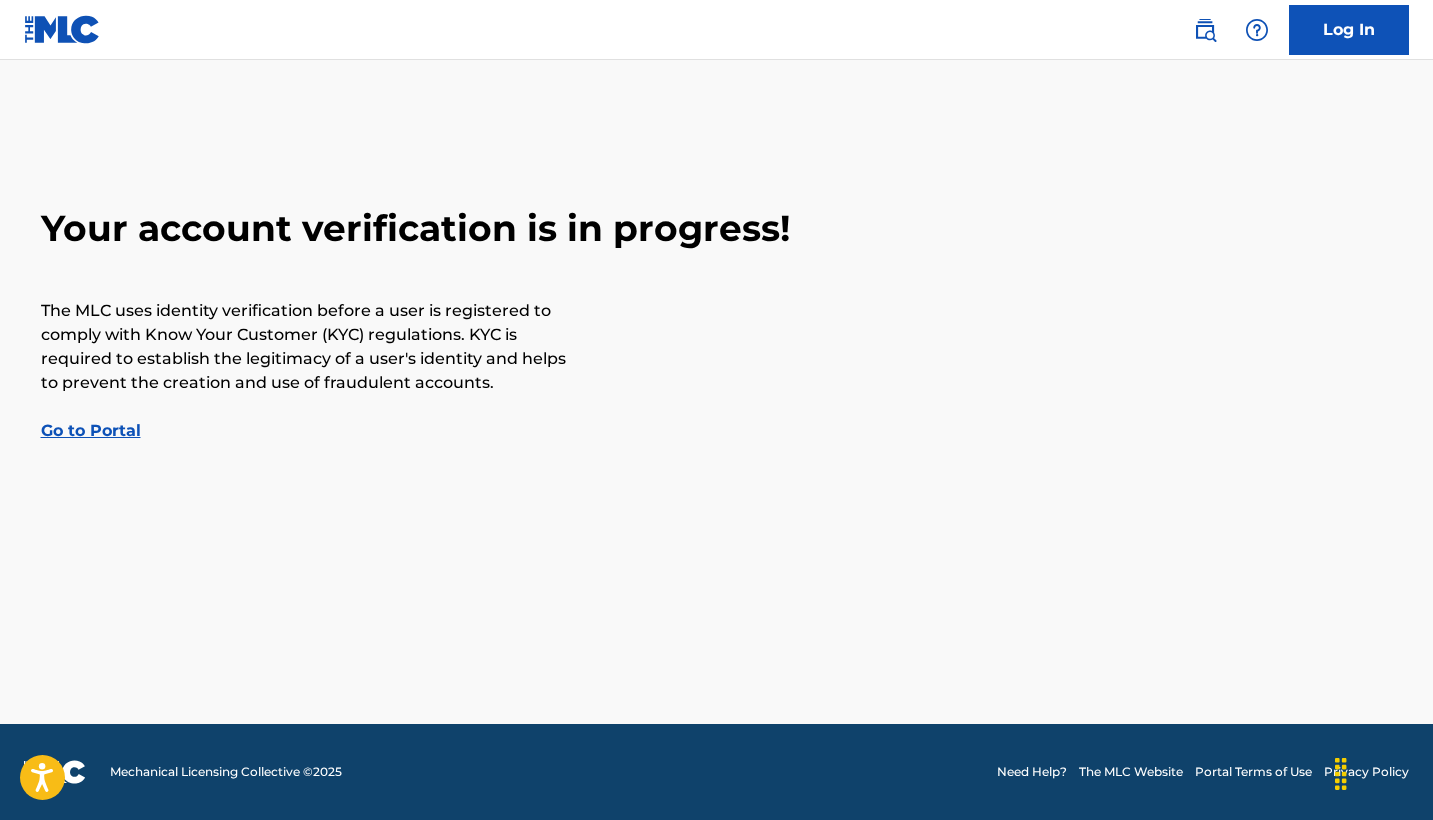 scroll, scrollTop: 0, scrollLeft: 0, axis: both 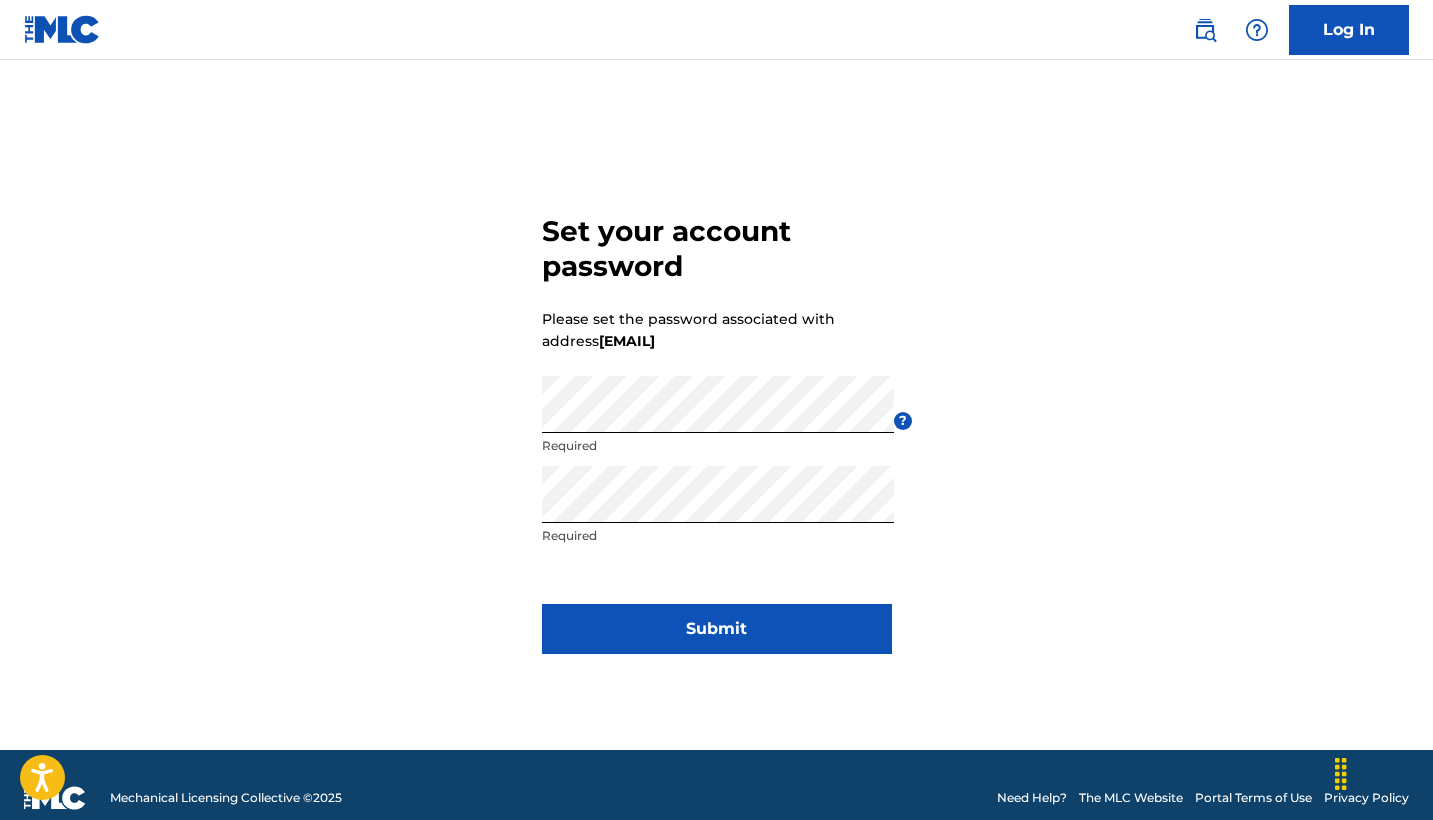 click on "Submit" at bounding box center (717, 629) 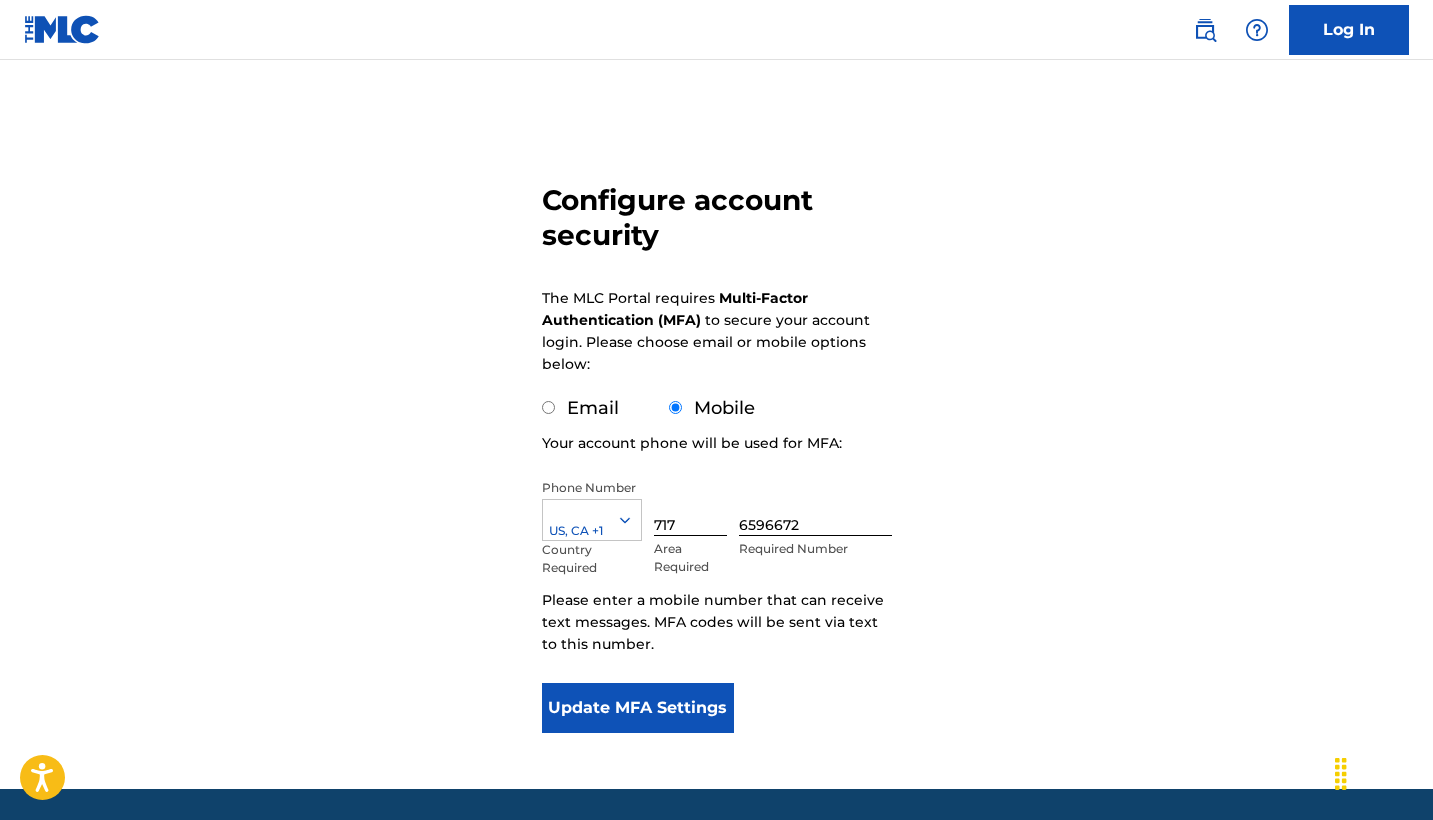 scroll, scrollTop: 81, scrollLeft: 0, axis: vertical 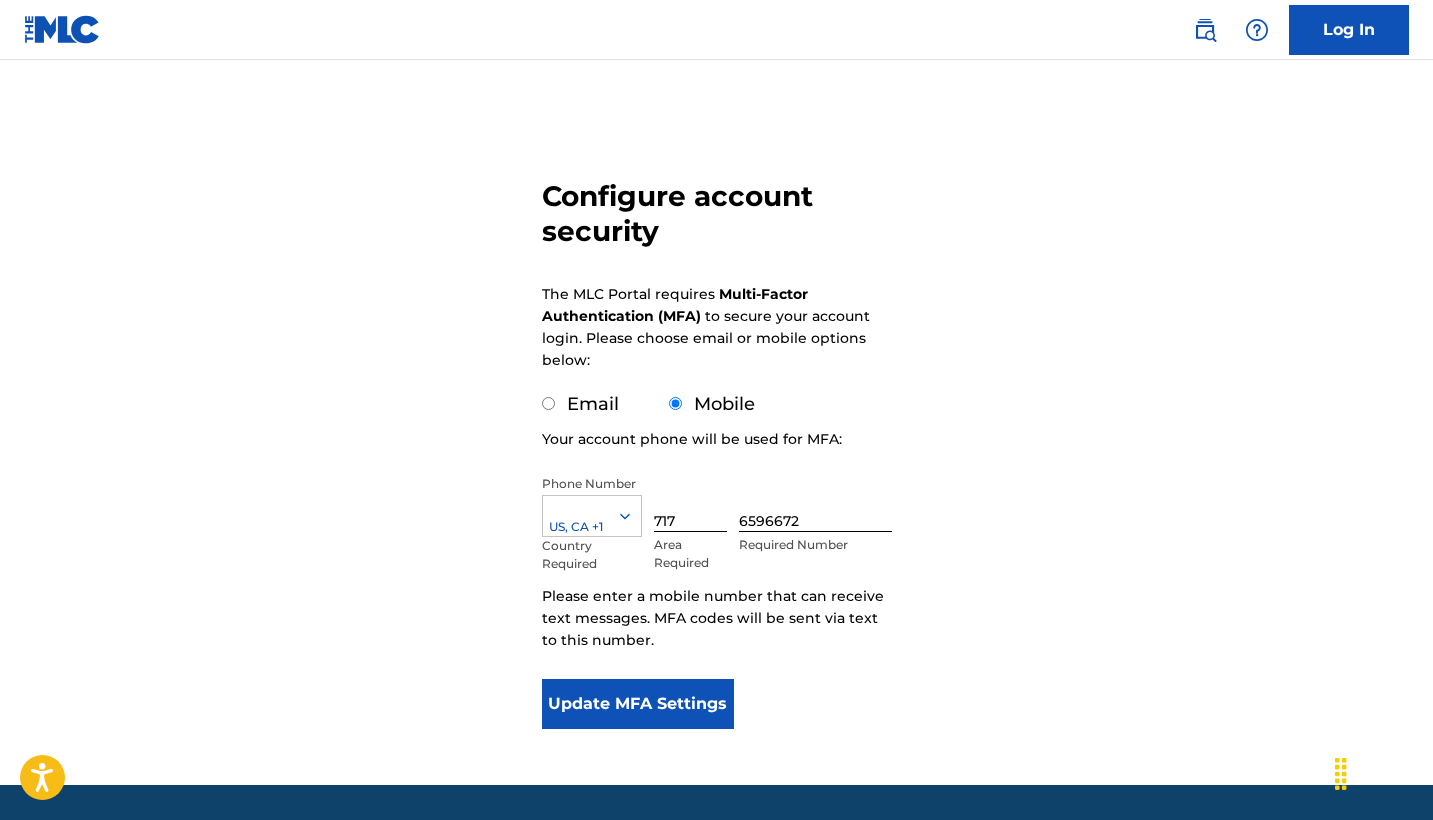 click on "Update MFA Settings" at bounding box center (638, 704) 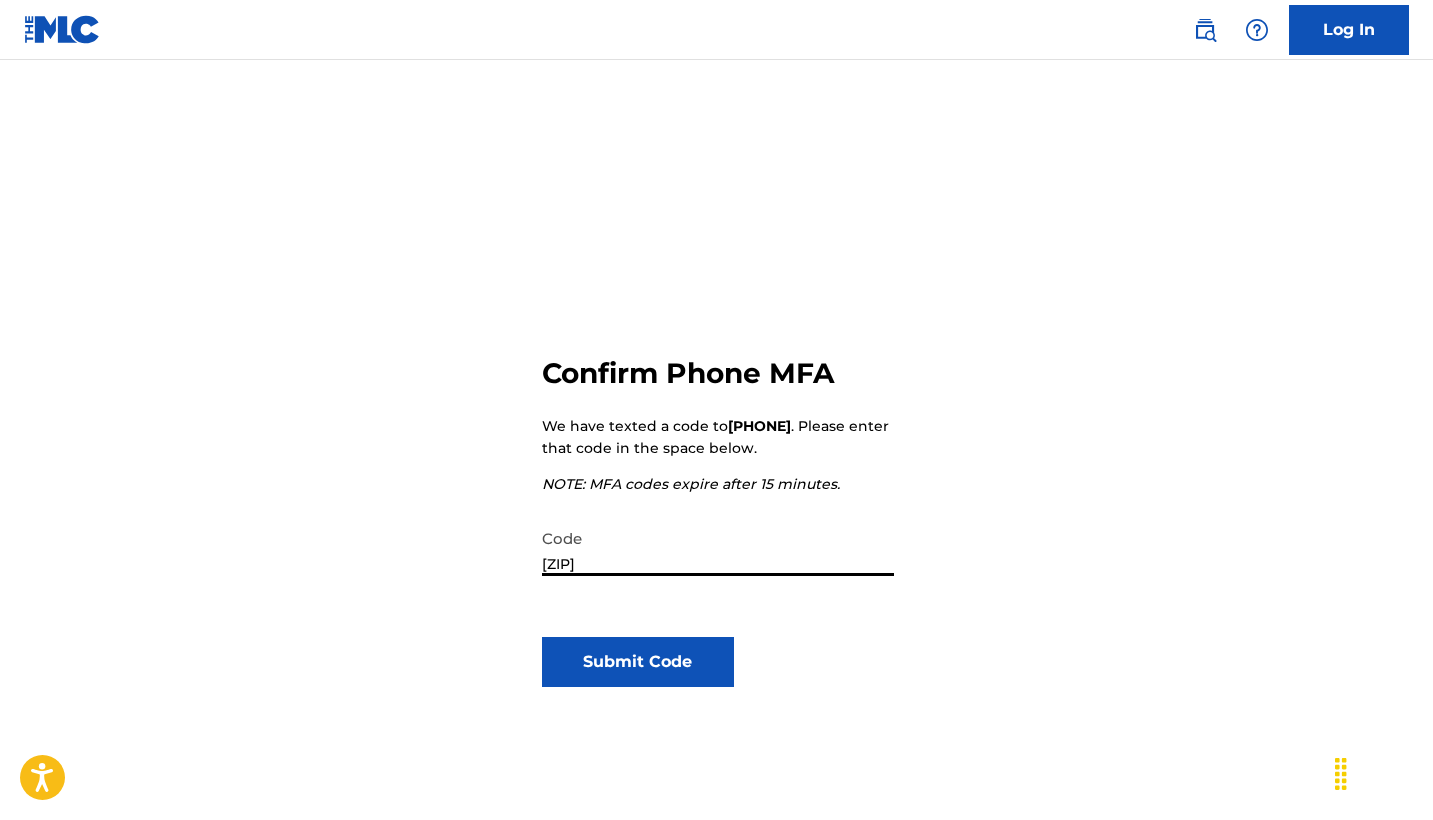 type on "204605" 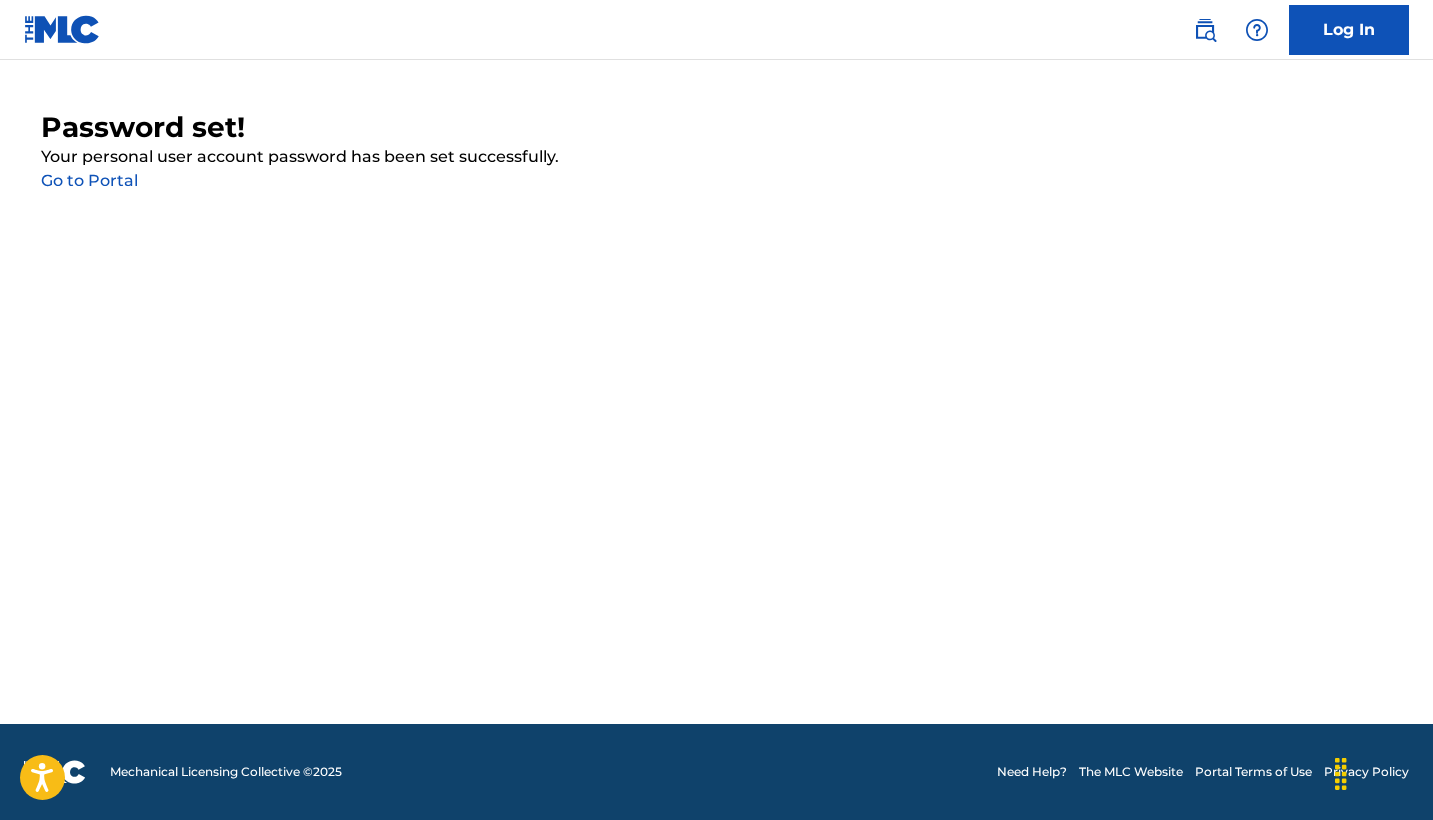 click on "Go to Portal" at bounding box center (89, 180) 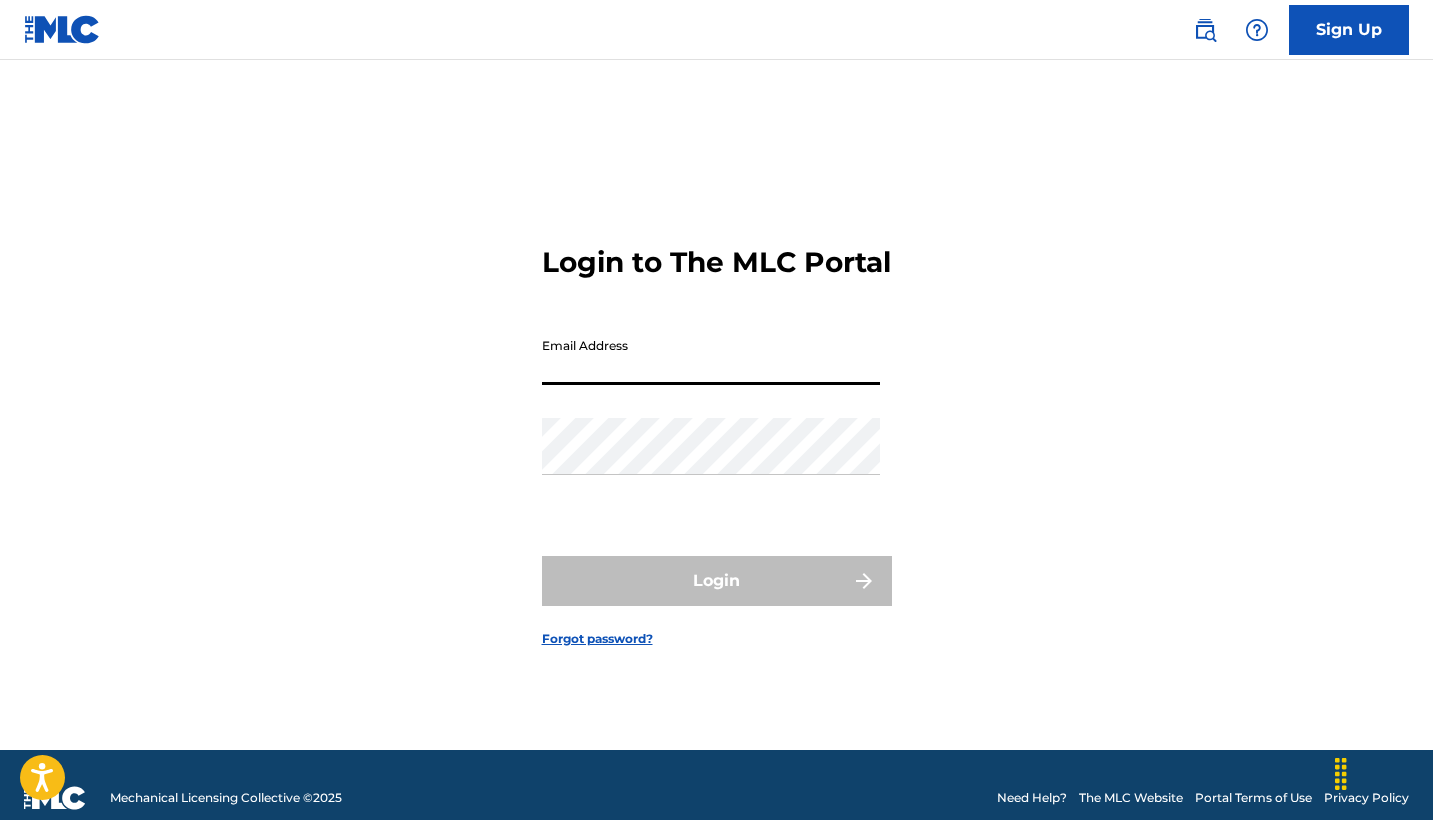 type on "[EMAIL]" 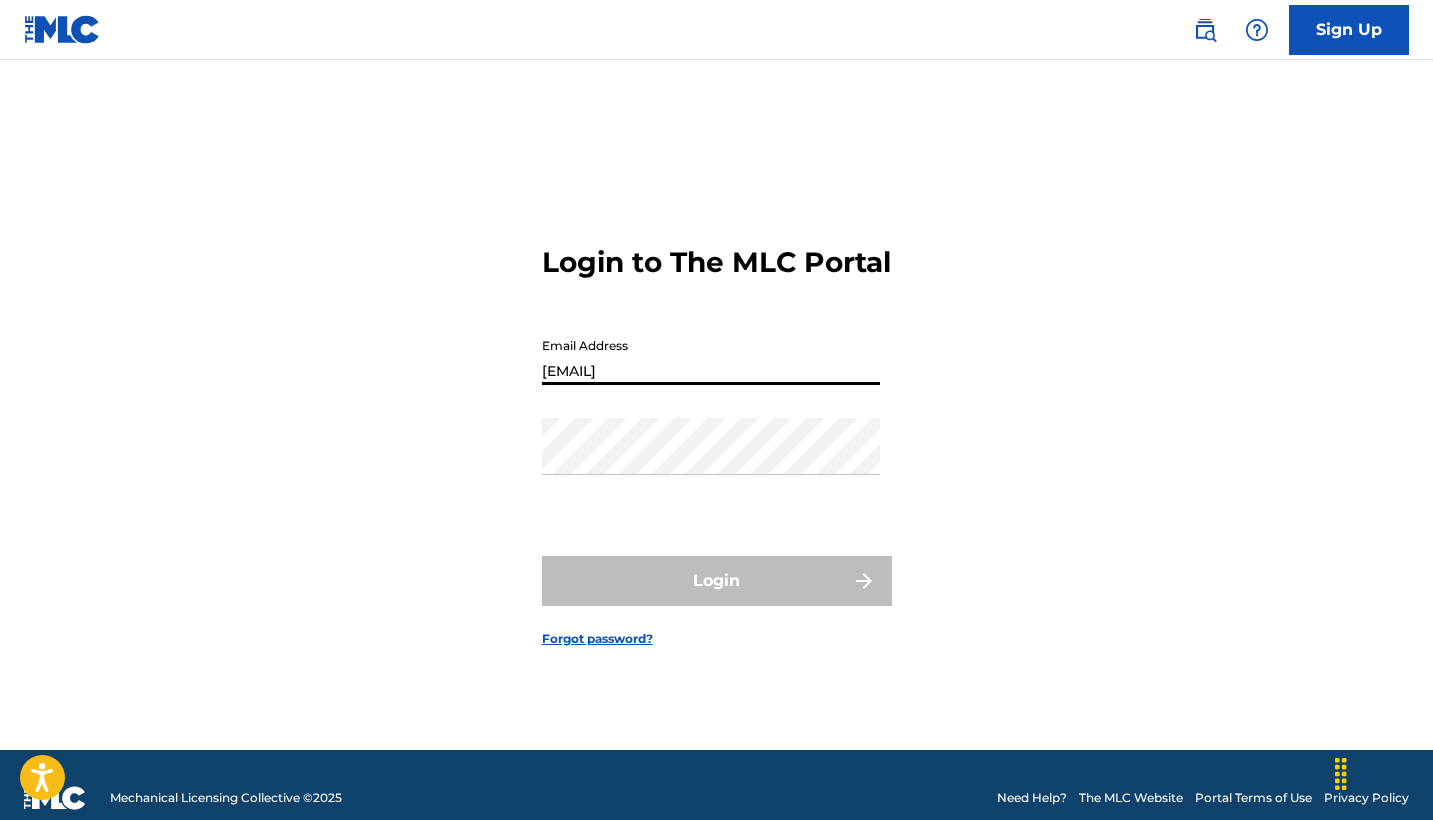 click on "Login" at bounding box center (717, 581) 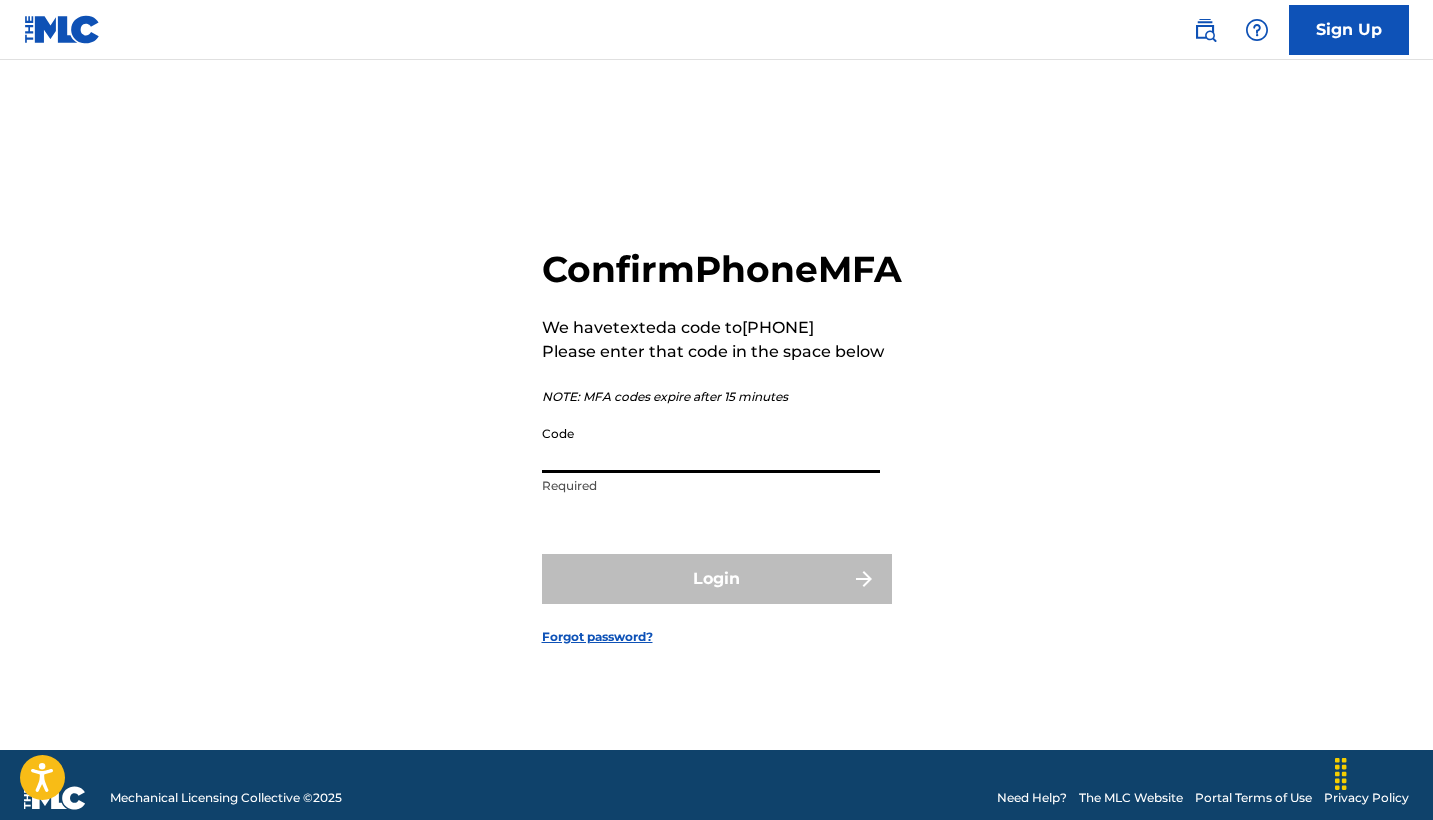 click on "Code" at bounding box center [711, 444] 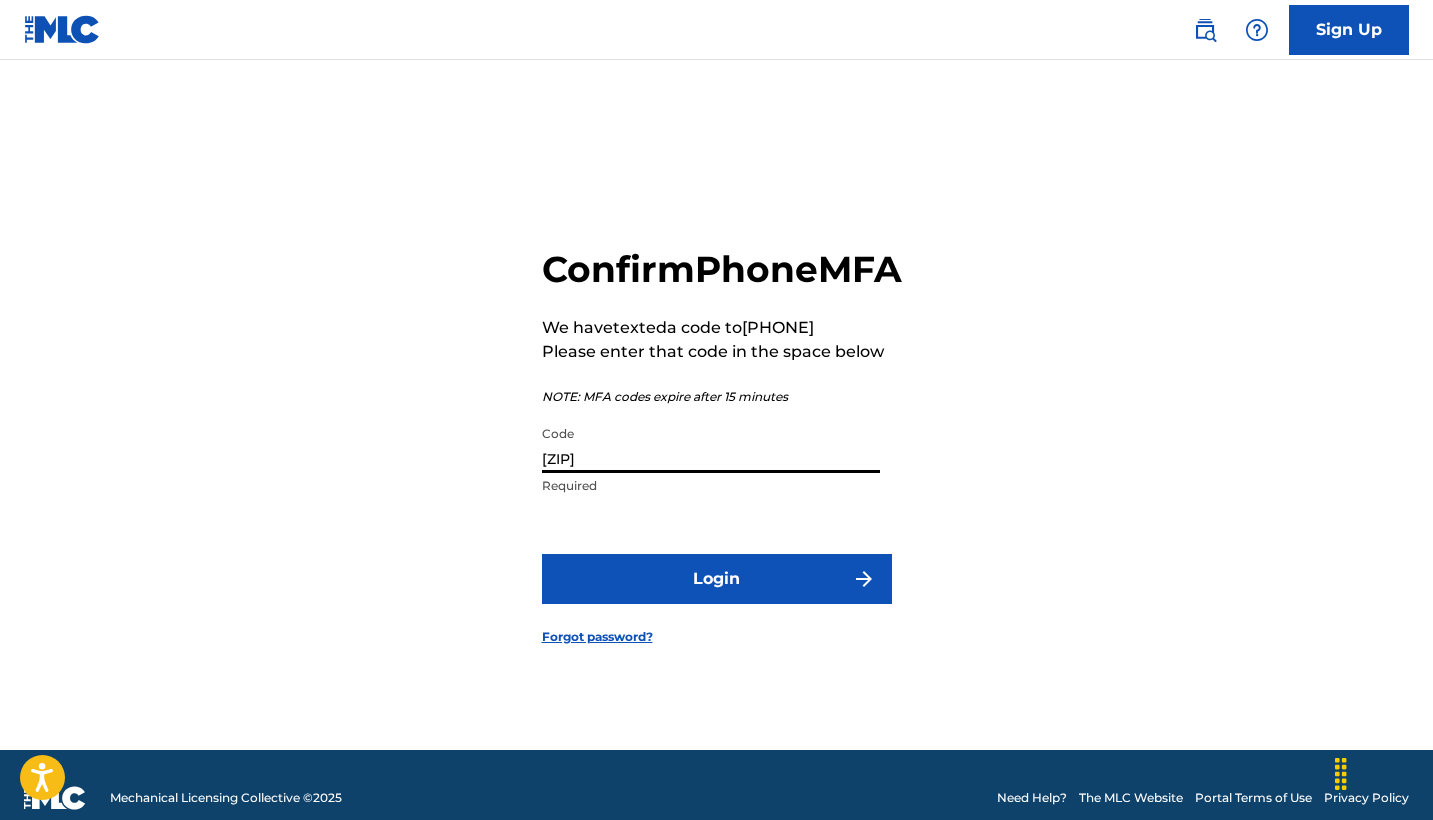 type on "962555" 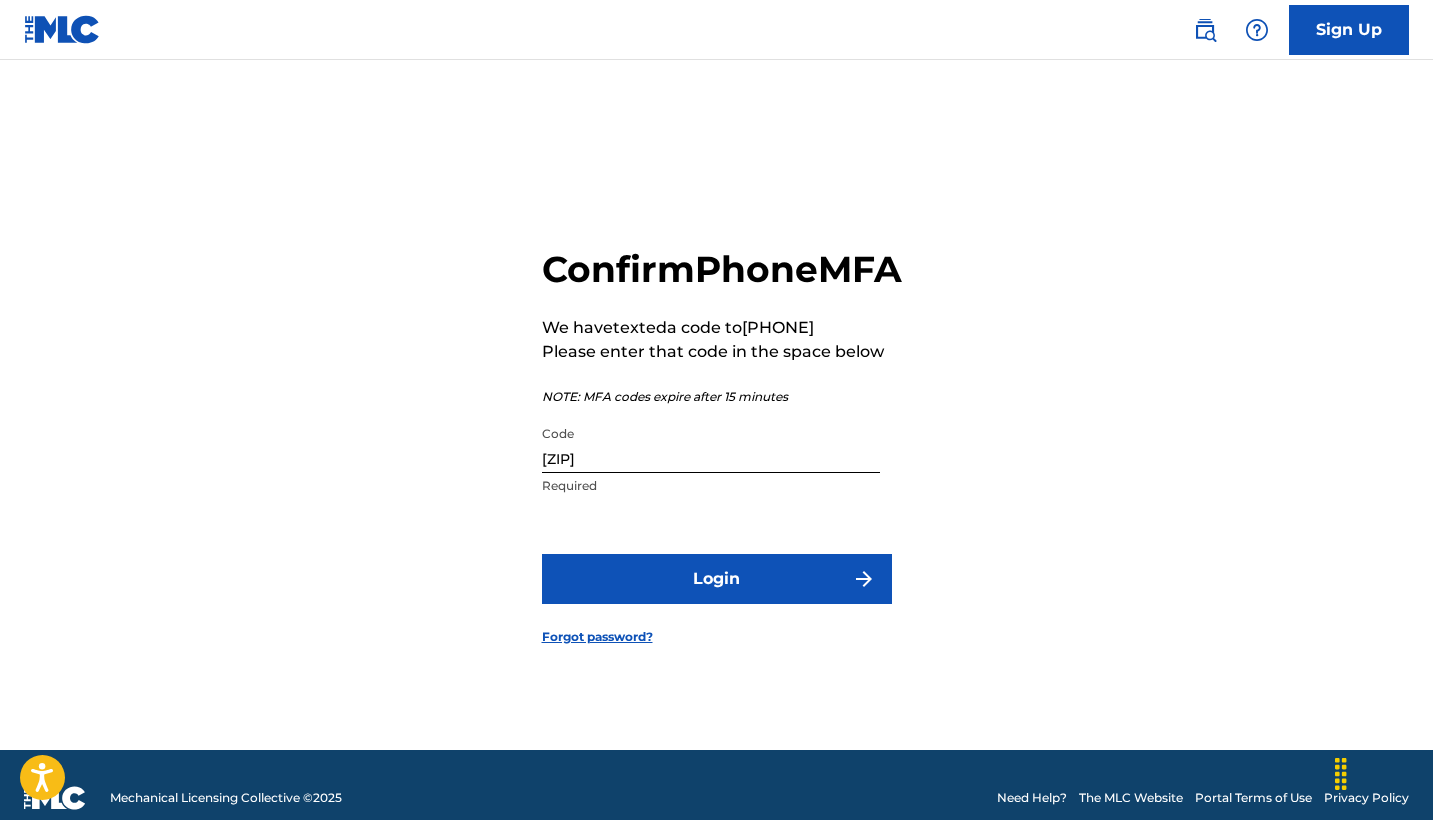 click on "Login" at bounding box center [717, 579] 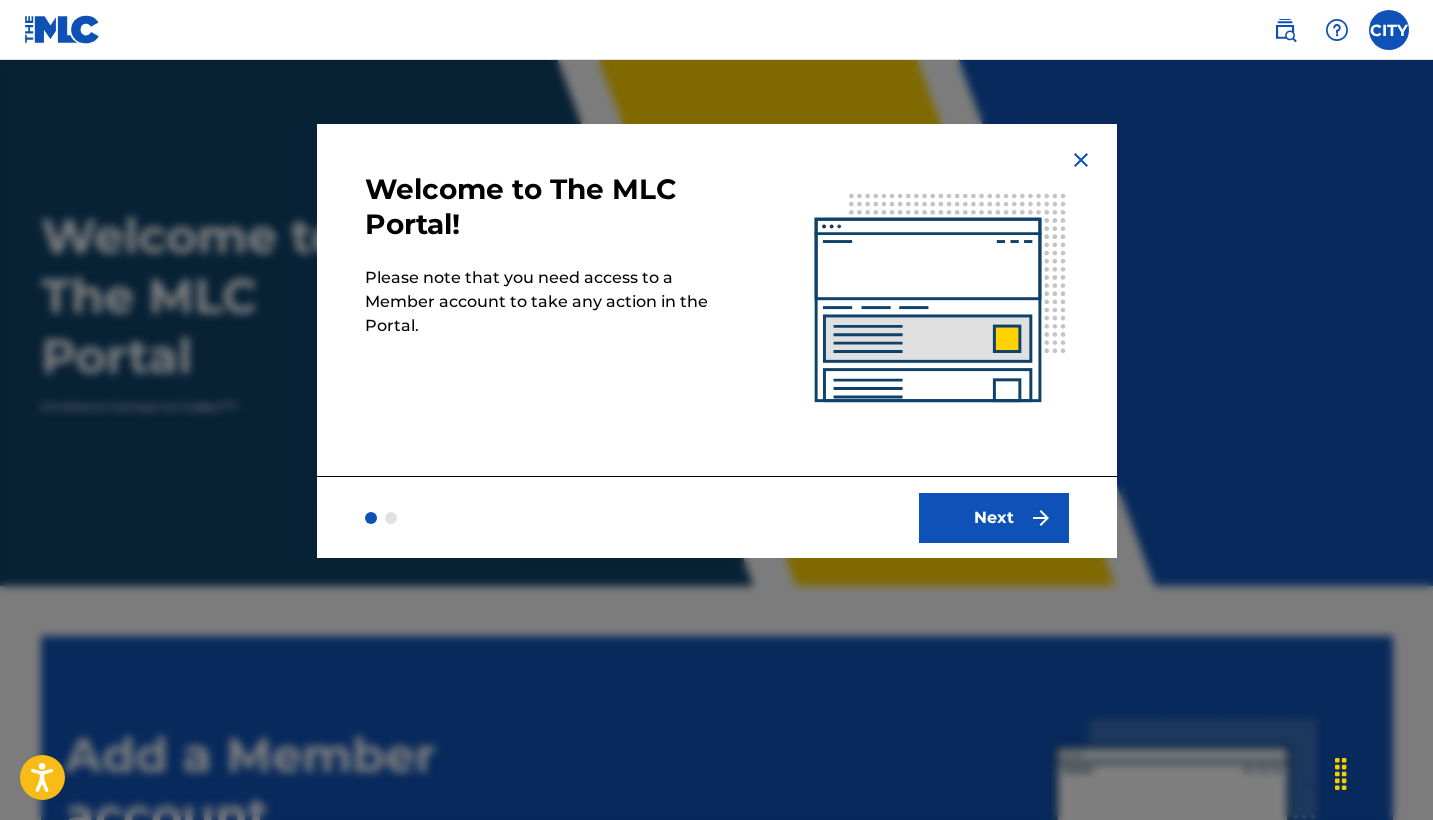 scroll, scrollTop: 0, scrollLeft: 0, axis: both 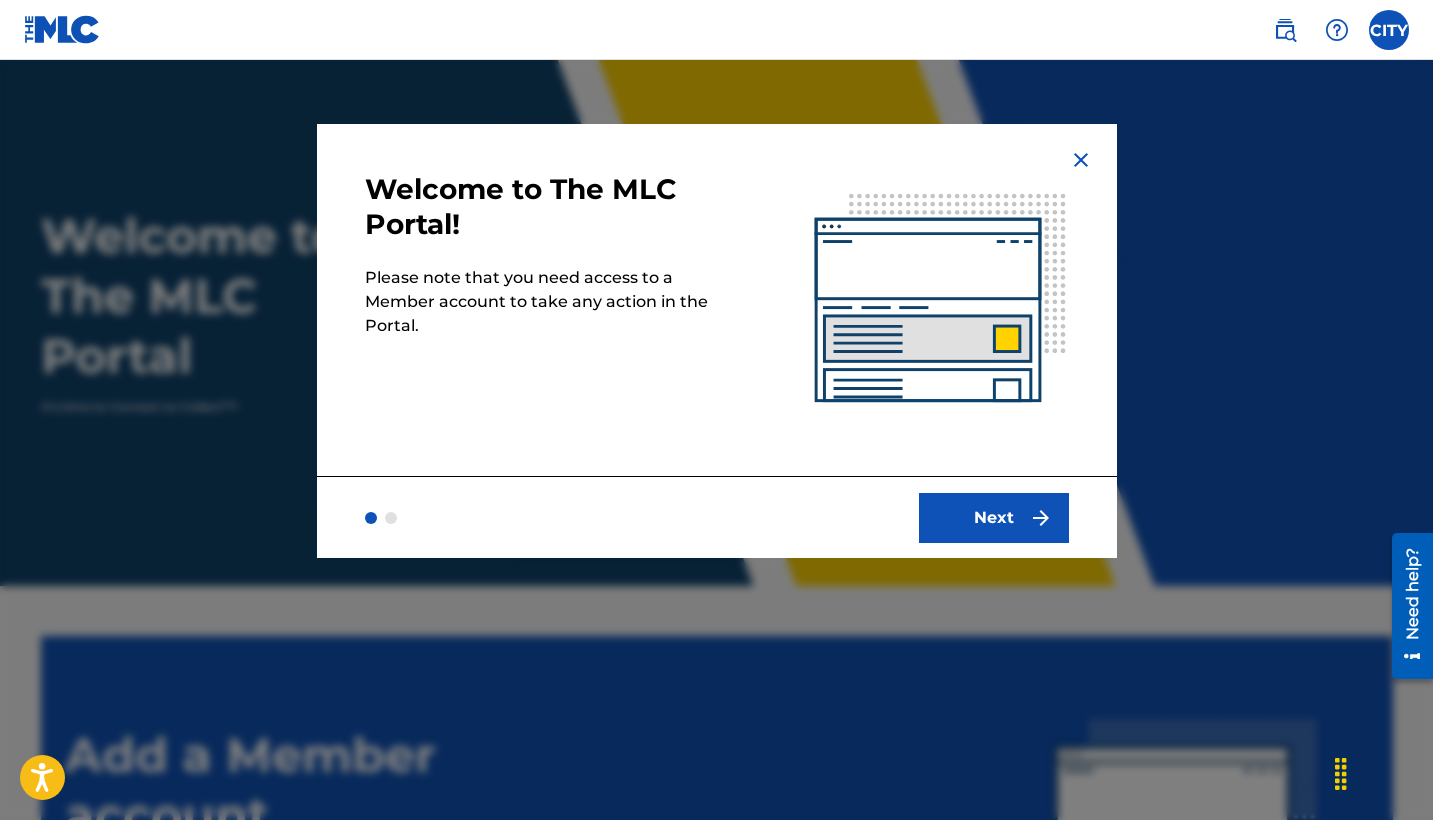 click on "Next" at bounding box center [994, 518] 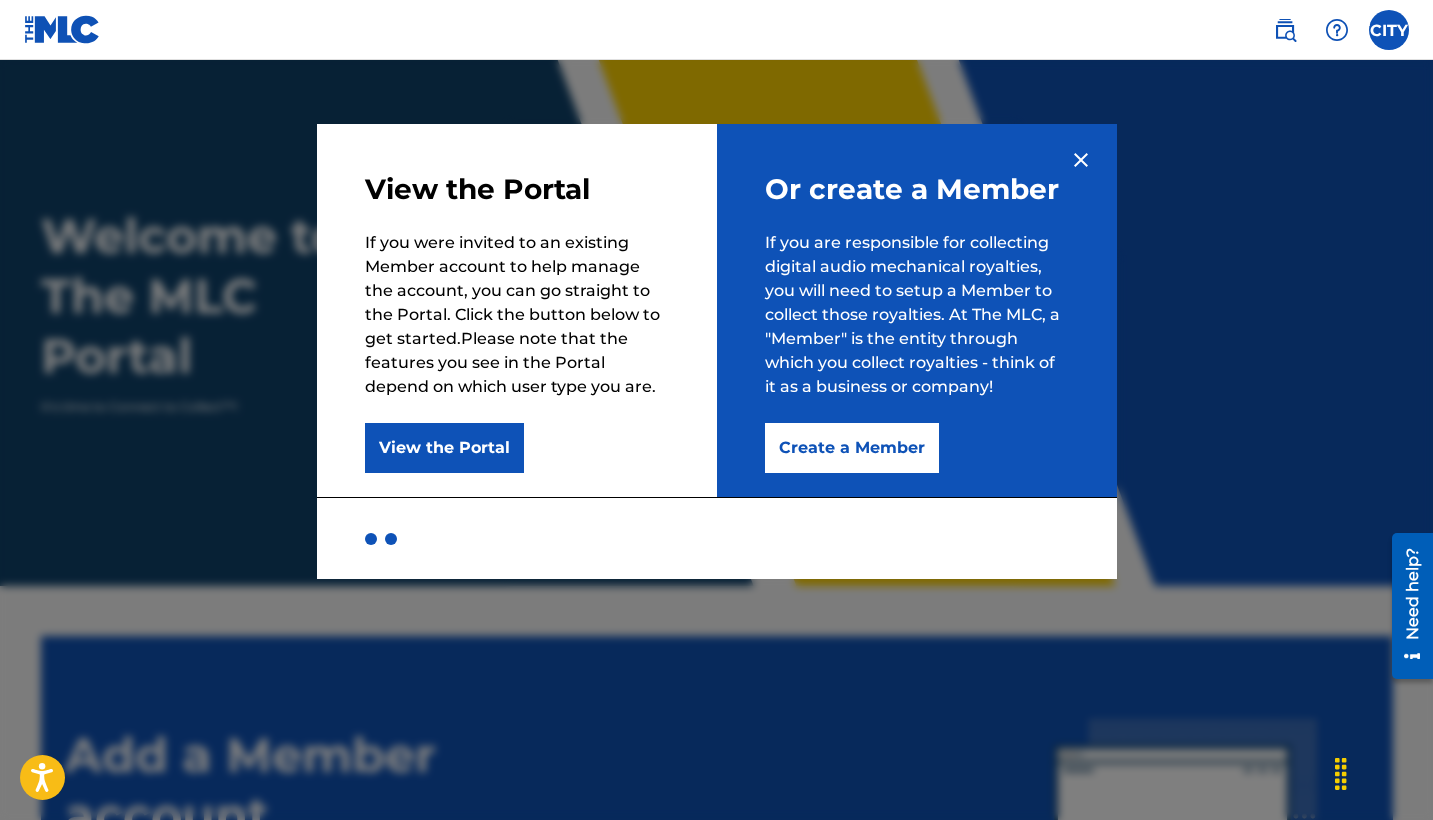 click at bounding box center [1081, 160] 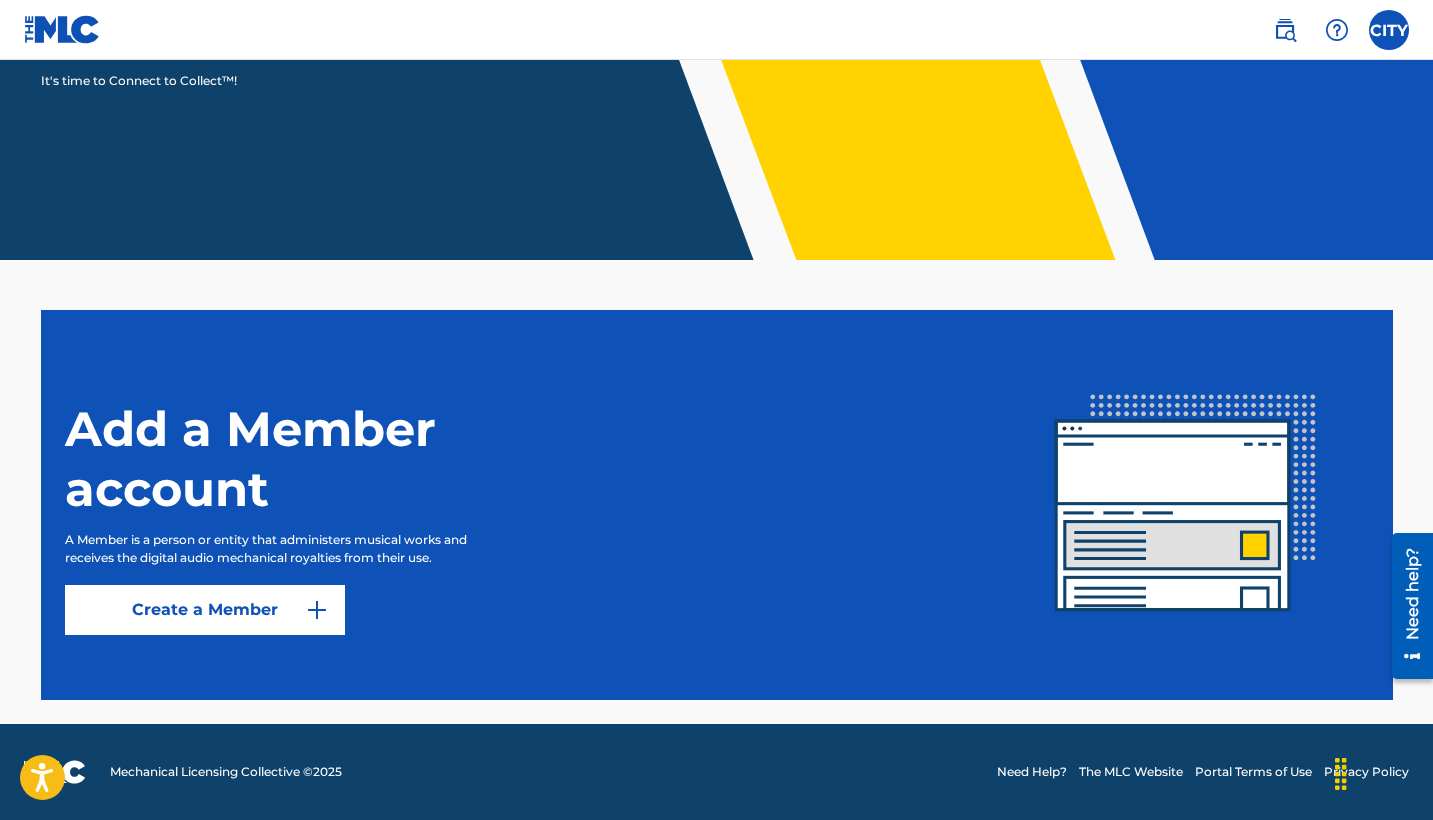 scroll, scrollTop: 326, scrollLeft: 0, axis: vertical 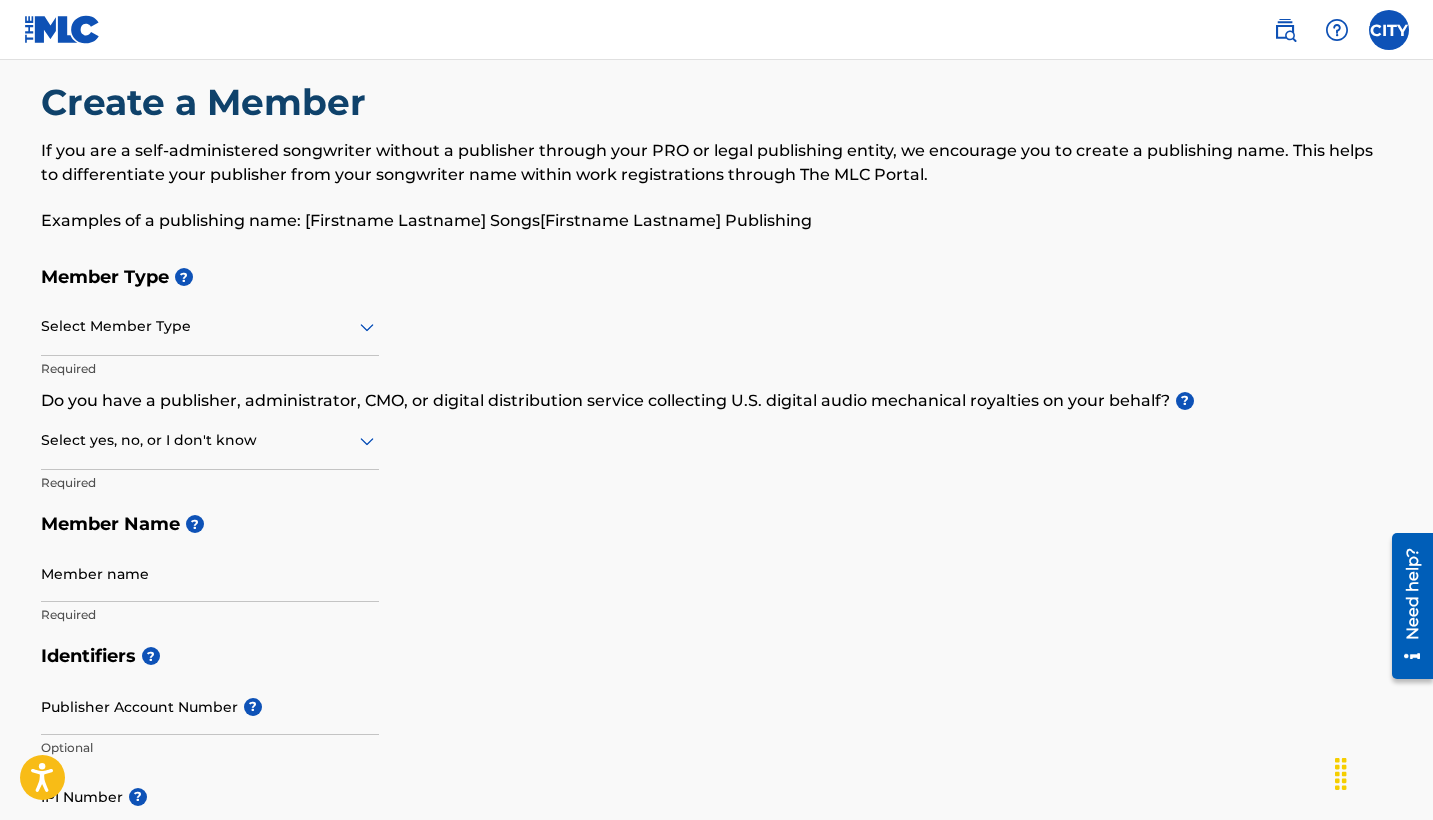 click at bounding box center [210, 326] 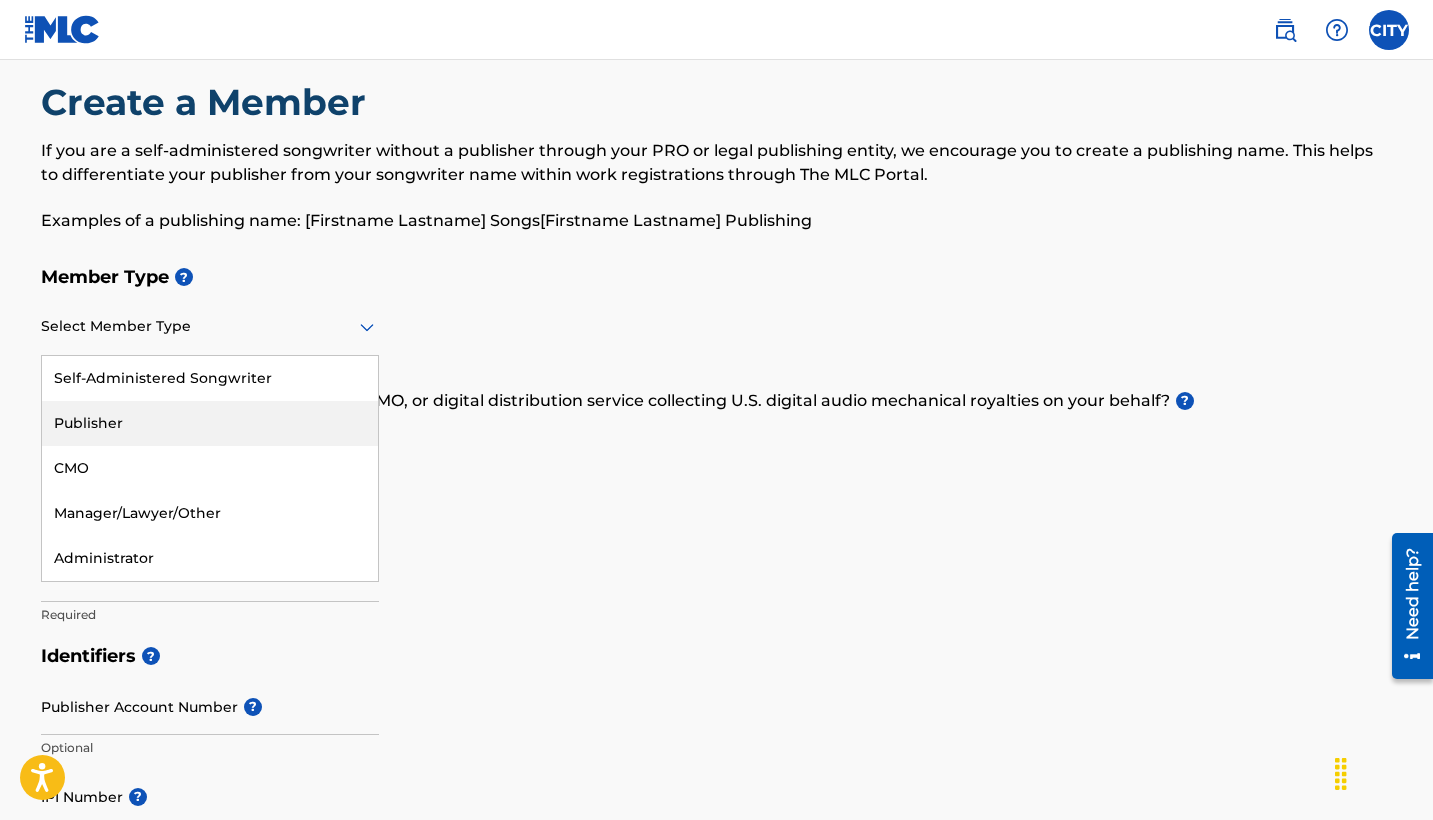 click on "Publisher" at bounding box center (210, 423) 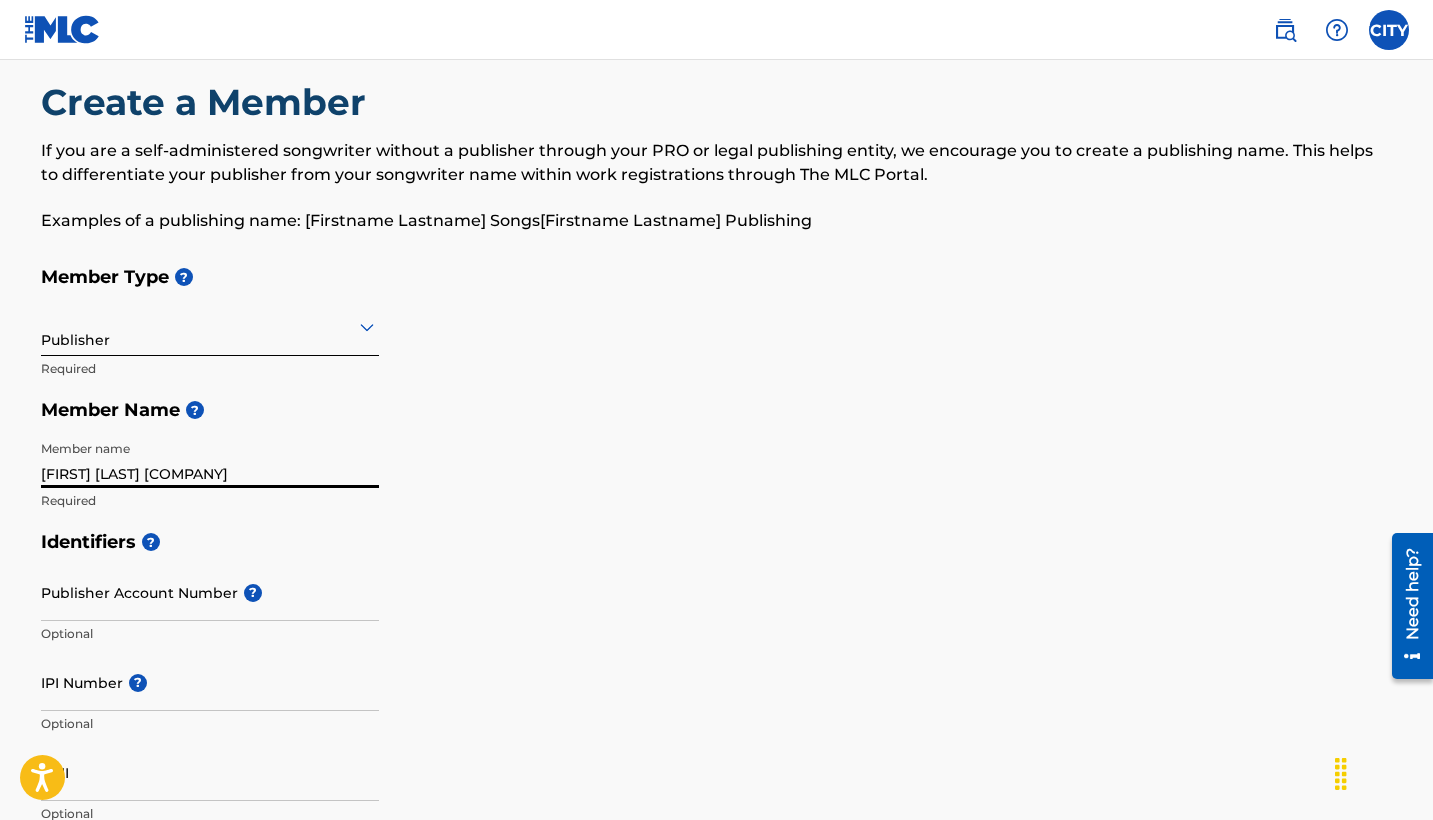 type on "Sarah Fiore Publishing" 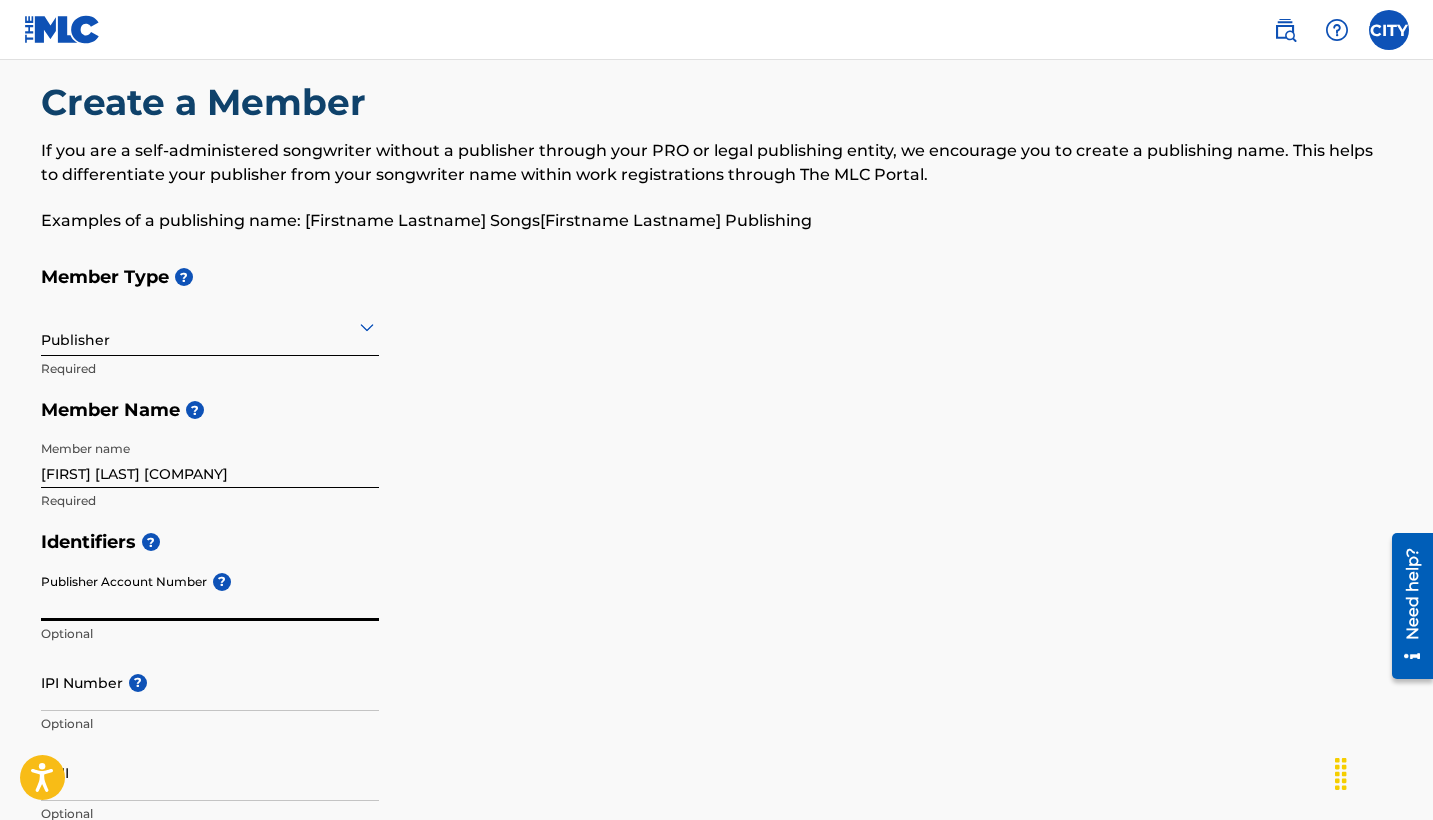 click on "Publisher Account Number ?" at bounding box center [210, 592] 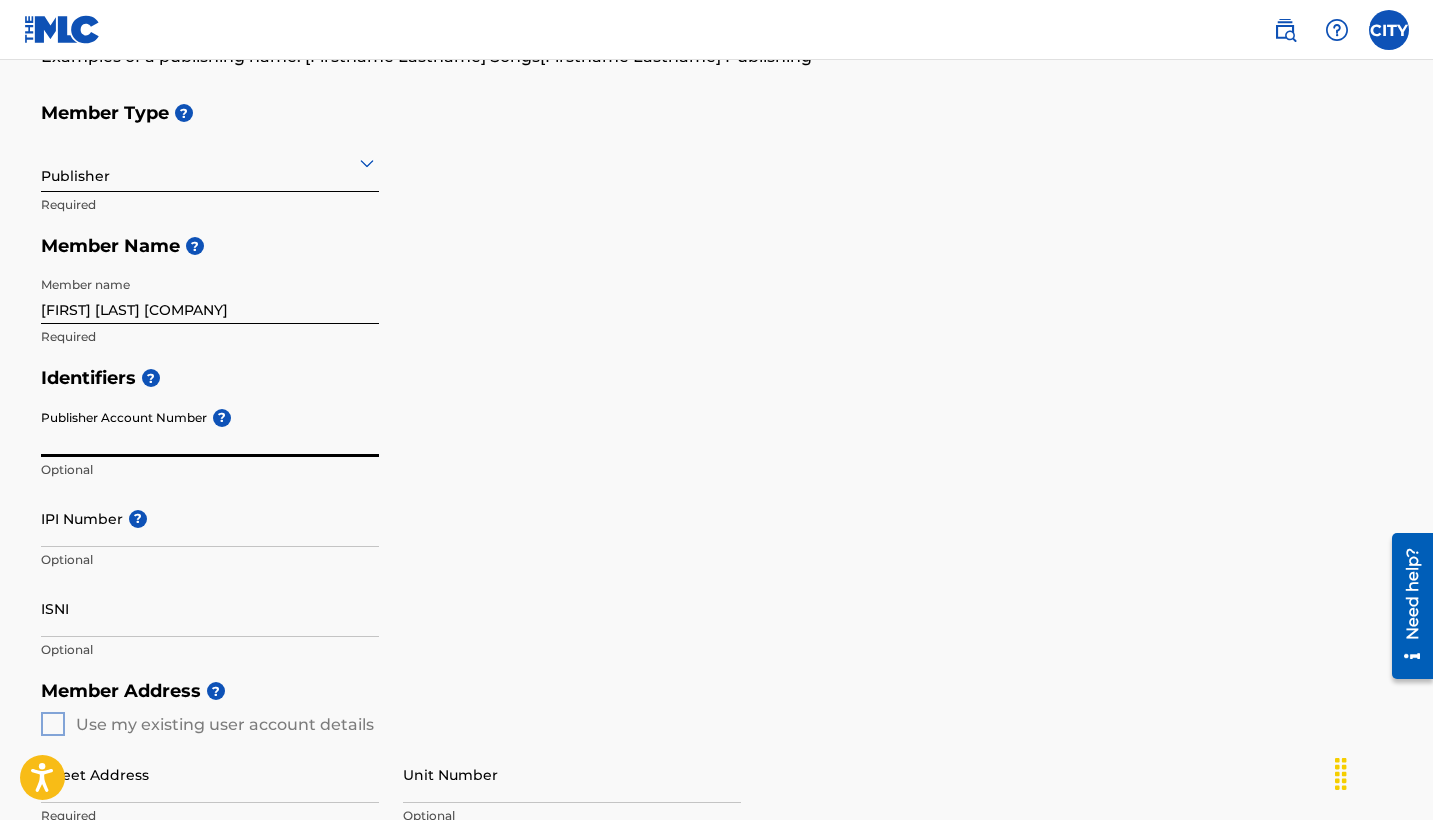 scroll, scrollTop: 201, scrollLeft: 0, axis: vertical 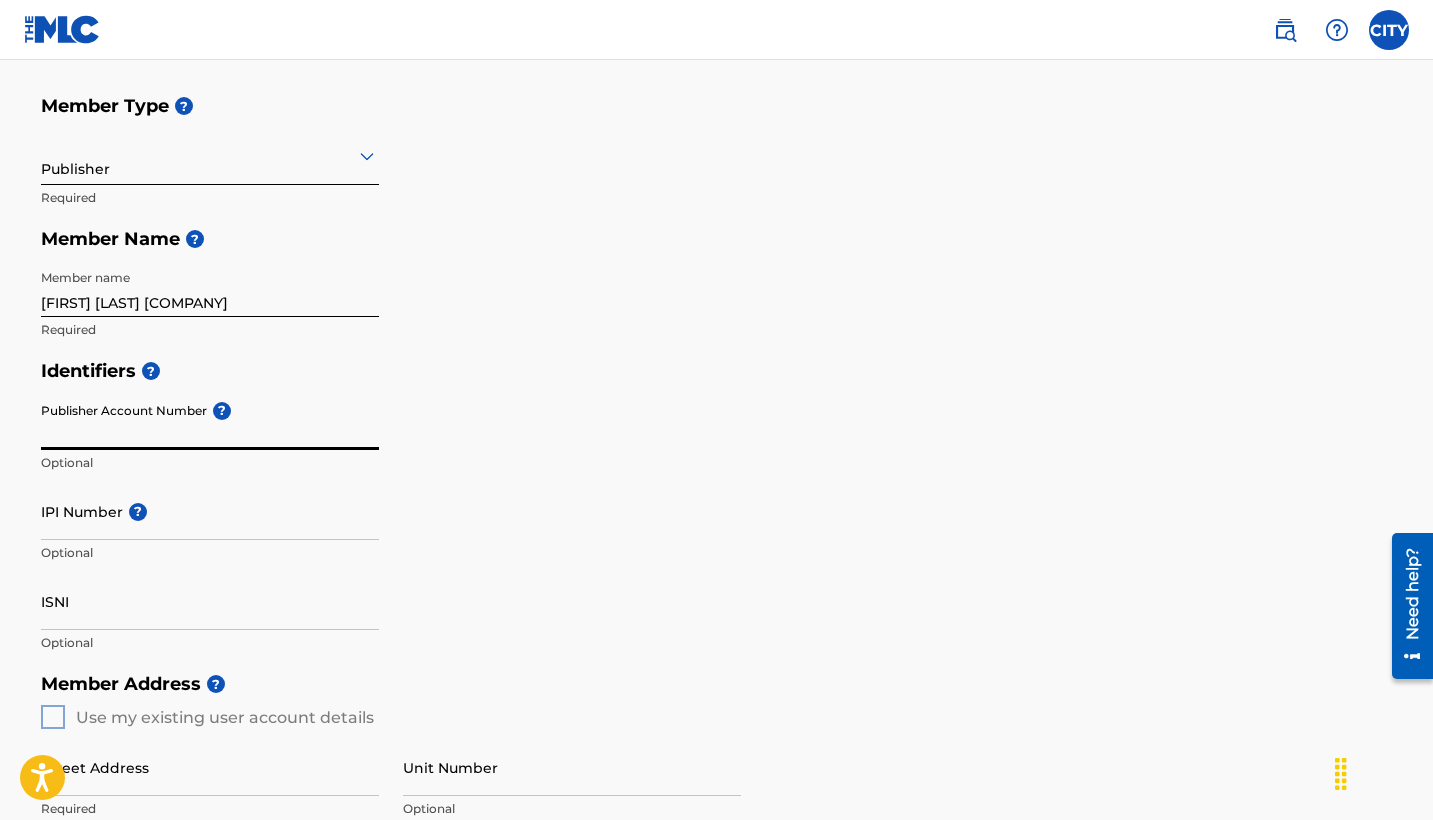 click on "IPI Number ?" at bounding box center (210, 511) 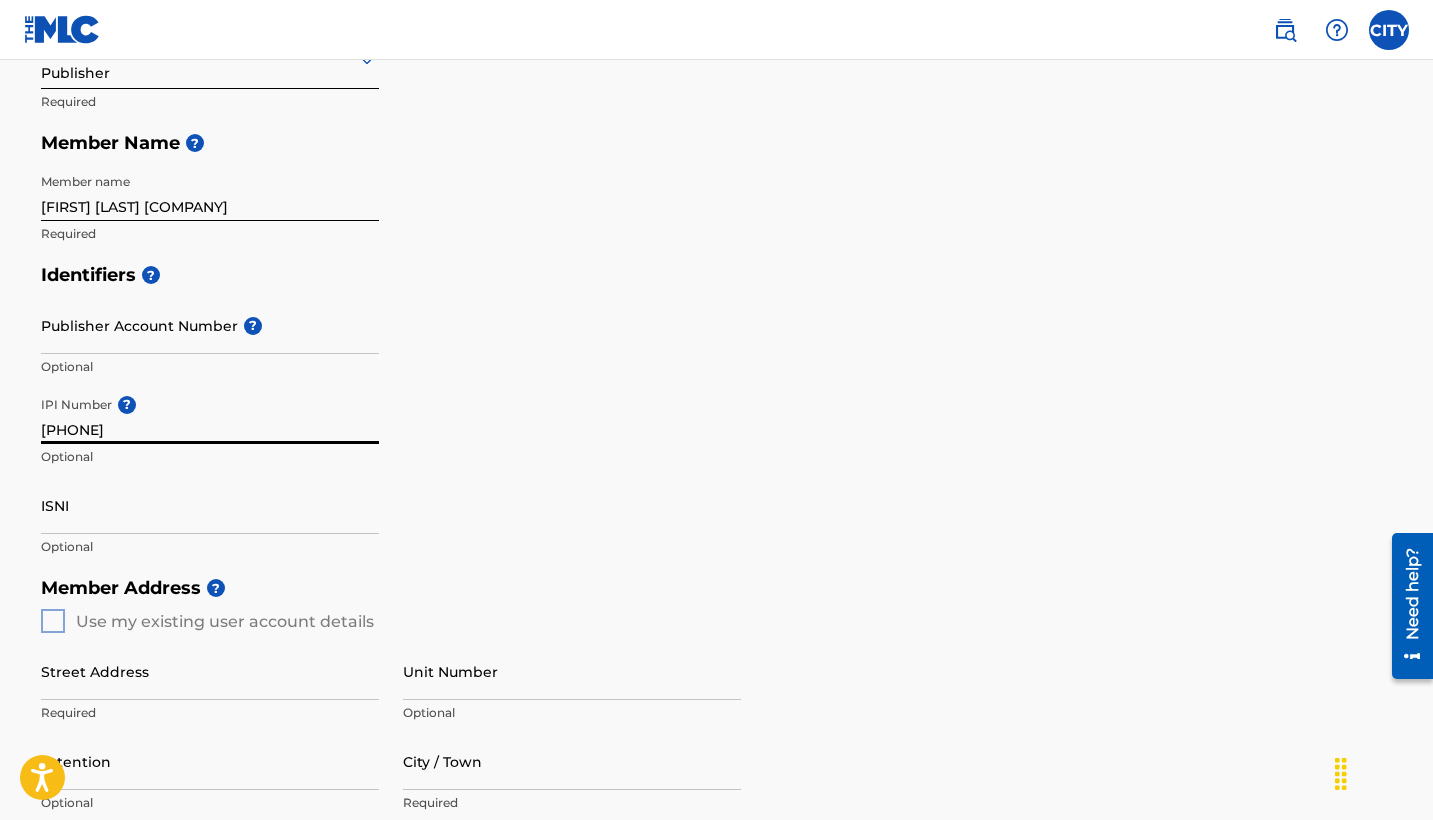 scroll, scrollTop: 306, scrollLeft: 0, axis: vertical 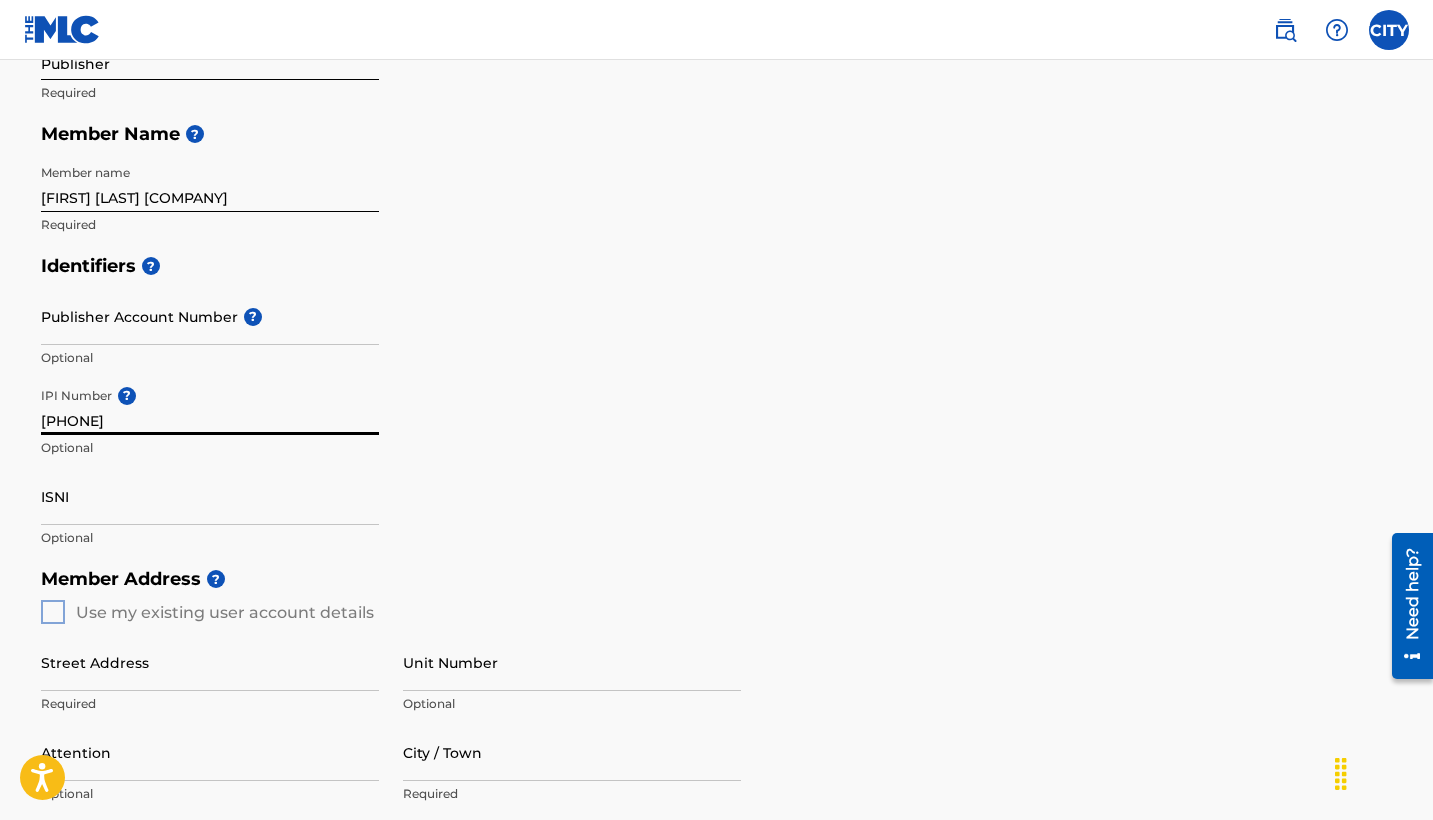 type on "1236498040" 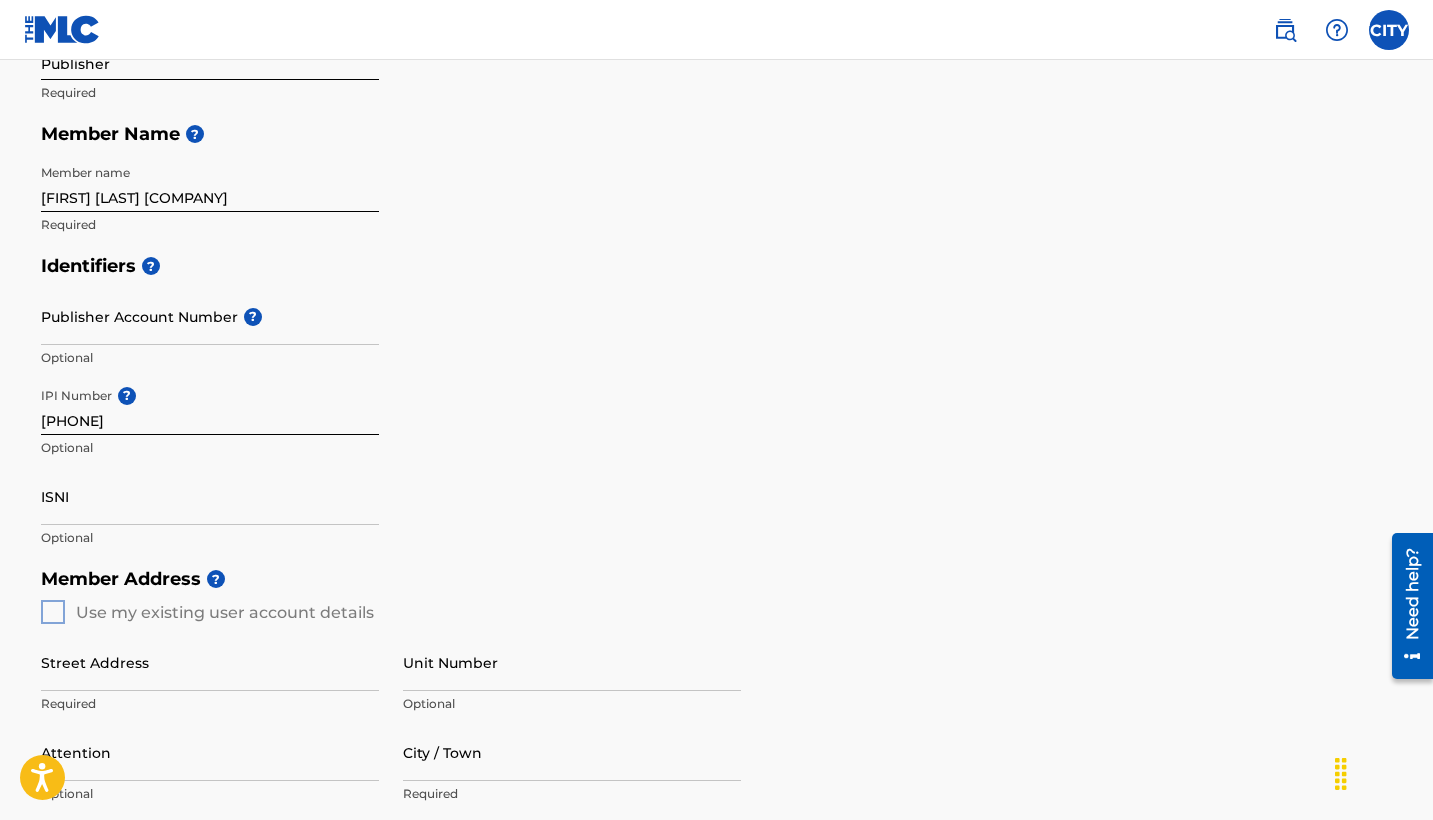 click on "Member Address ? Use my existing user account details Street Address Required Unit Number Optional Attention Optional City / Town Required Country Required State / Province Optional ZIP / Postal Code Optional" at bounding box center [717, 786] 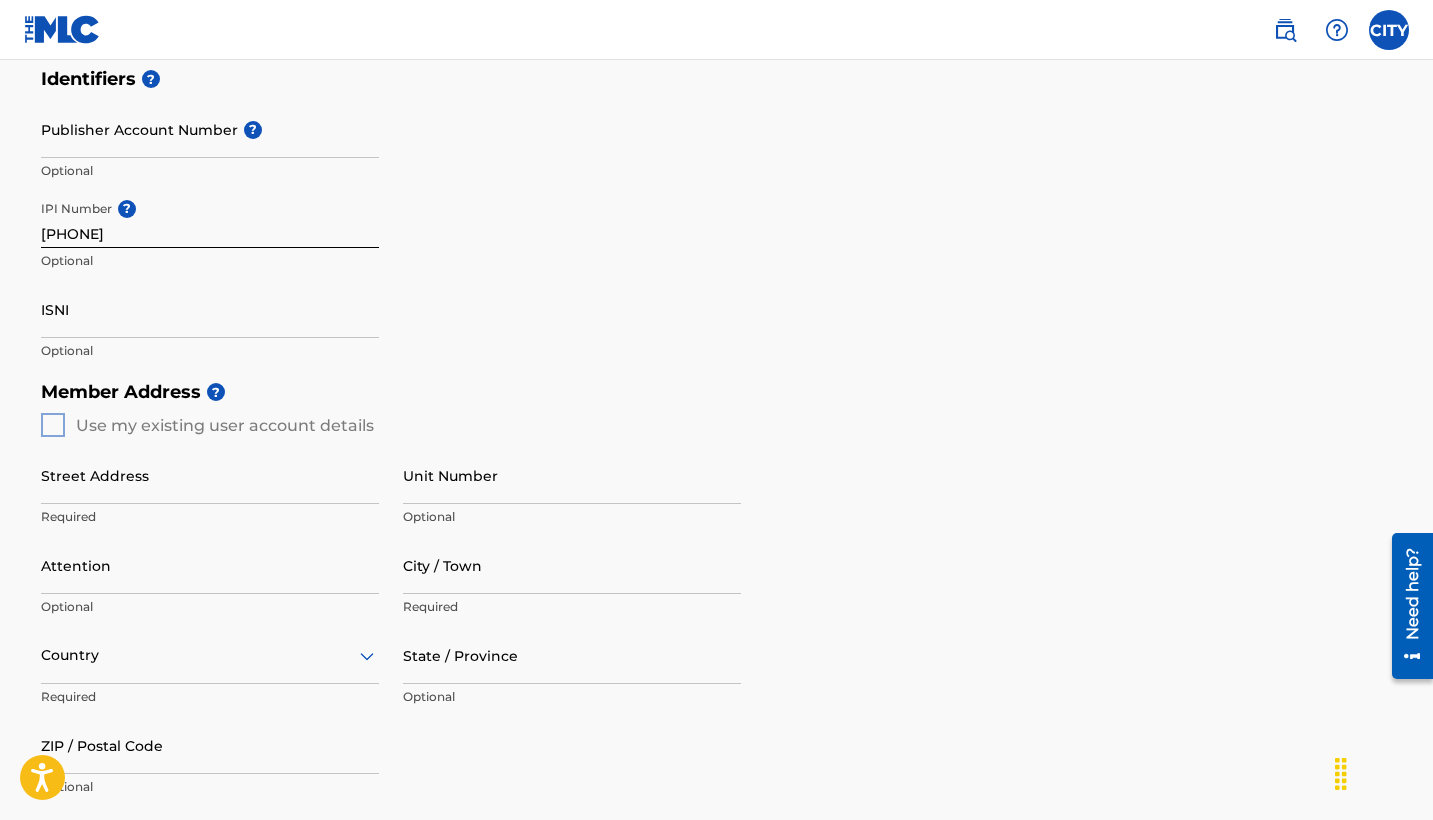 scroll, scrollTop: 511, scrollLeft: 0, axis: vertical 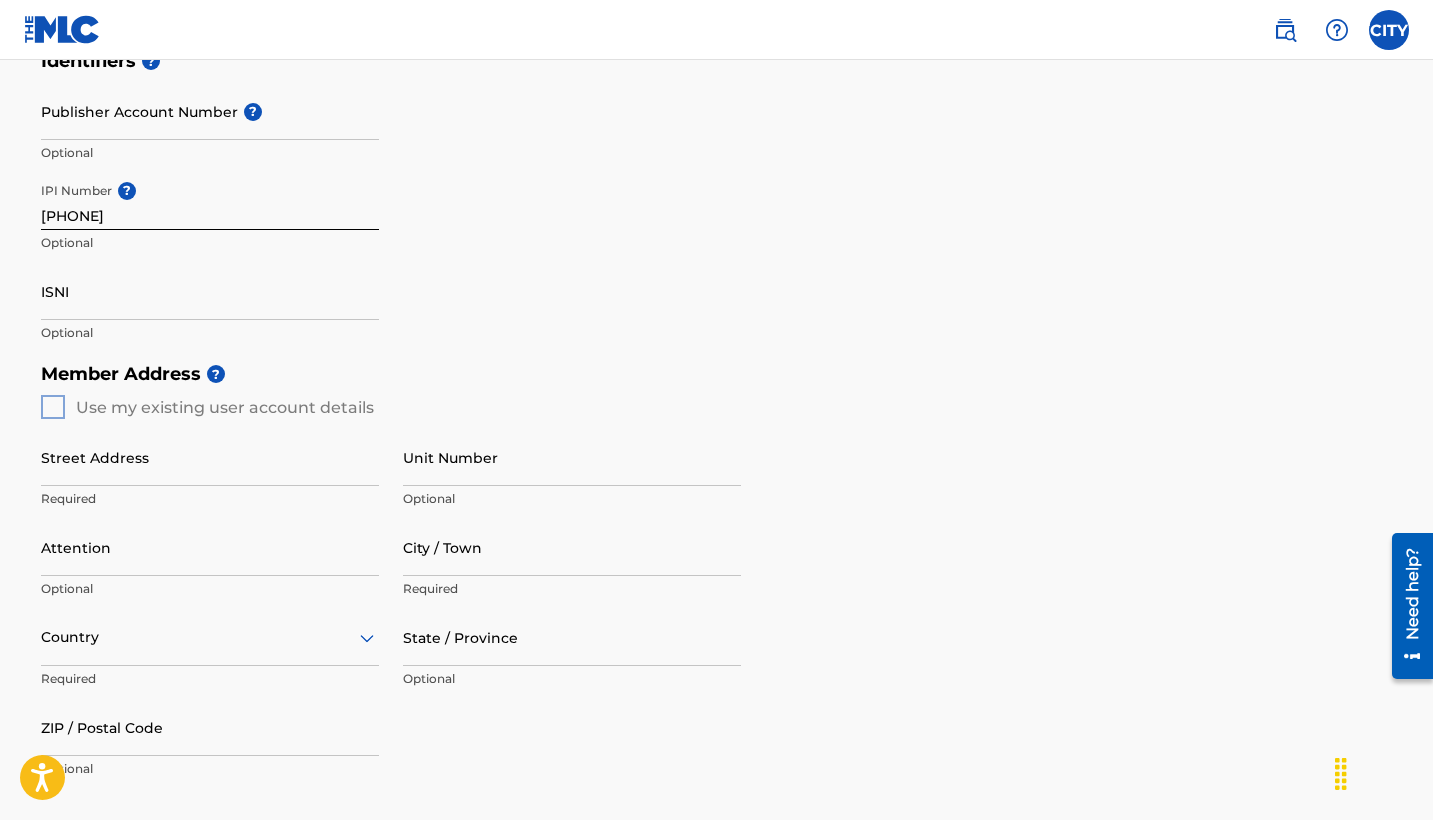 click on "Member Address ? Use my existing user account details Street Address Required Unit Number Optional Attention Optional City / Town Required Country Required State / Province Optional ZIP / Postal Code Optional" at bounding box center [717, 581] 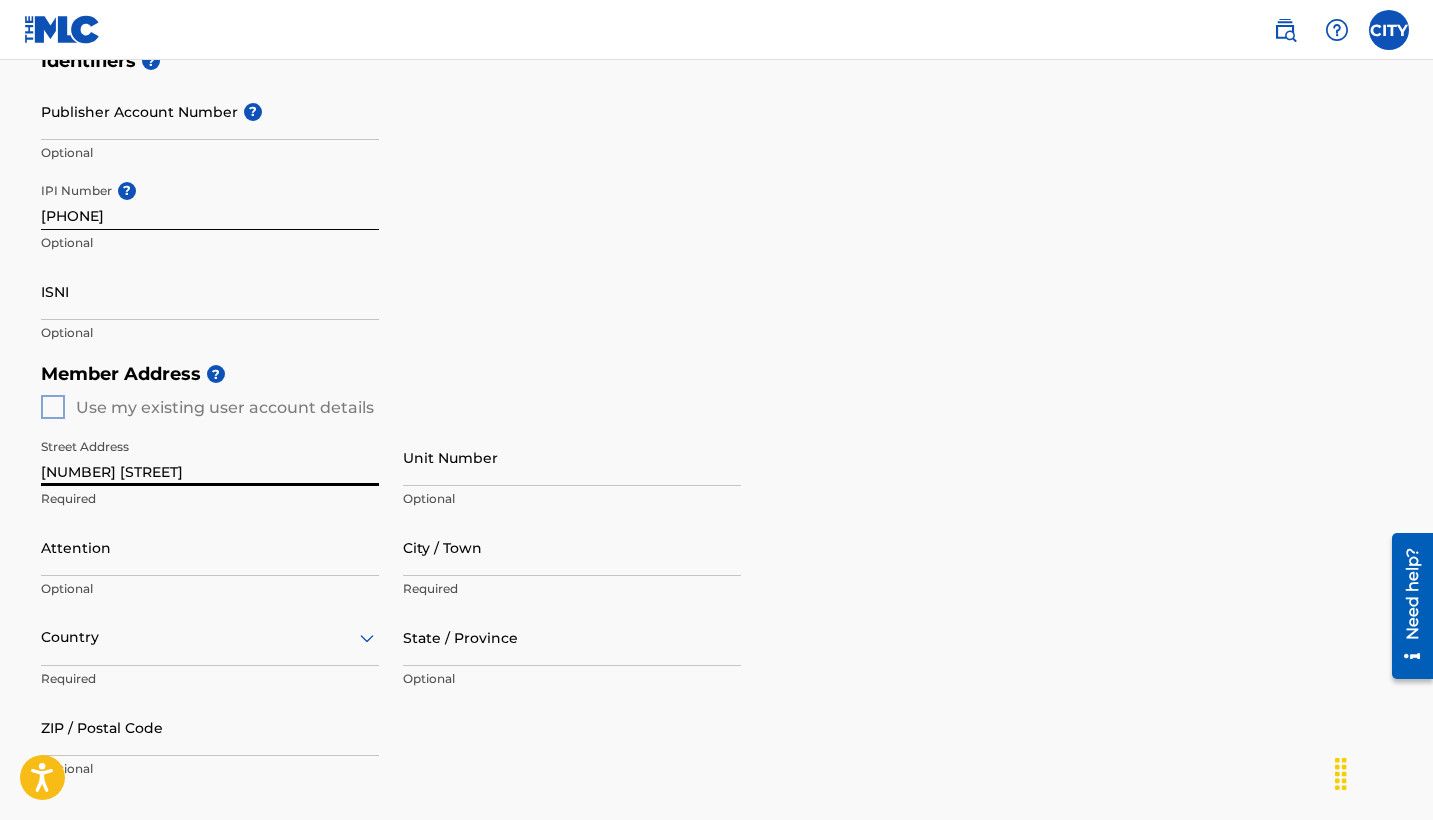type on "2163 Martin Road" 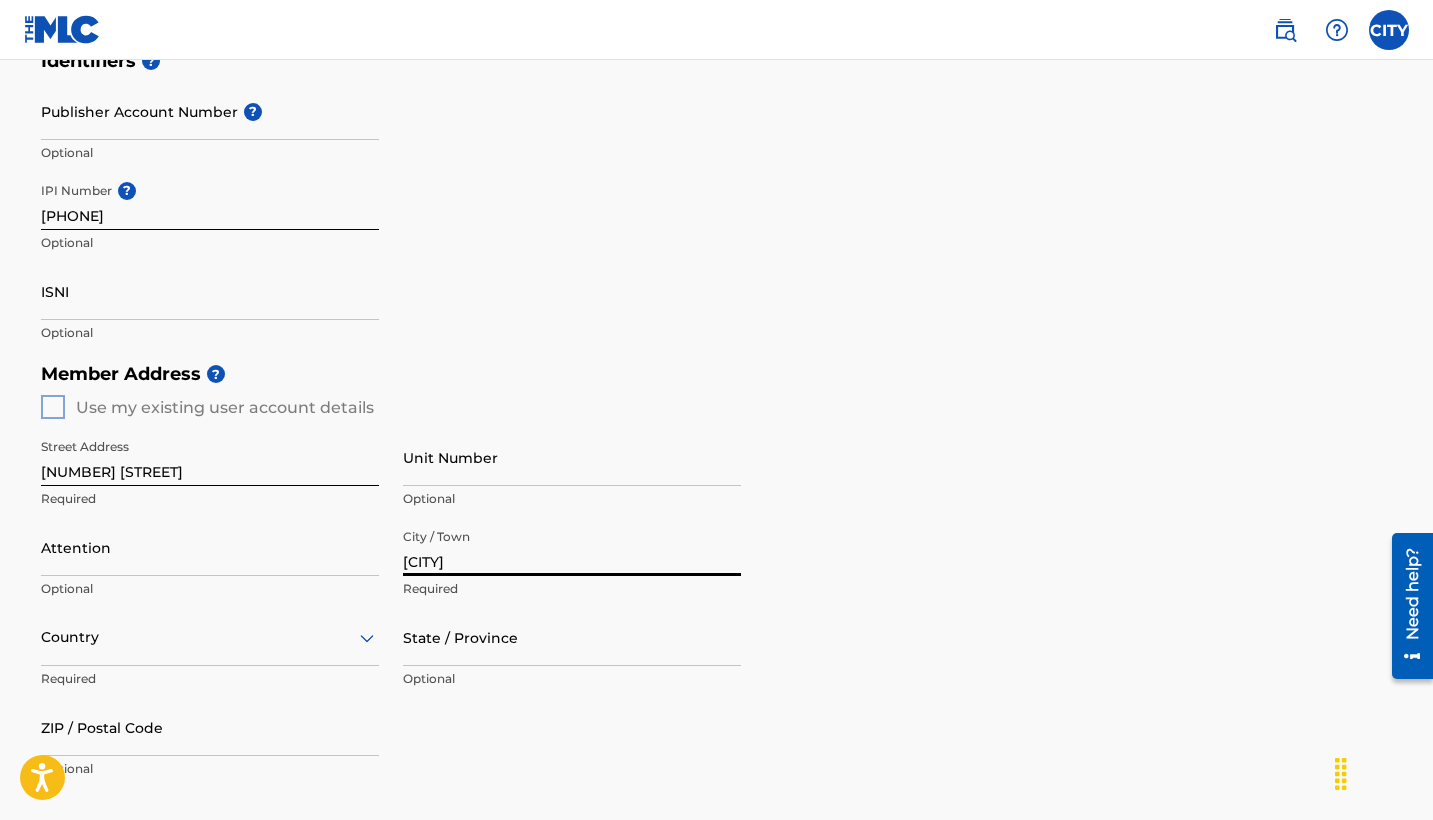 type on "[CITY]" 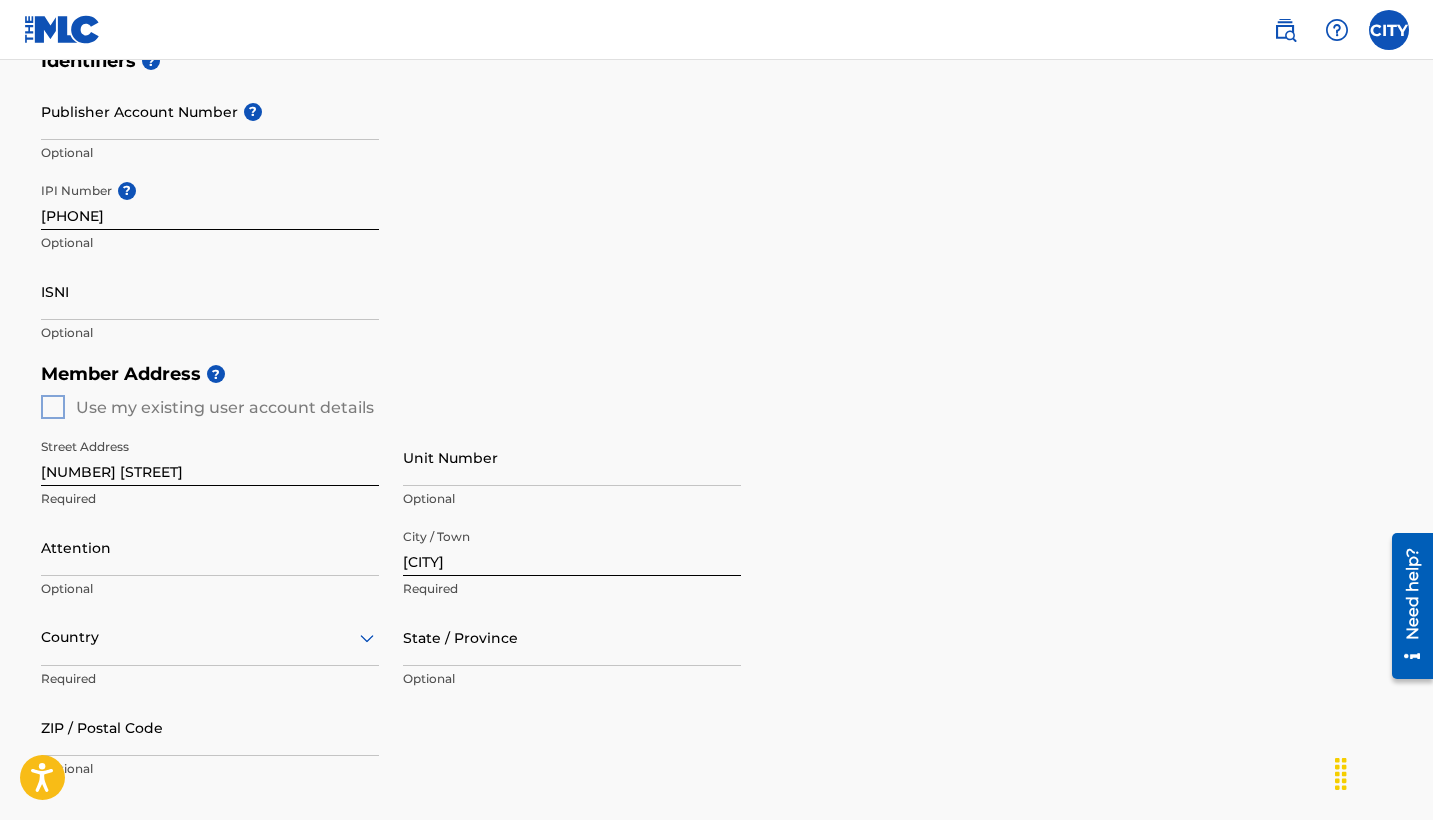 scroll, scrollTop: 656, scrollLeft: 0, axis: vertical 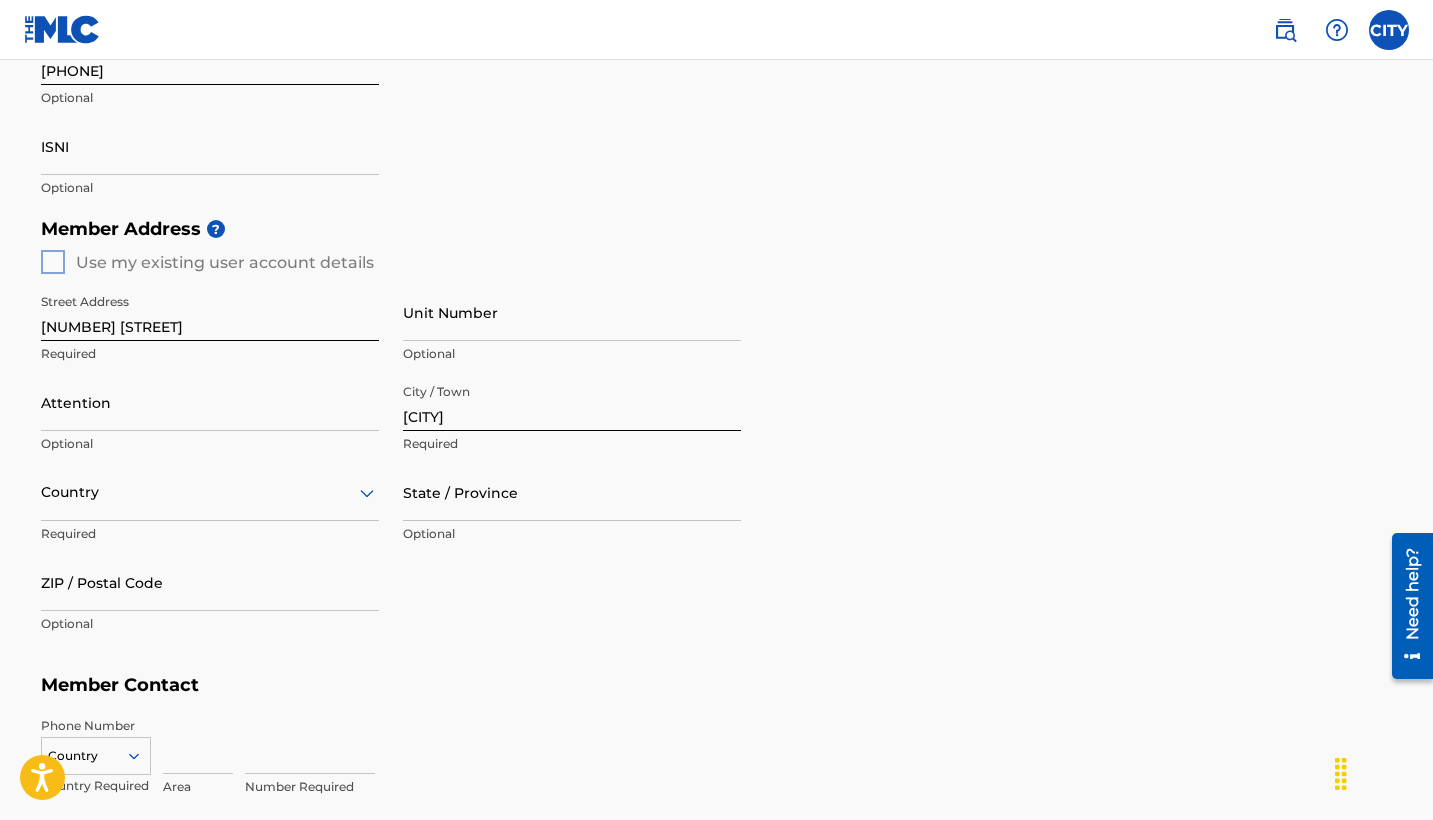 click on "option , selected. Select is focused ,type to refine list, press Down to open the menu,  Country" at bounding box center (210, 492) 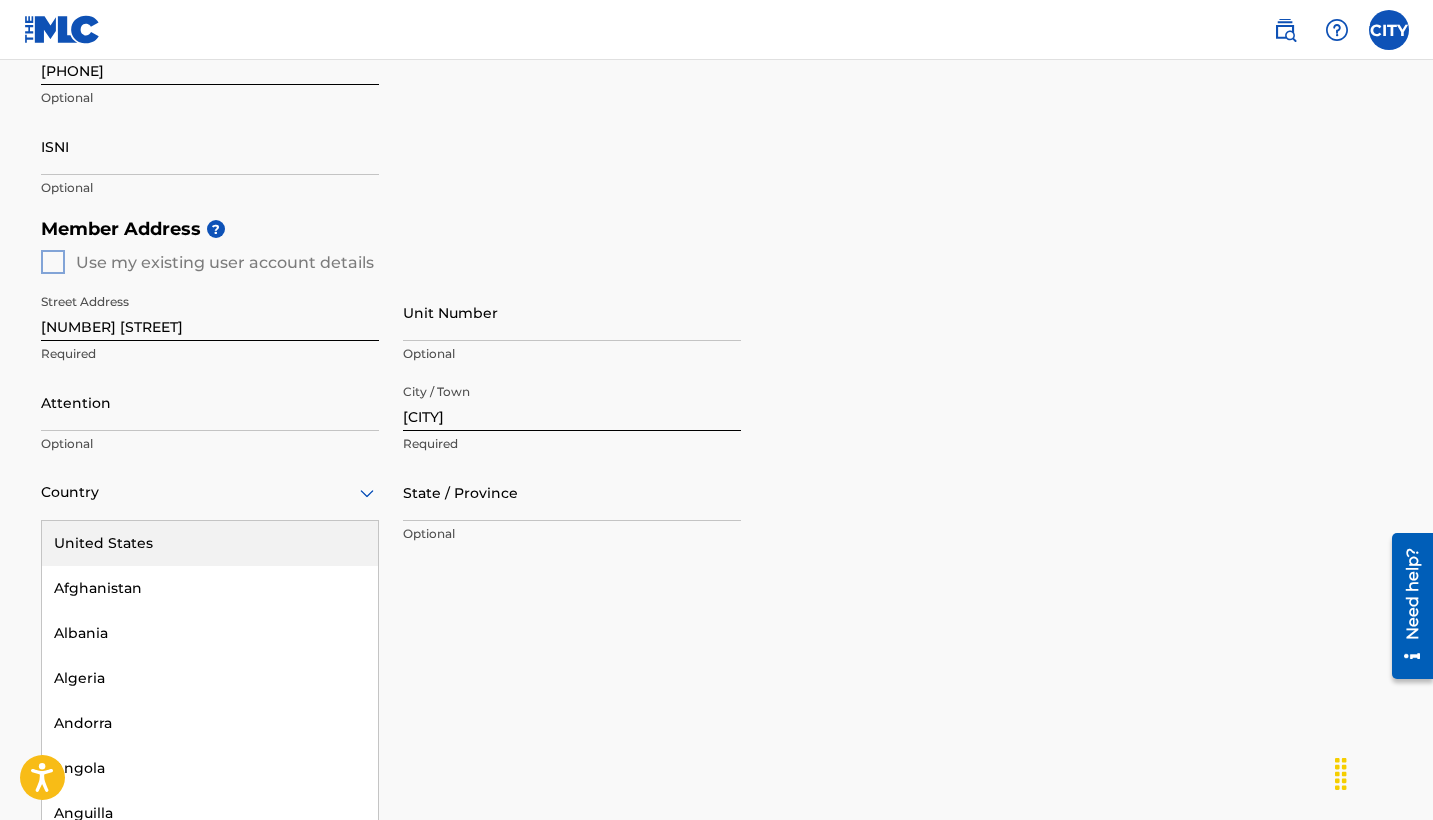 click on "United States" at bounding box center (210, 543) 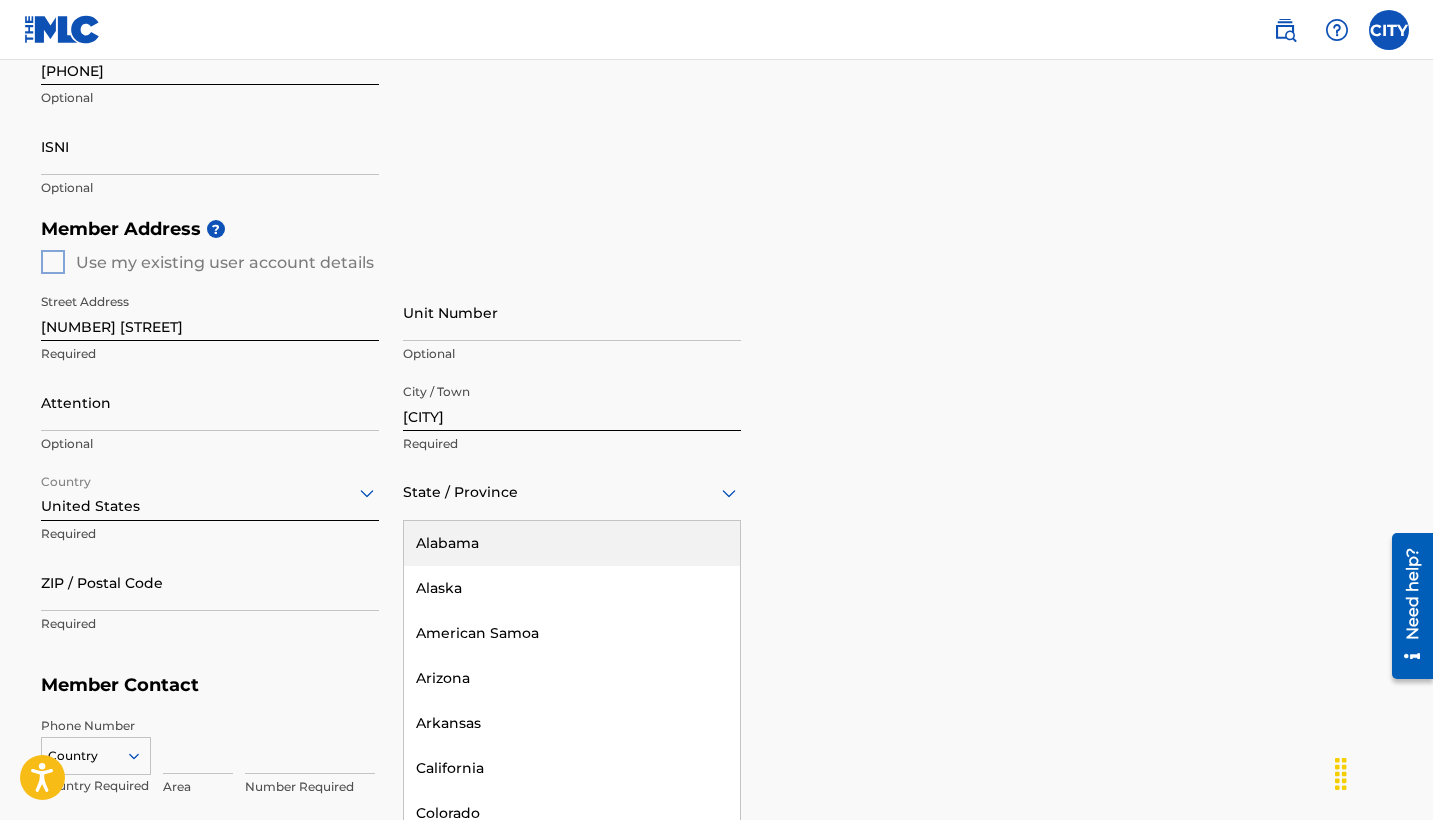 click at bounding box center [572, 492] 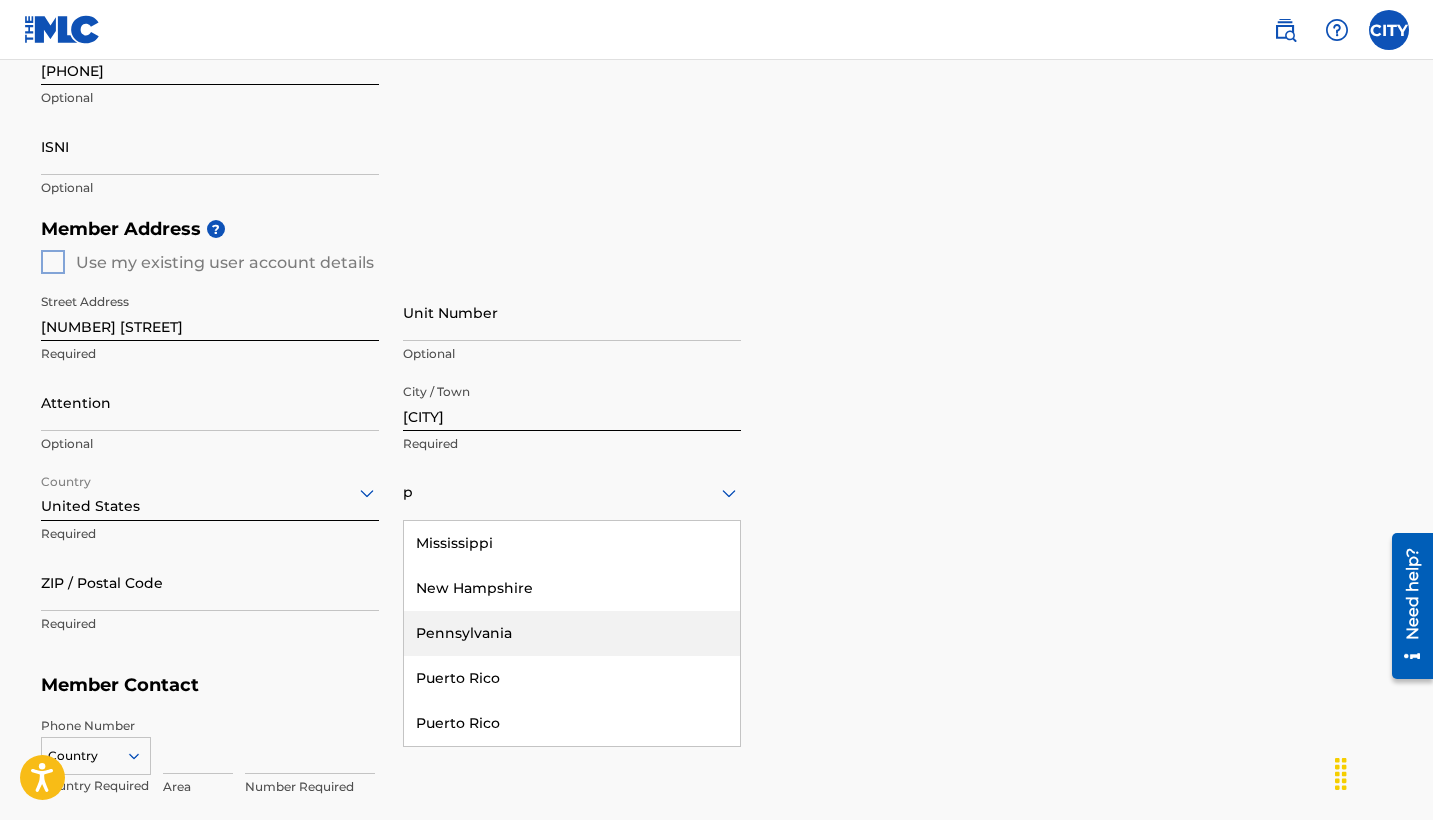click on "Pennsylvania" at bounding box center [572, 633] 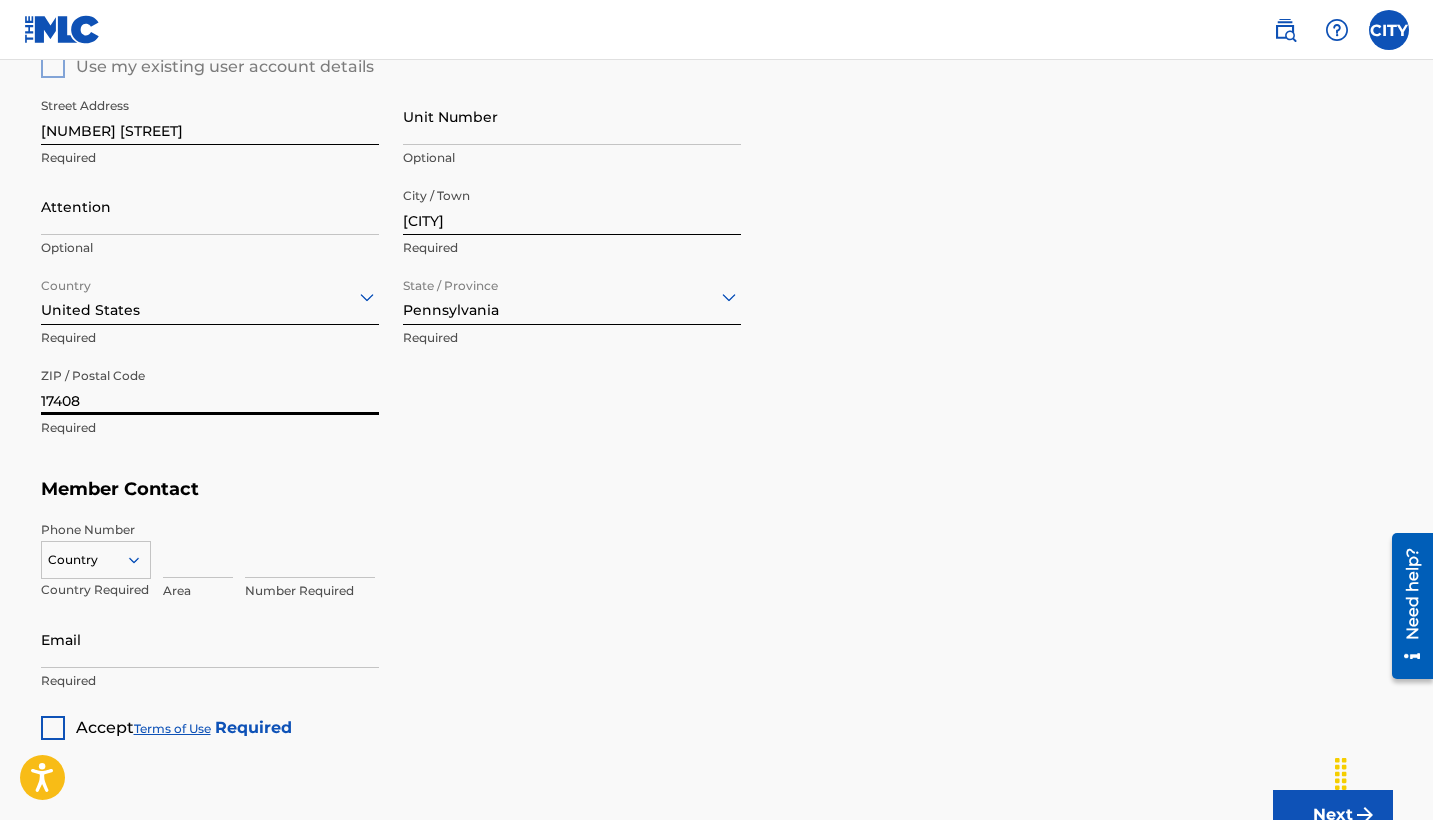 scroll, scrollTop: 884, scrollLeft: 0, axis: vertical 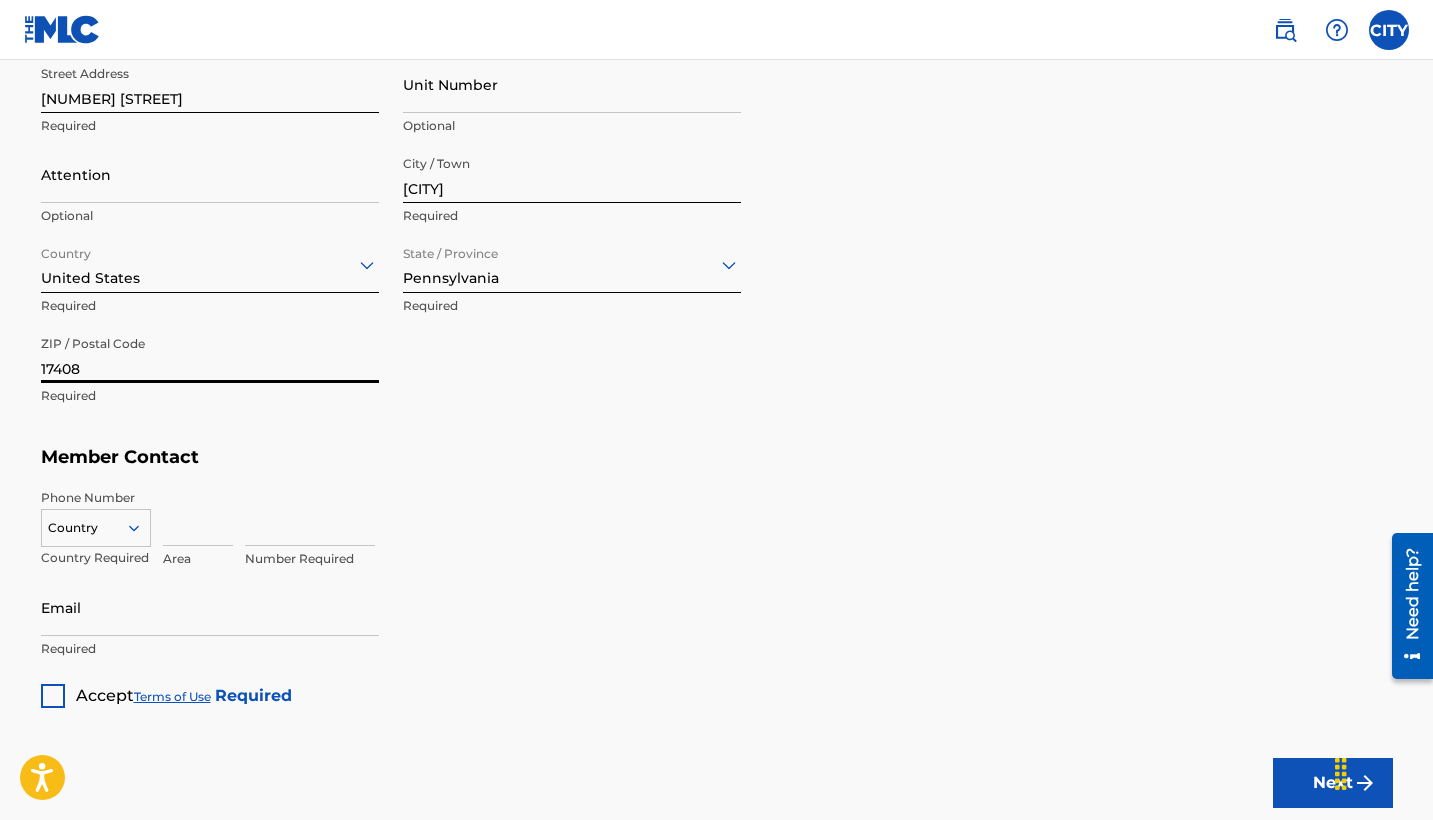 type on "17408" 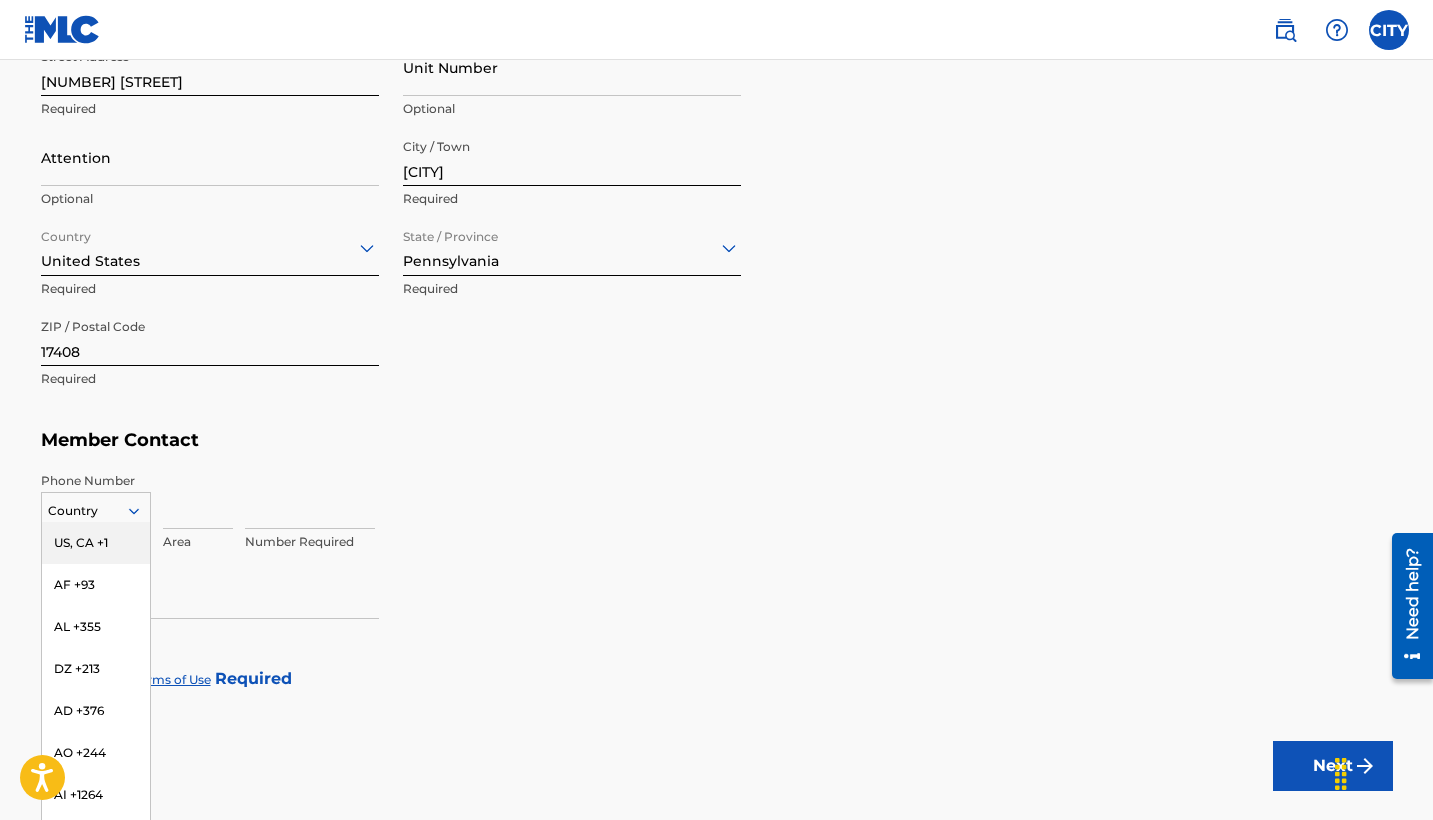 click on "US, CA +1" at bounding box center [96, 543] 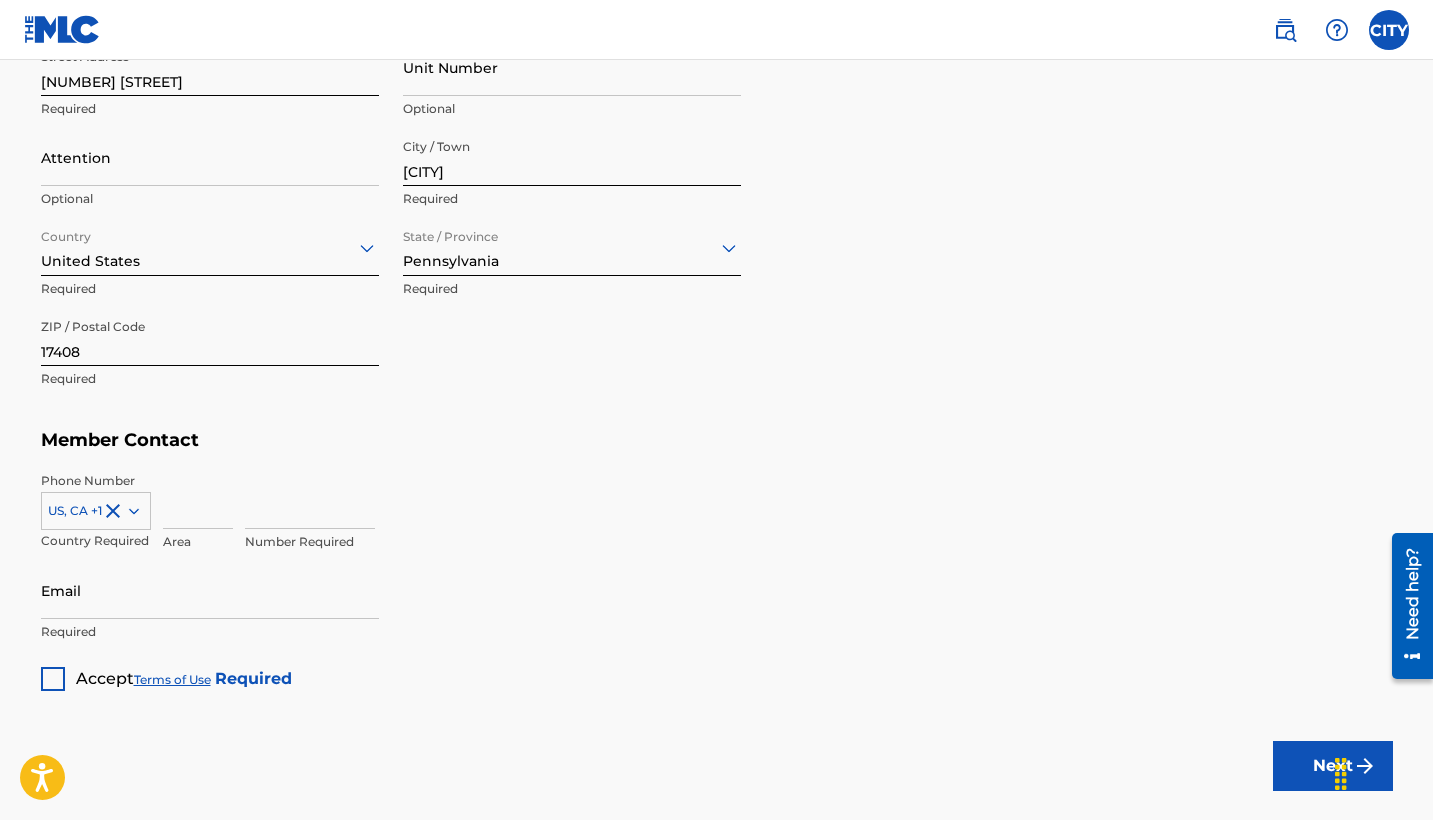click at bounding box center (198, 500) 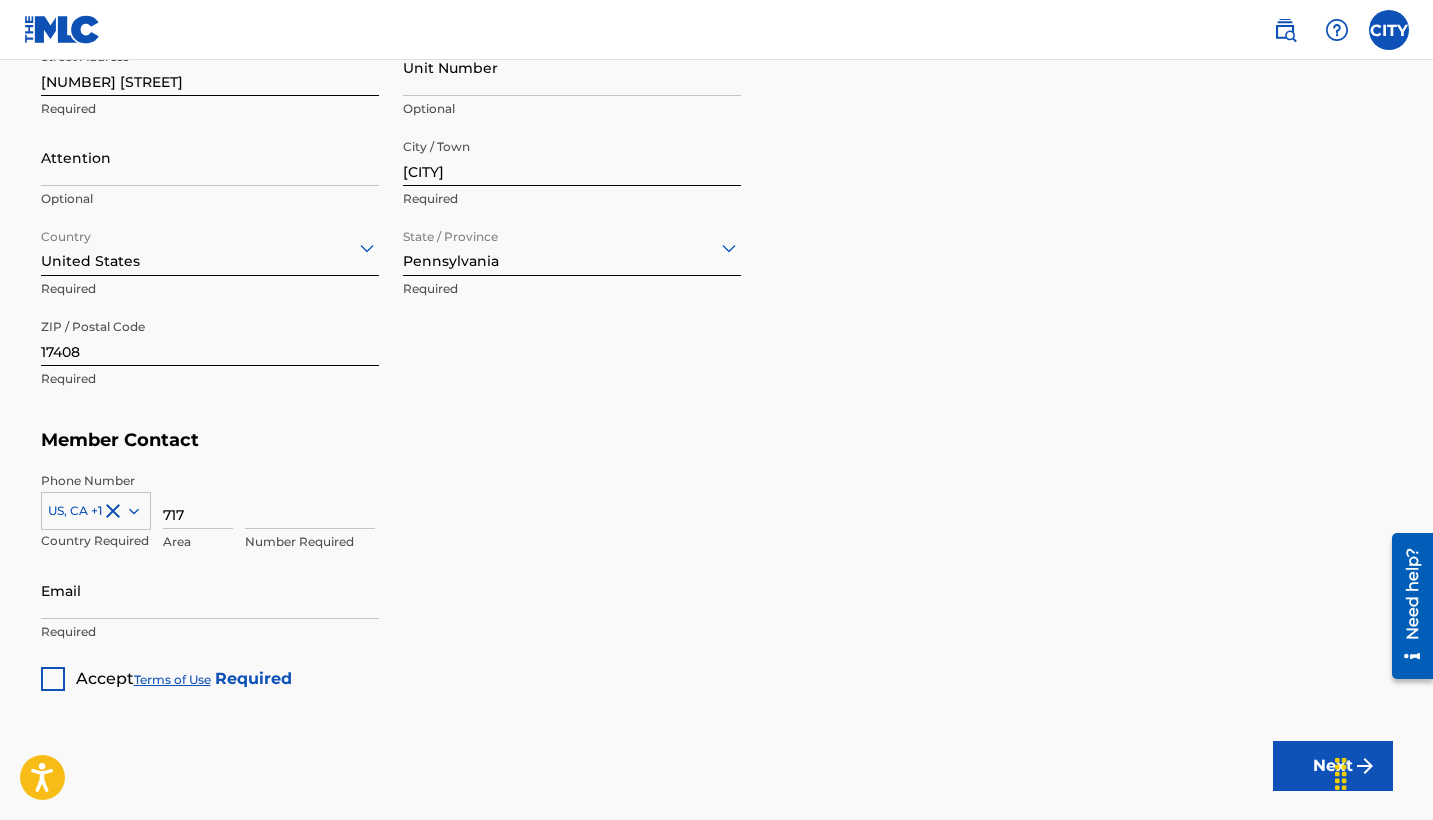 type on "717" 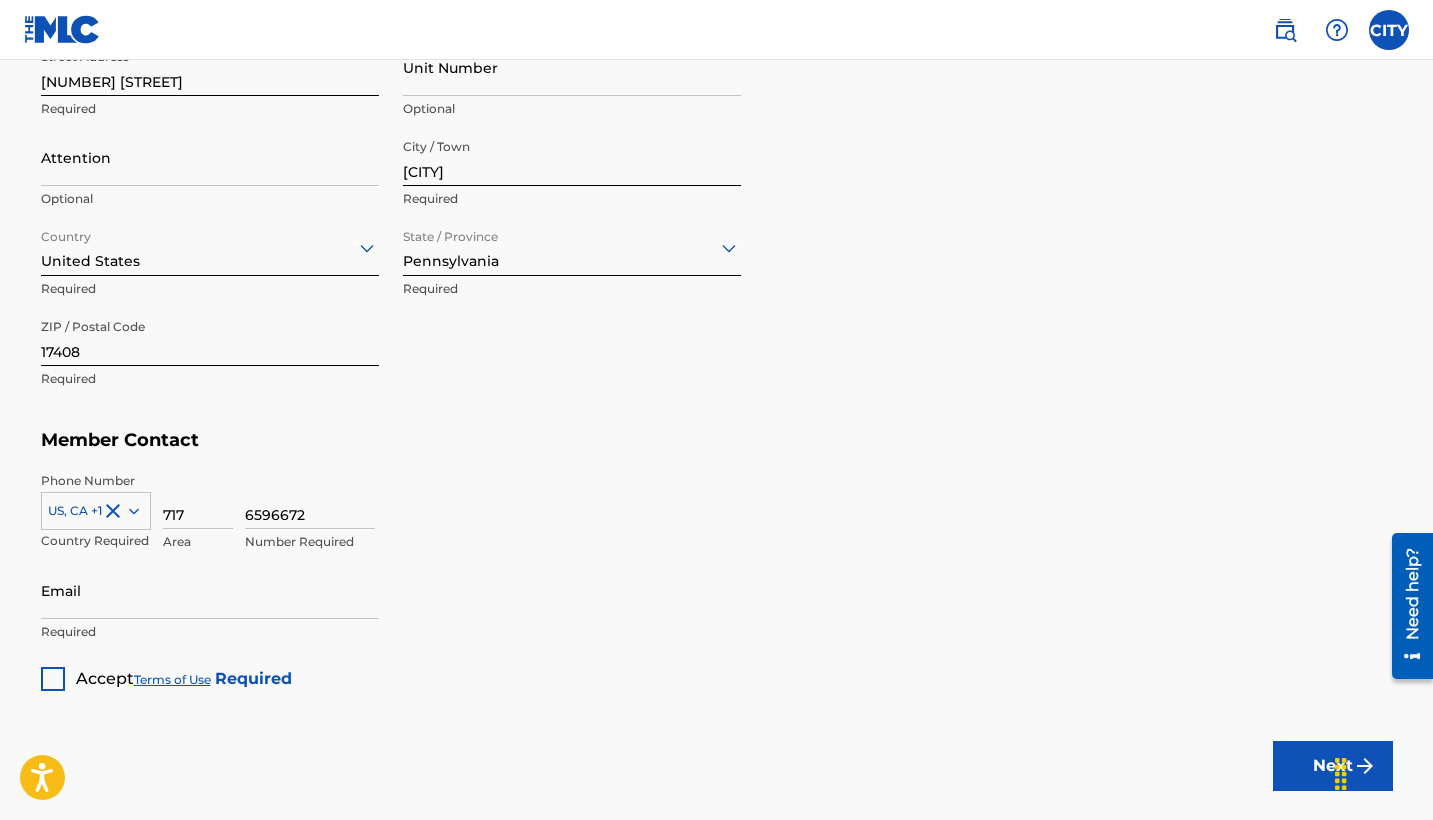 type on "6596672" 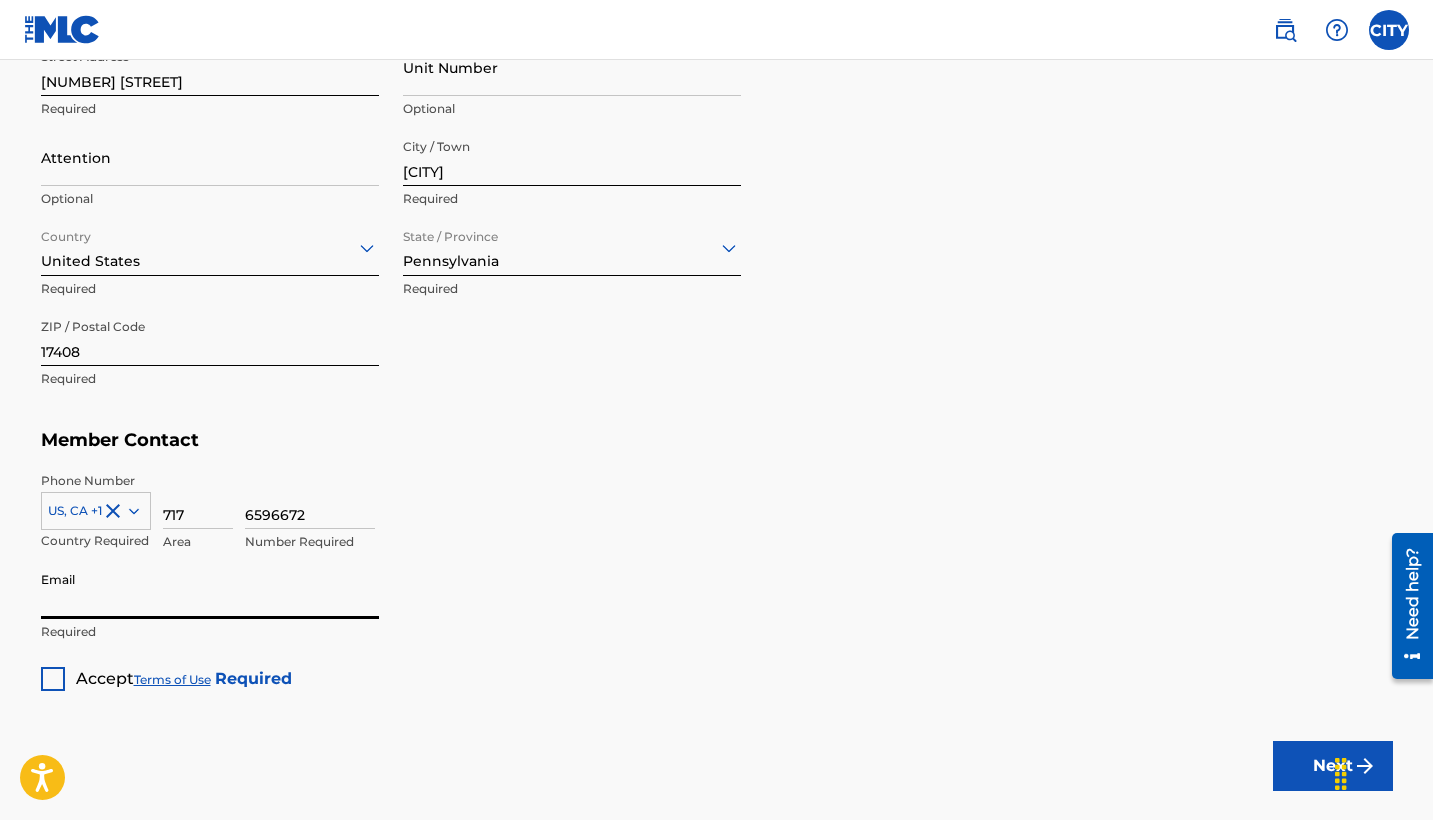 type on "[EMAIL]" 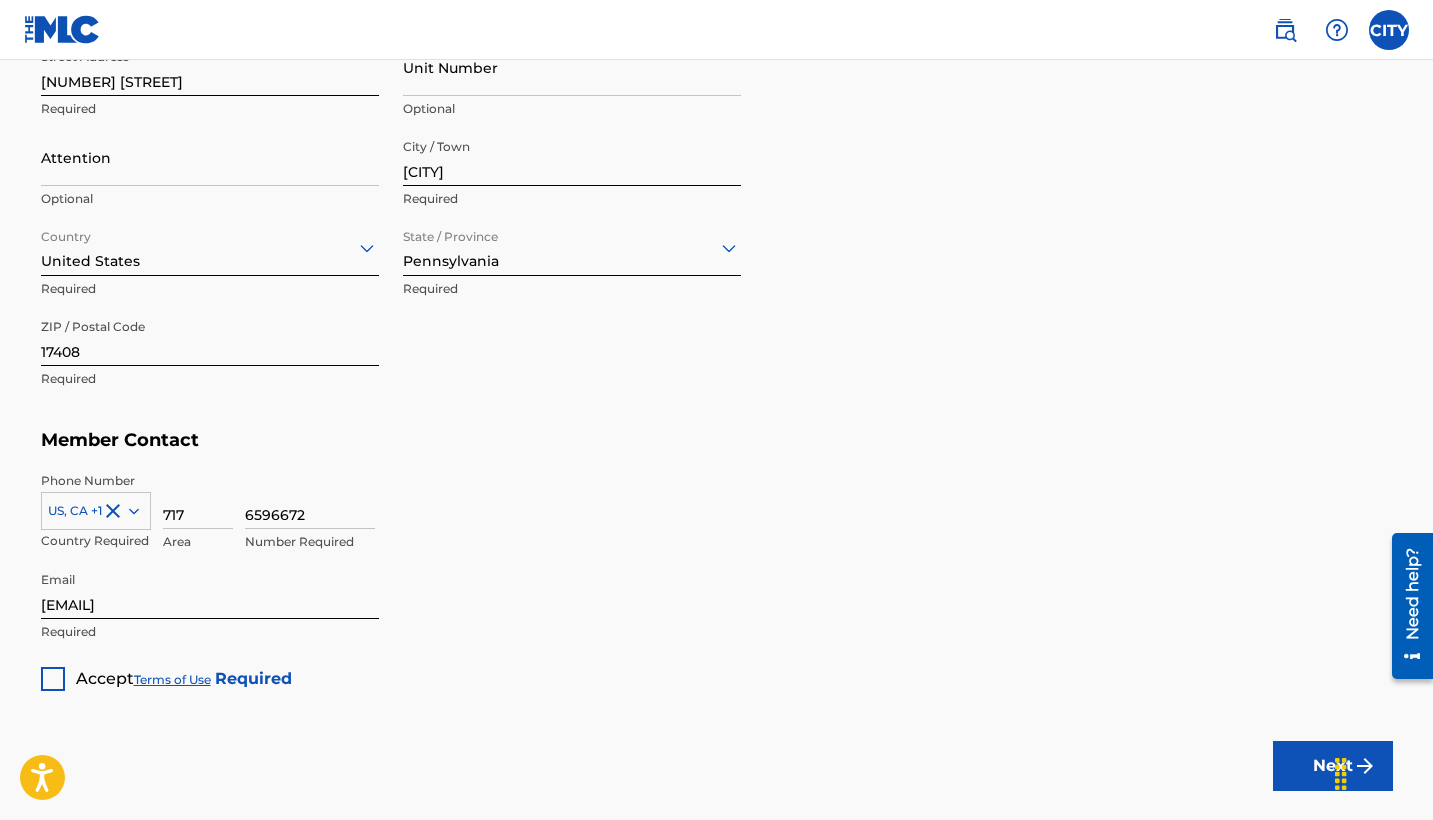 click at bounding box center (53, 679) 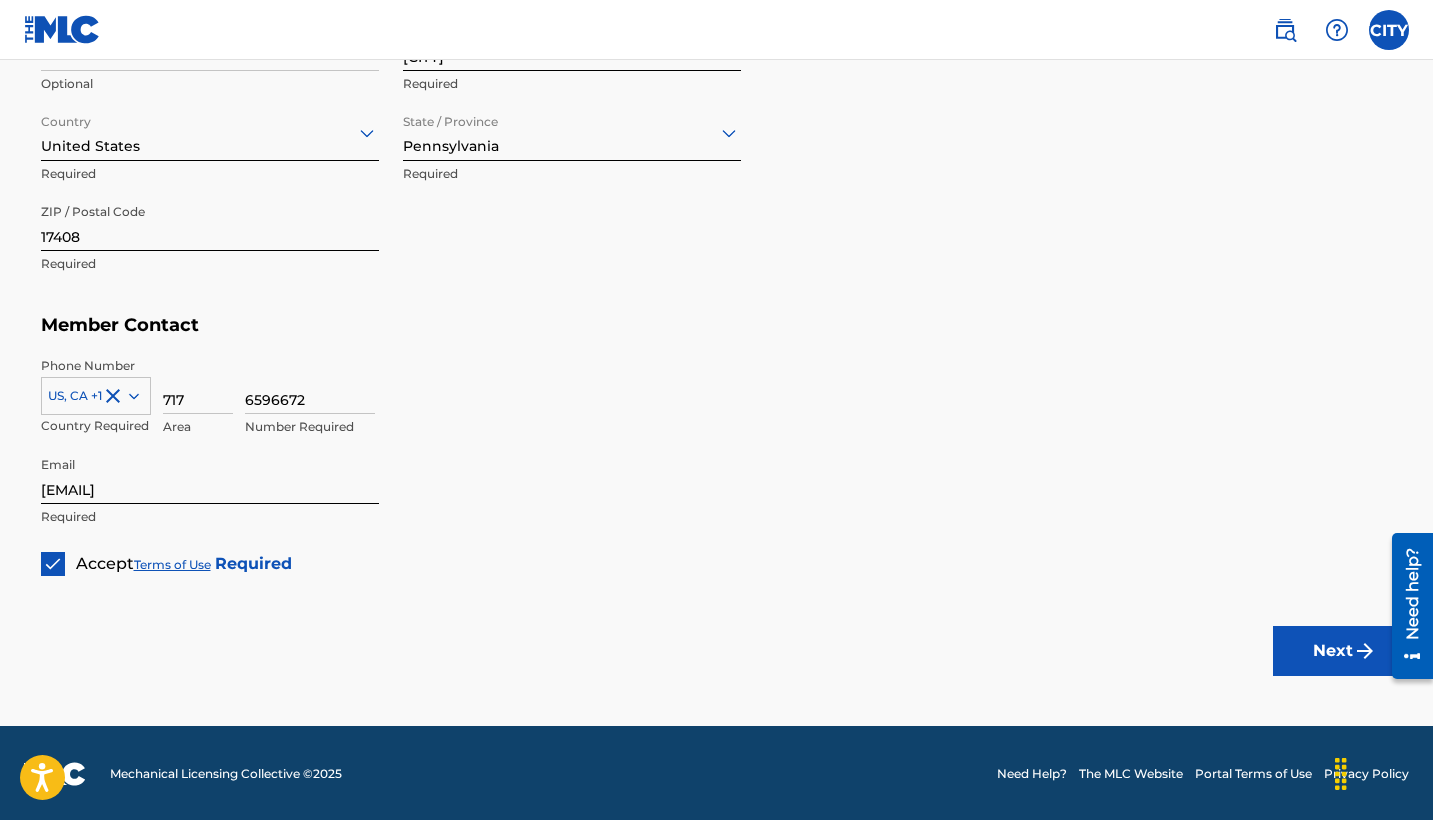 scroll, scrollTop: 1015, scrollLeft: 0, axis: vertical 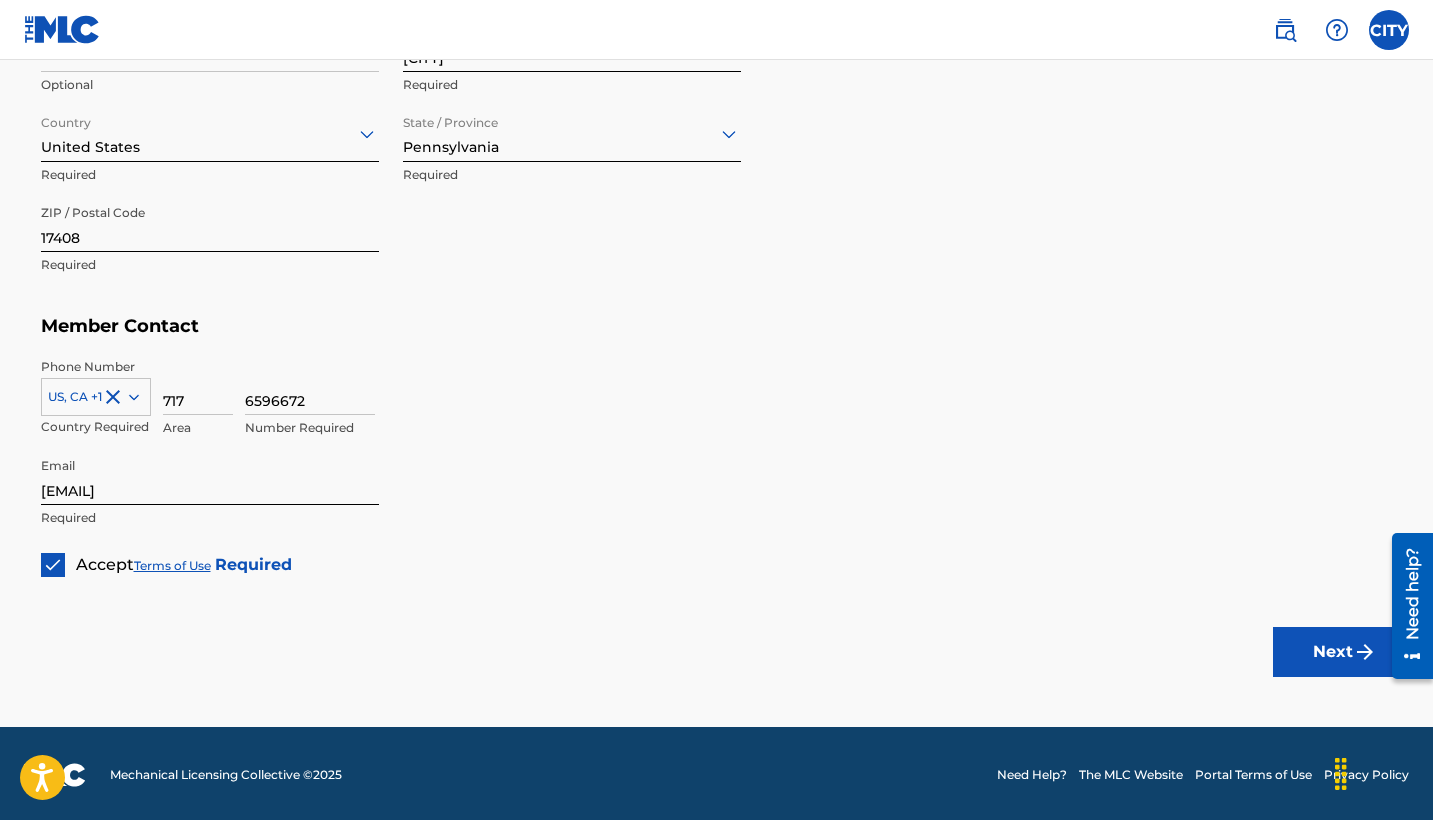 click on "Next" at bounding box center [1333, 652] 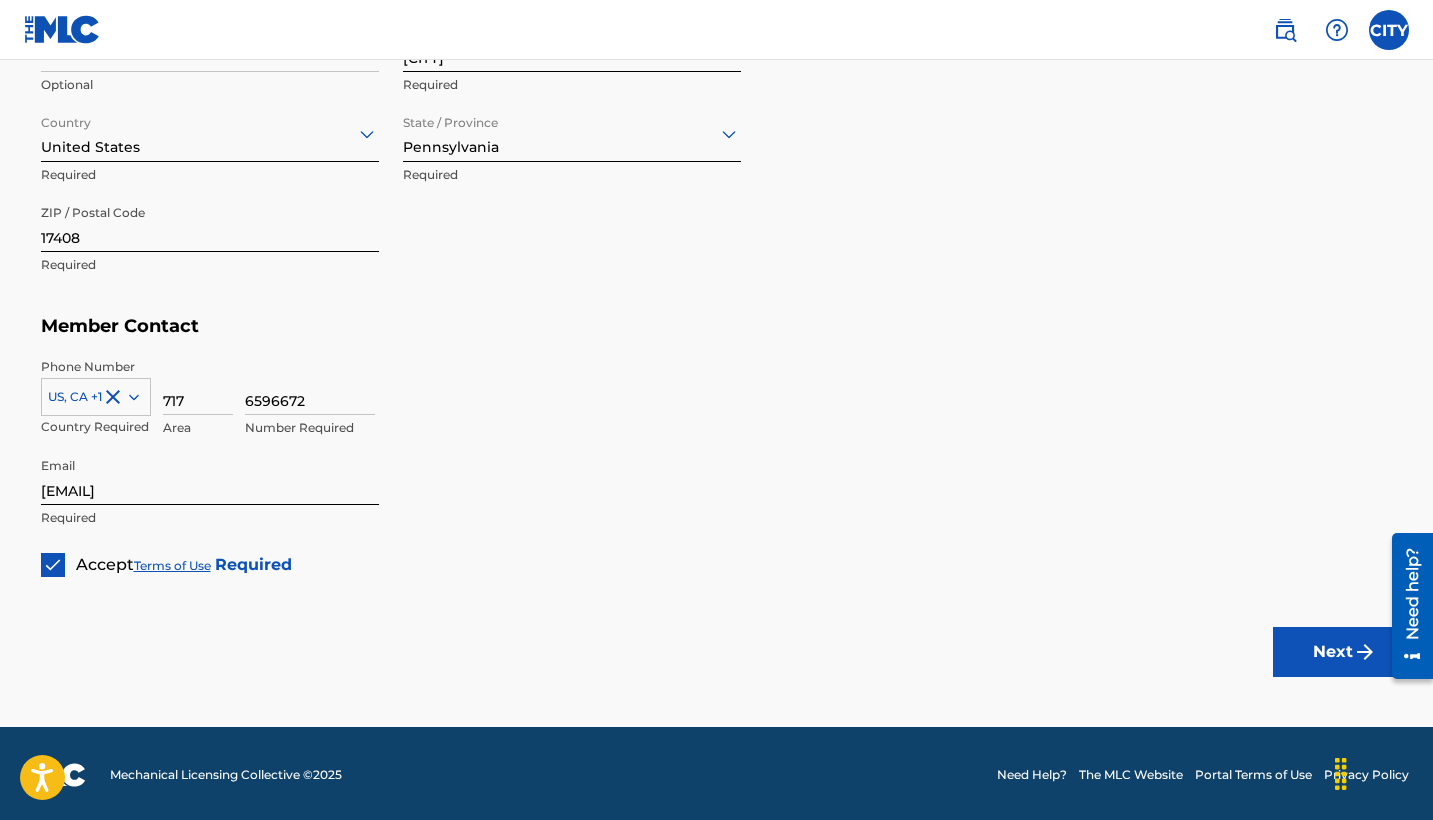 scroll, scrollTop: 0, scrollLeft: 0, axis: both 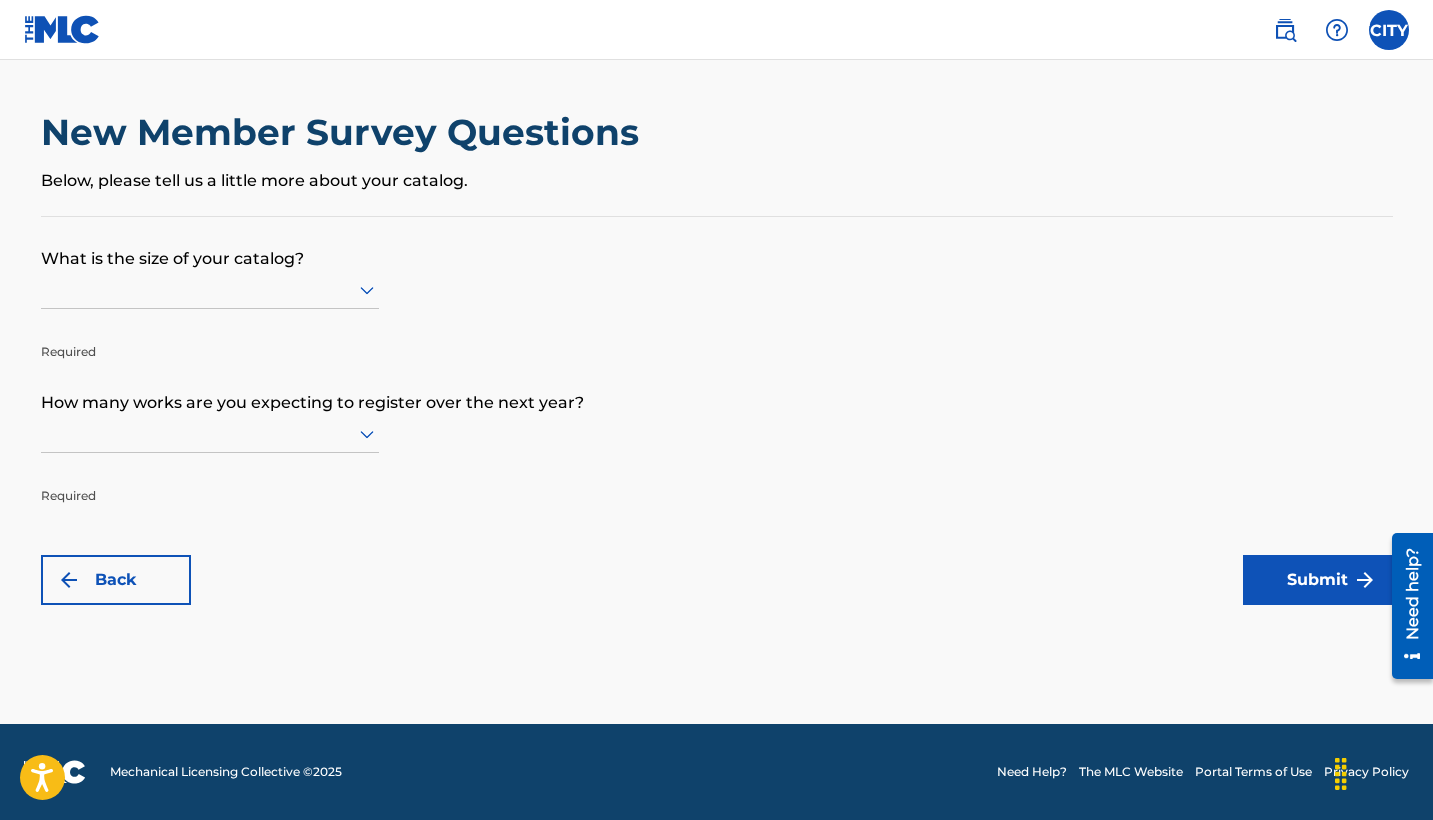 click at bounding box center [210, 289] 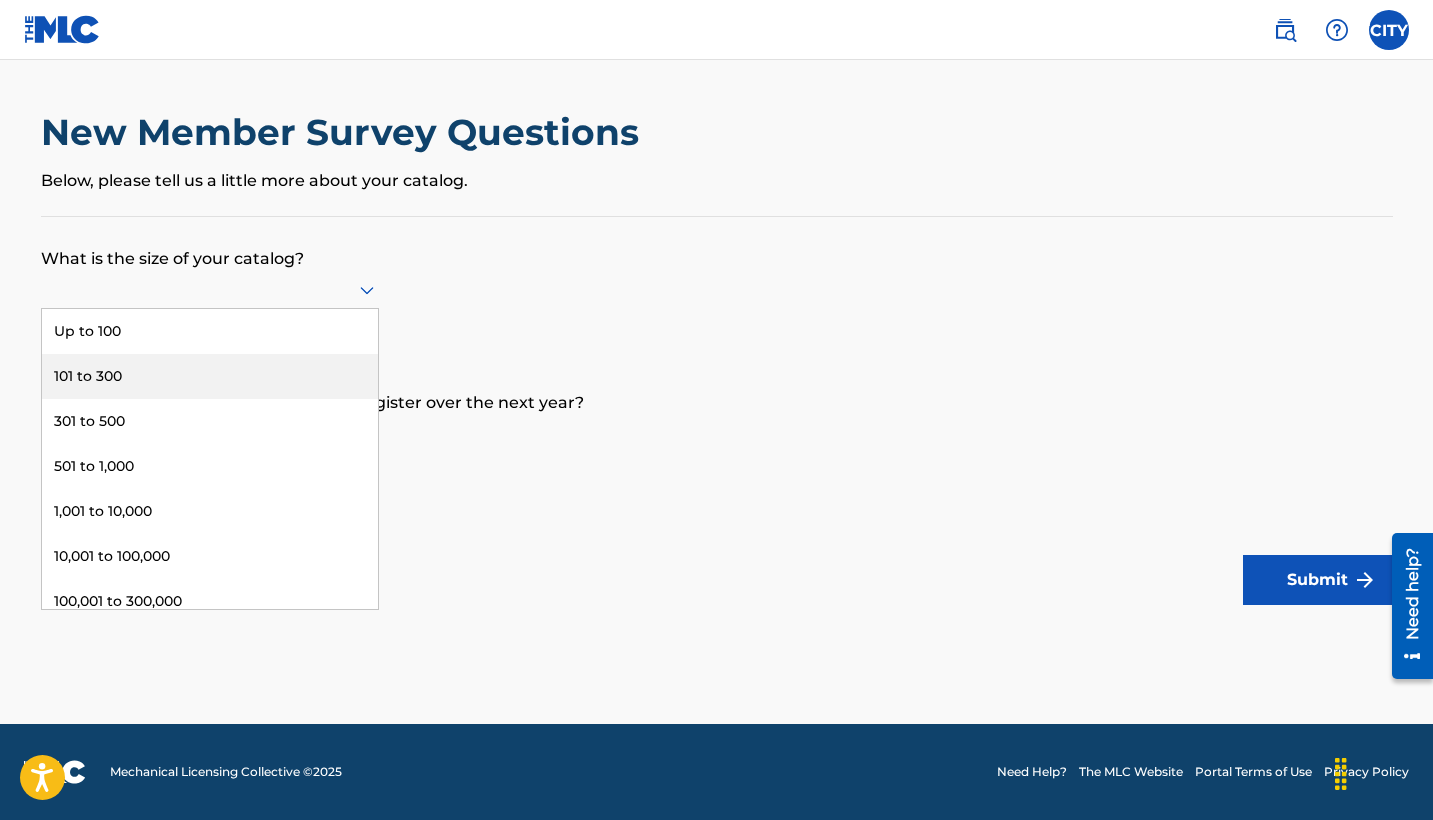 click on "101 to 300" at bounding box center [210, 376] 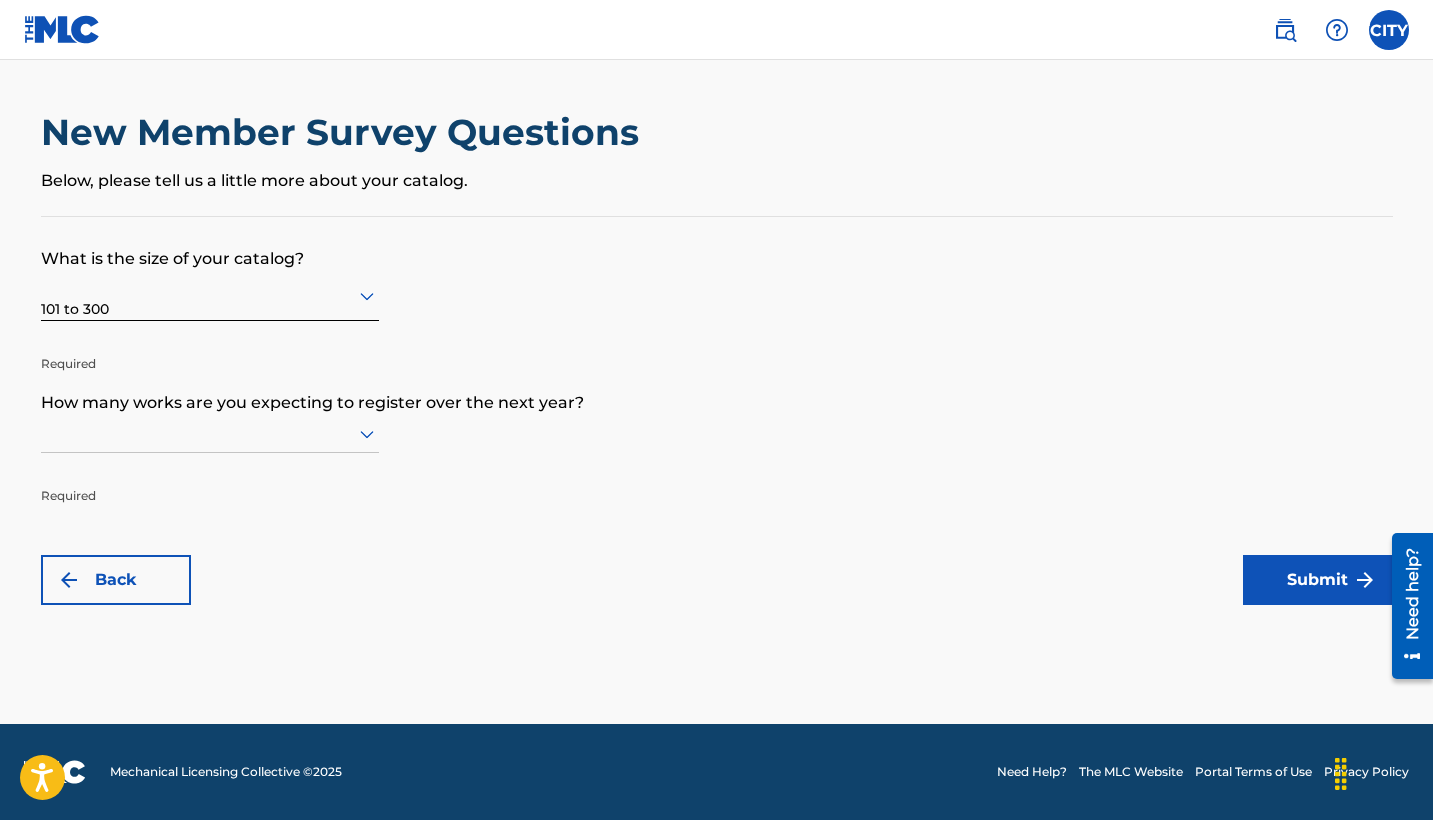 scroll, scrollTop: 0, scrollLeft: 0, axis: both 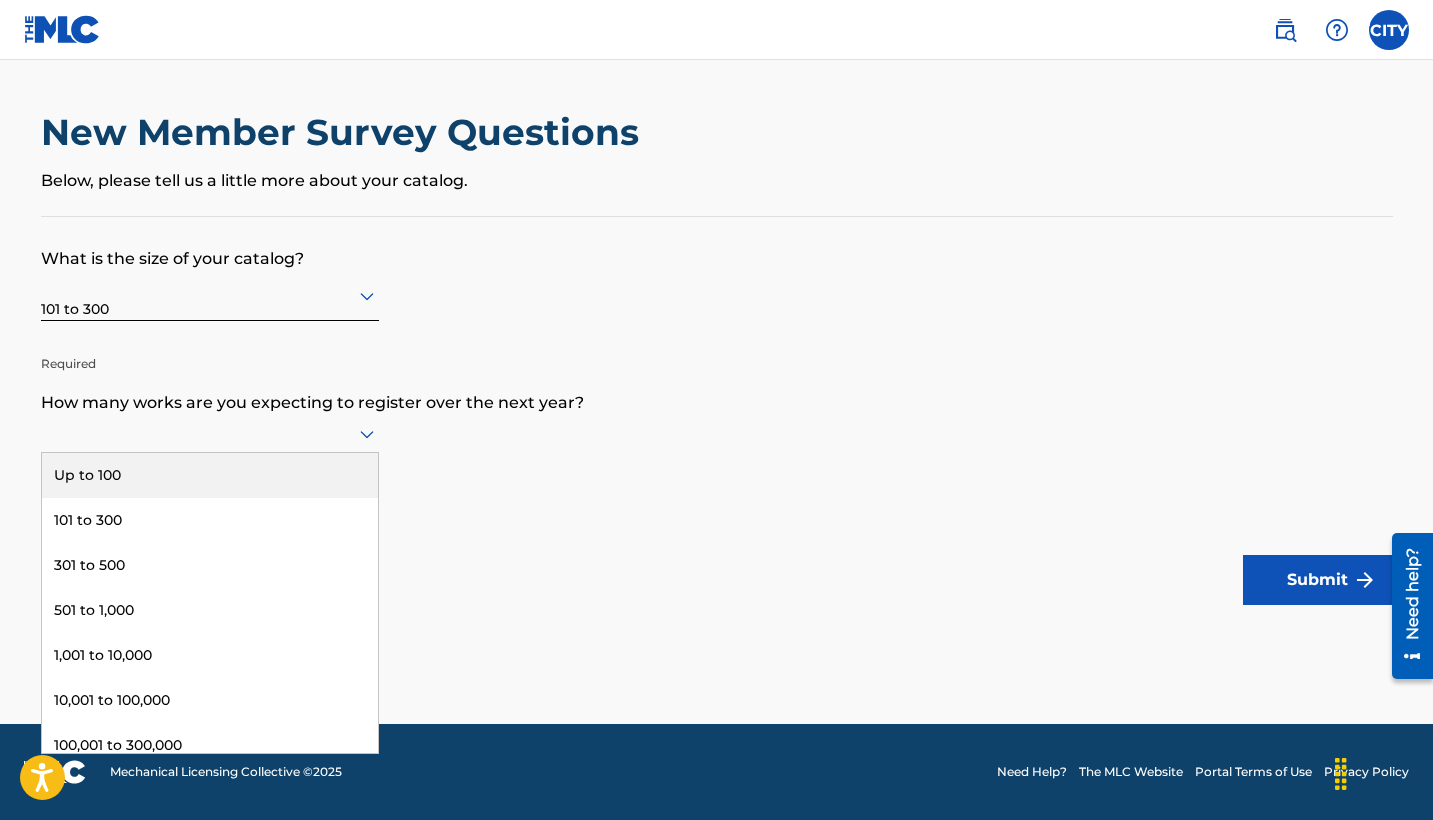 click 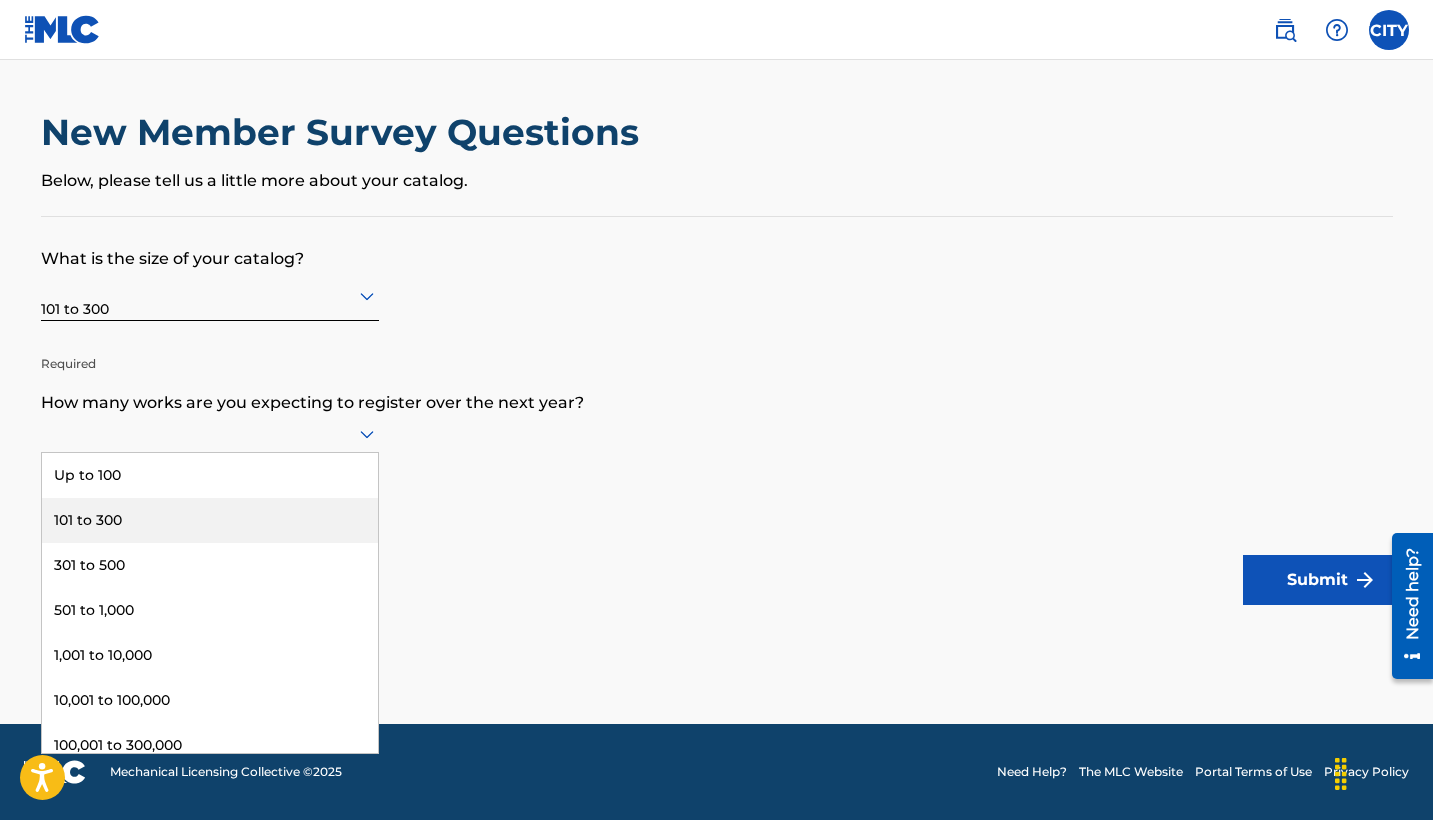 click on "101 to 300" at bounding box center (210, 520) 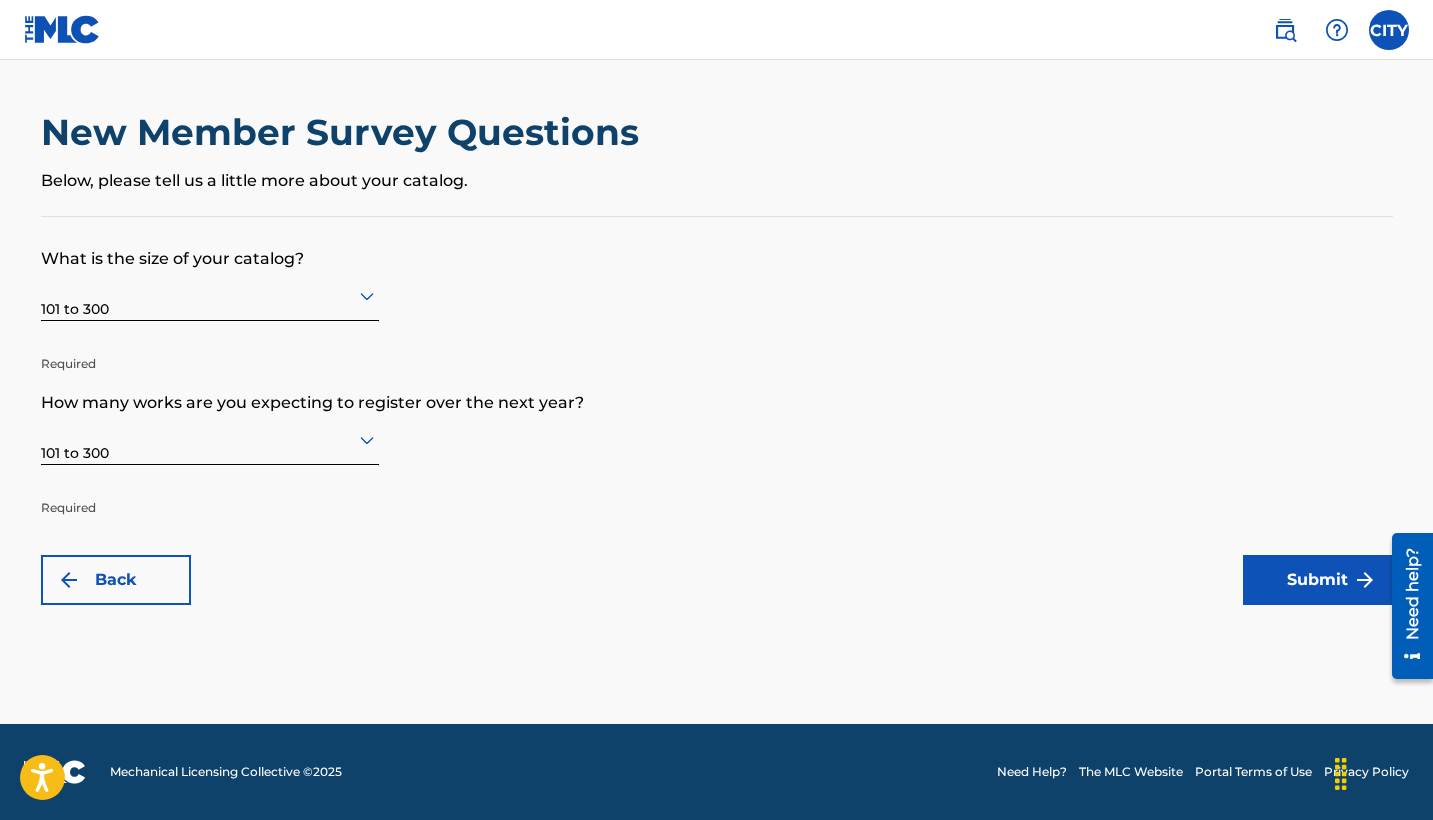 click on "Submit" at bounding box center (1318, 580) 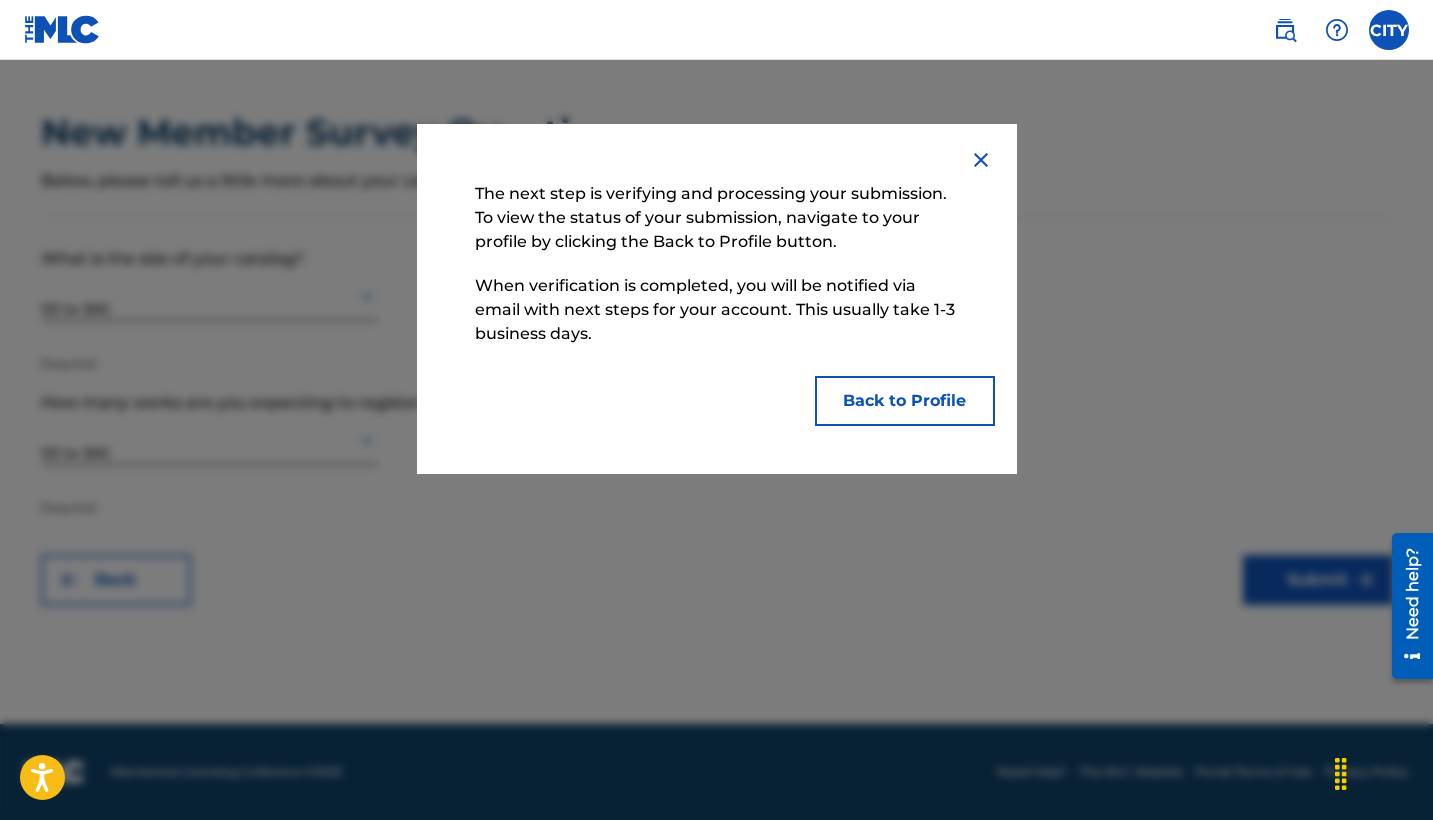 click on "Back to Profile" at bounding box center (905, 401) 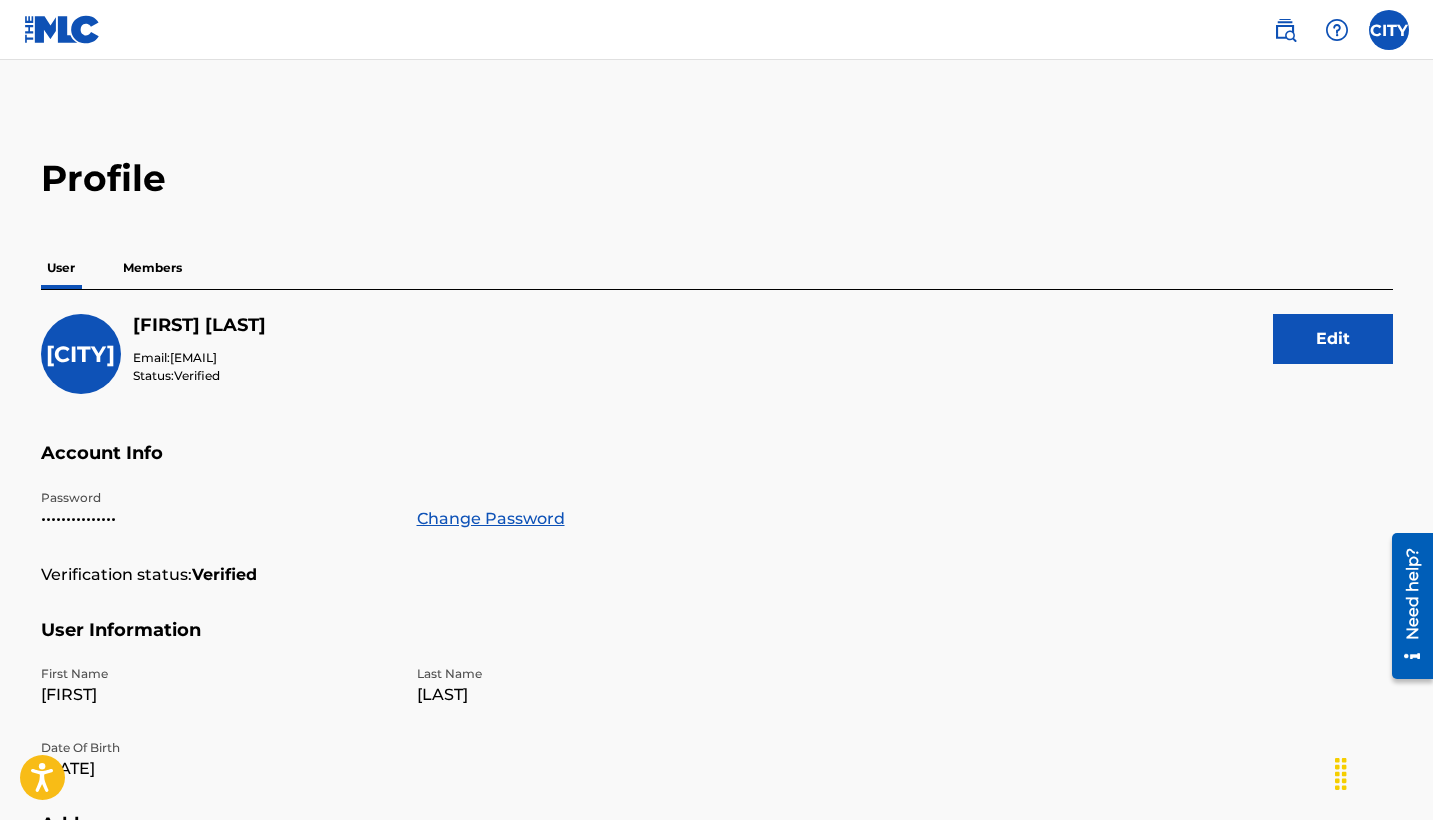 scroll, scrollTop: 0, scrollLeft: 0, axis: both 